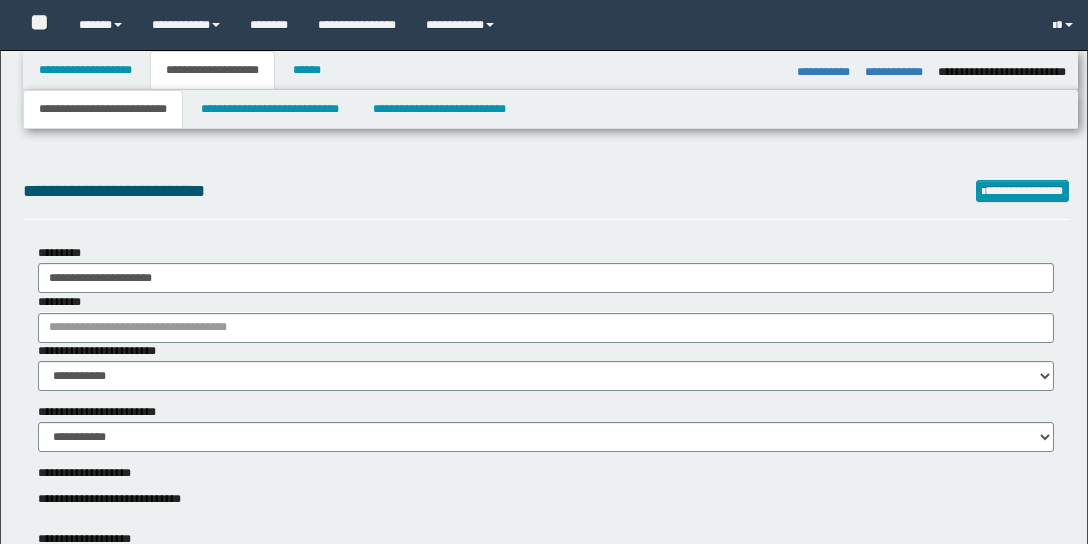 select on "*" 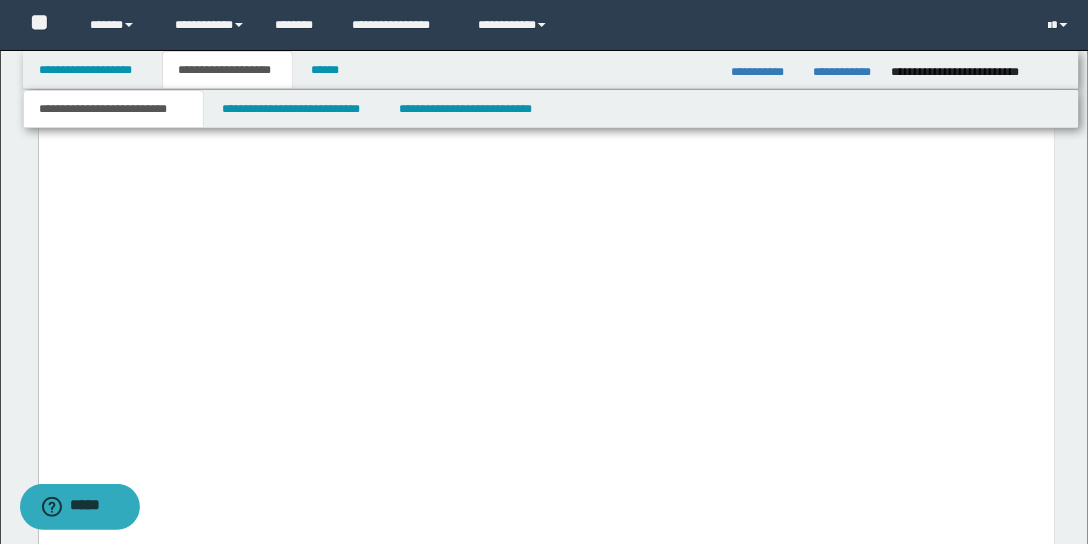 scroll, scrollTop: 0, scrollLeft: 0, axis: both 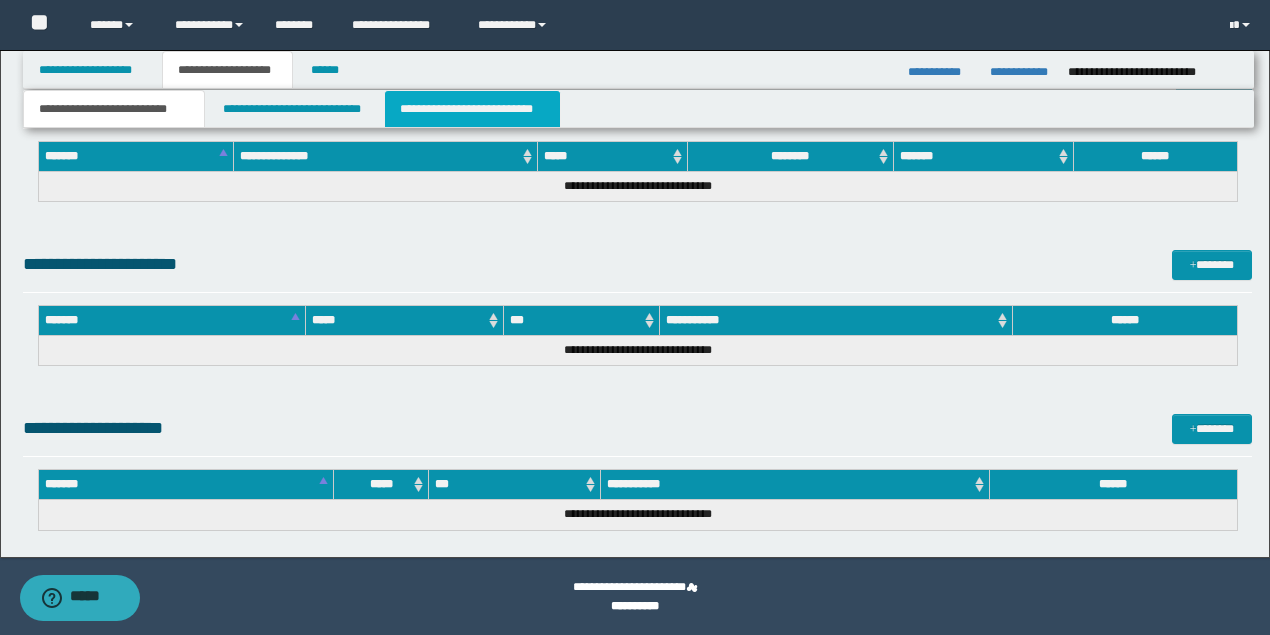 click on "**********" at bounding box center [472, 109] 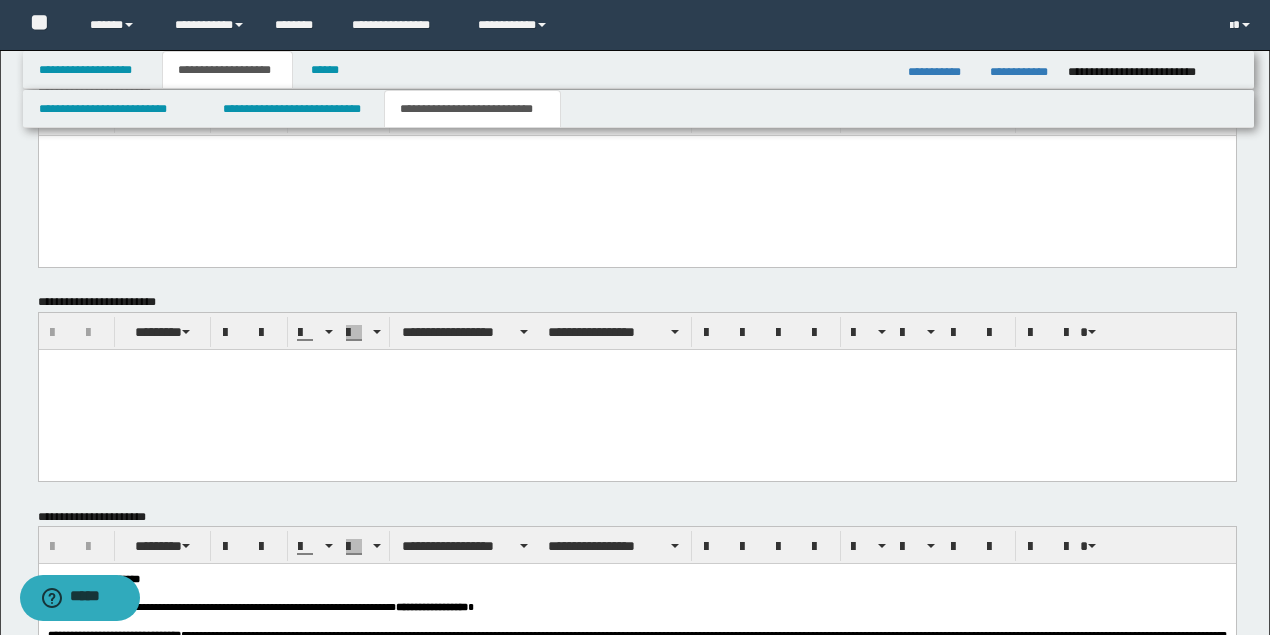scroll, scrollTop: 1414, scrollLeft: 0, axis: vertical 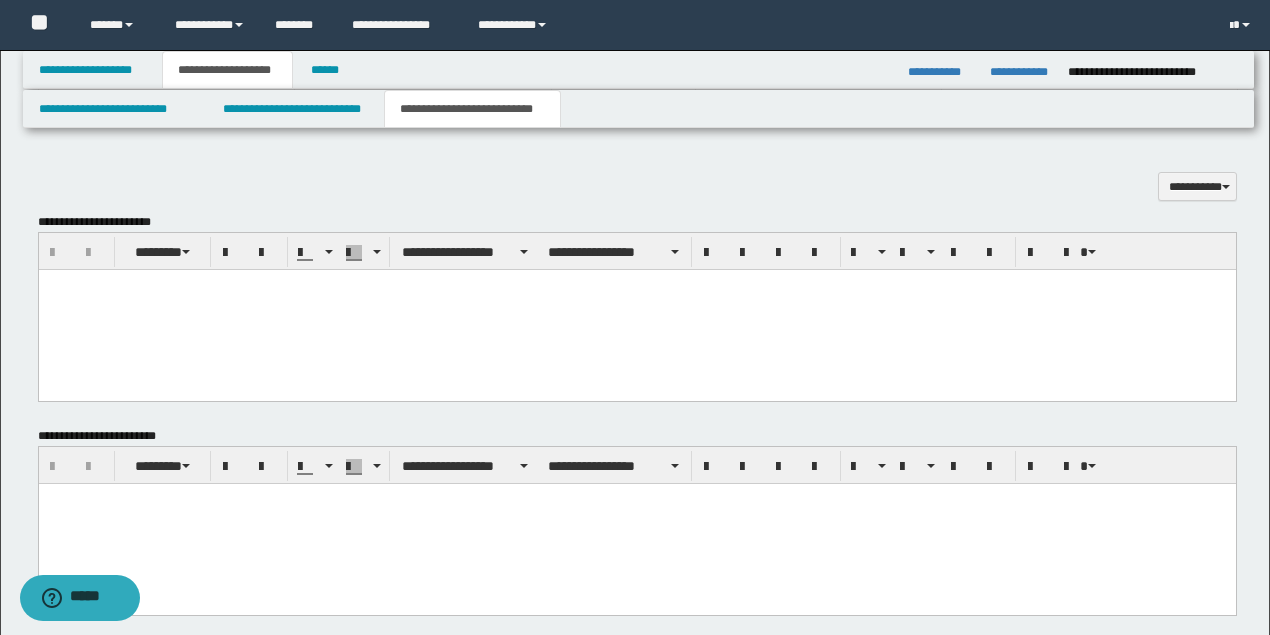 click at bounding box center [636, 310] 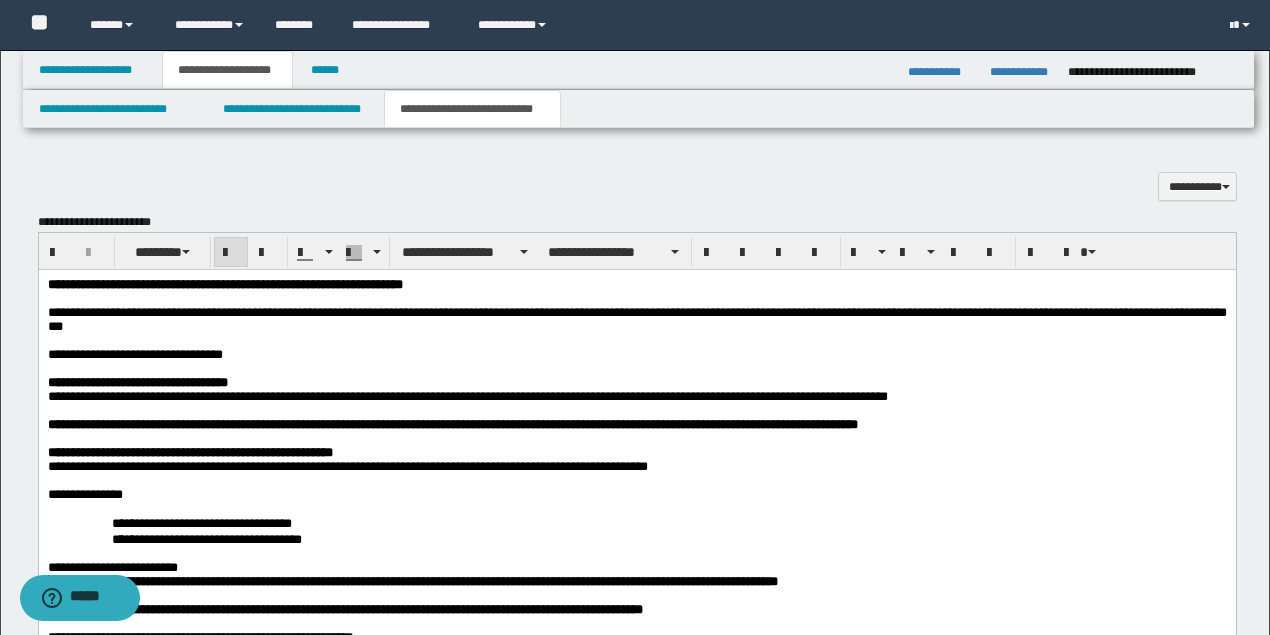 click on "**********" at bounding box center (134, 354) 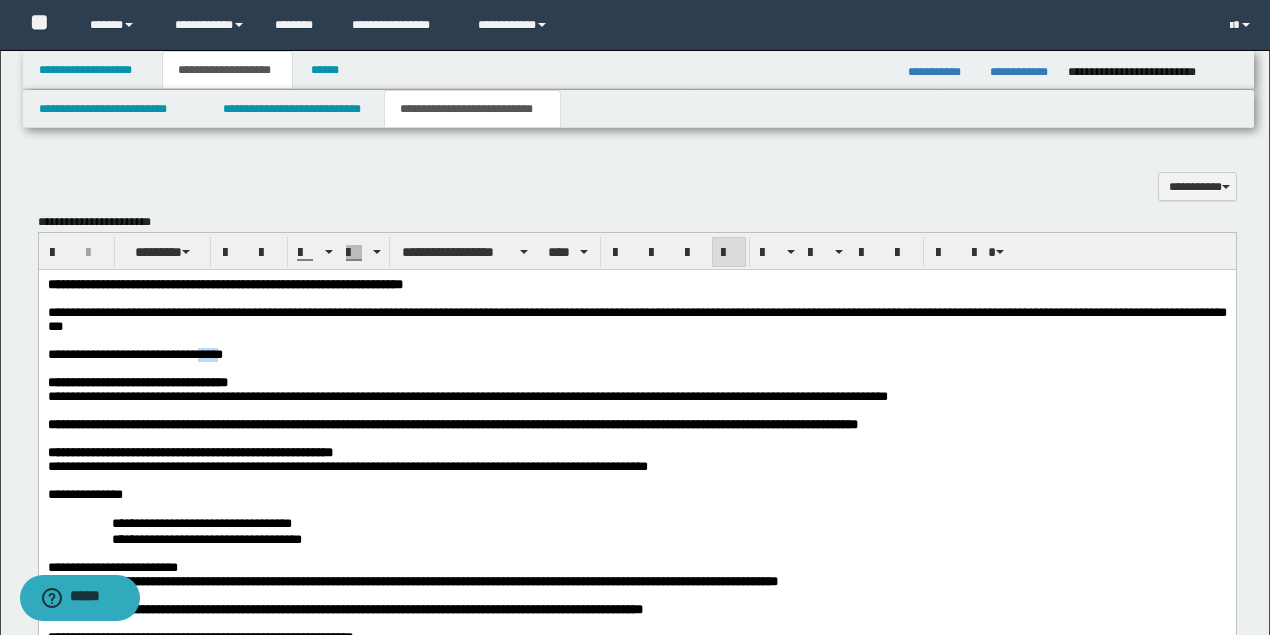 click on "**********" at bounding box center (134, 354) 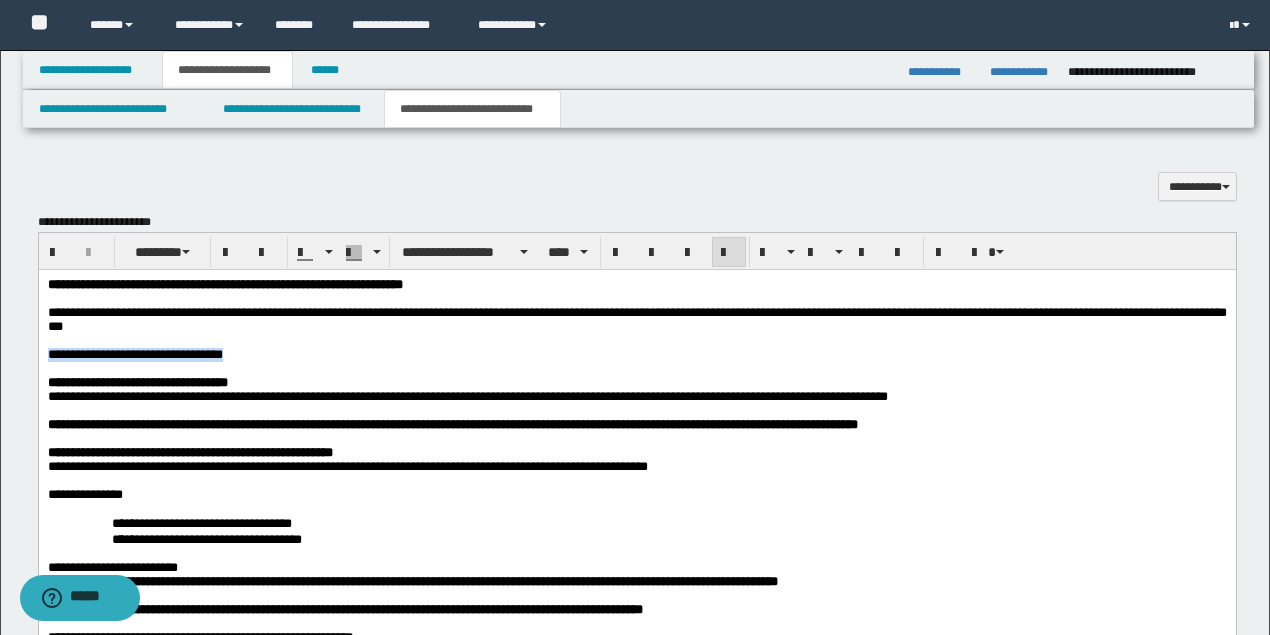 click on "**********" at bounding box center [134, 354] 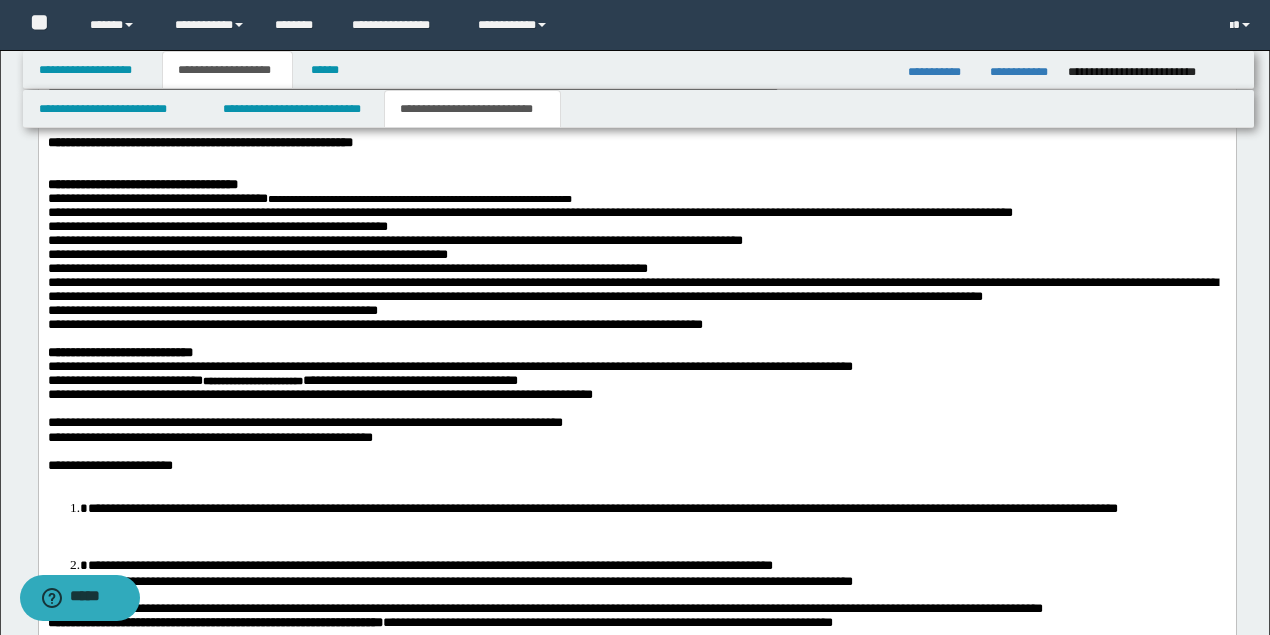scroll, scrollTop: 1748, scrollLeft: 0, axis: vertical 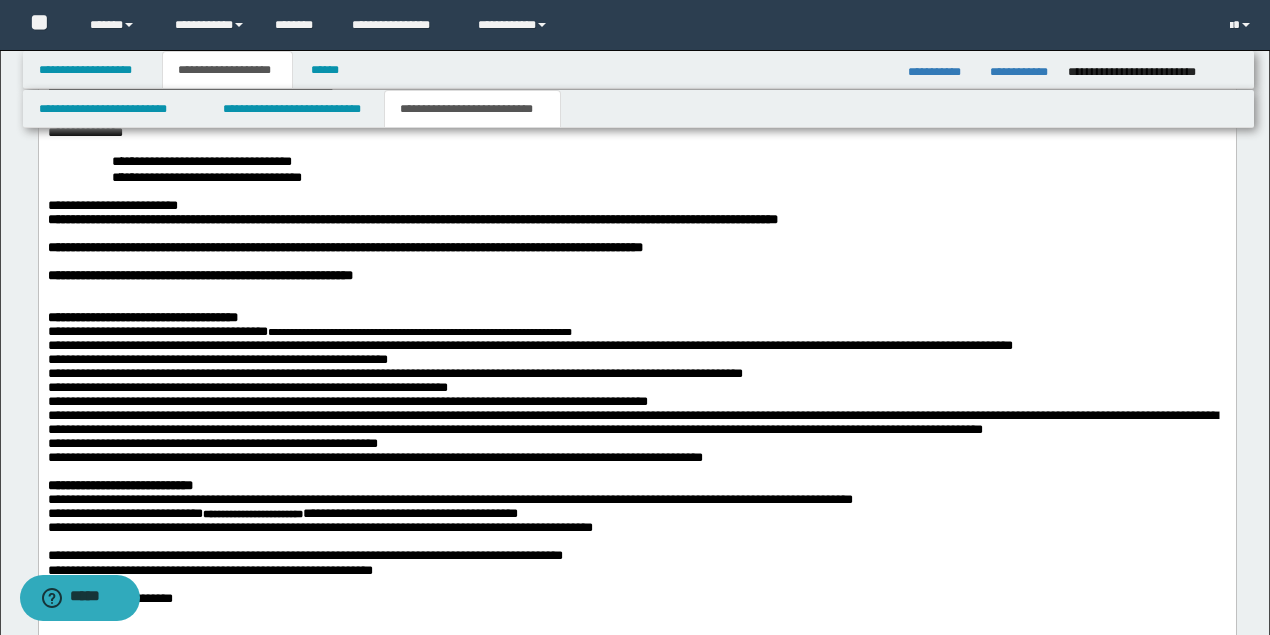 click at bounding box center (636, 305) 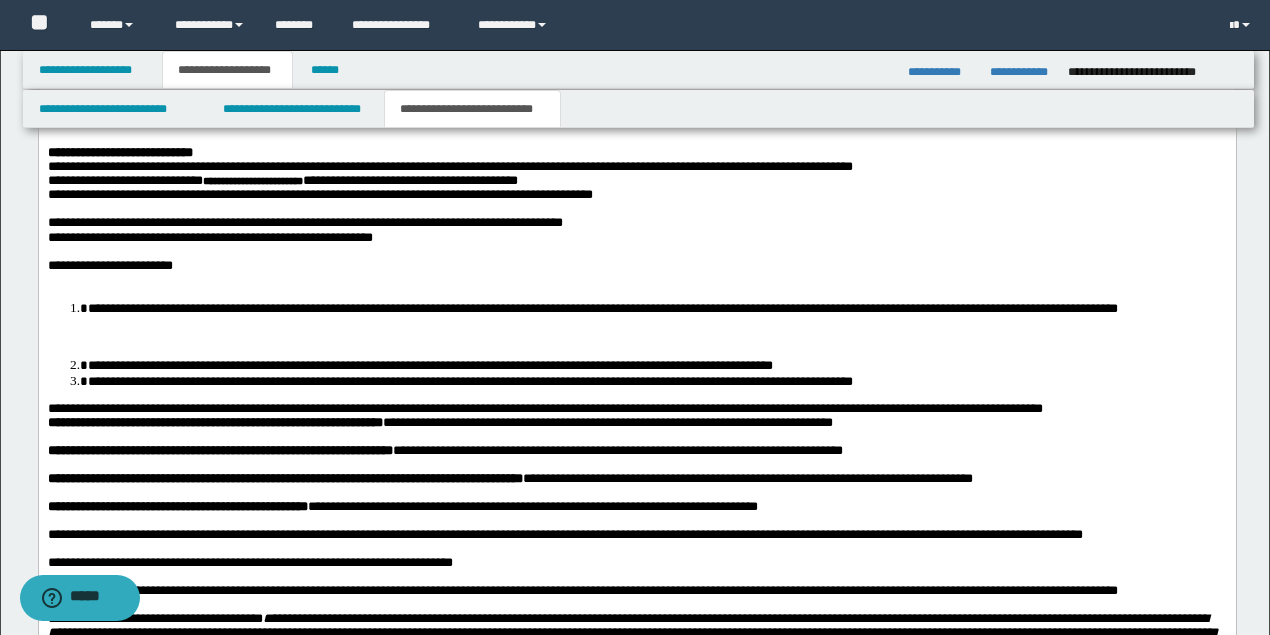 scroll, scrollTop: 2148, scrollLeft: 0, axis: vertical 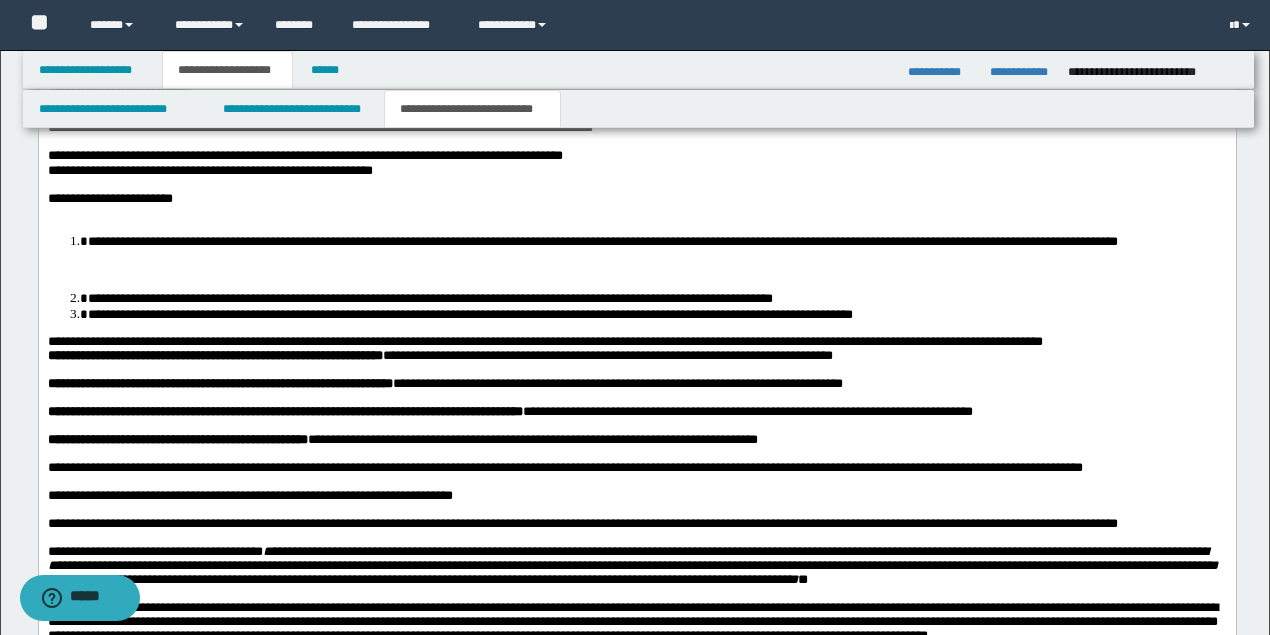 click at bounding box center [636, 271] 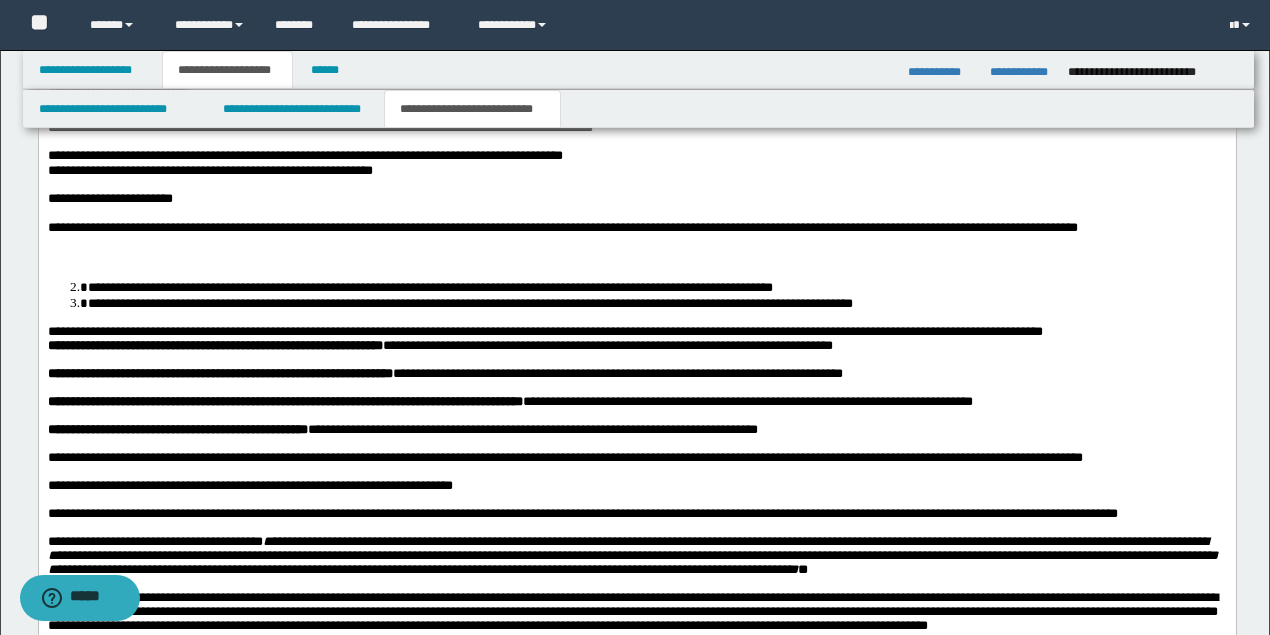 click at bounding box center (636, 260) 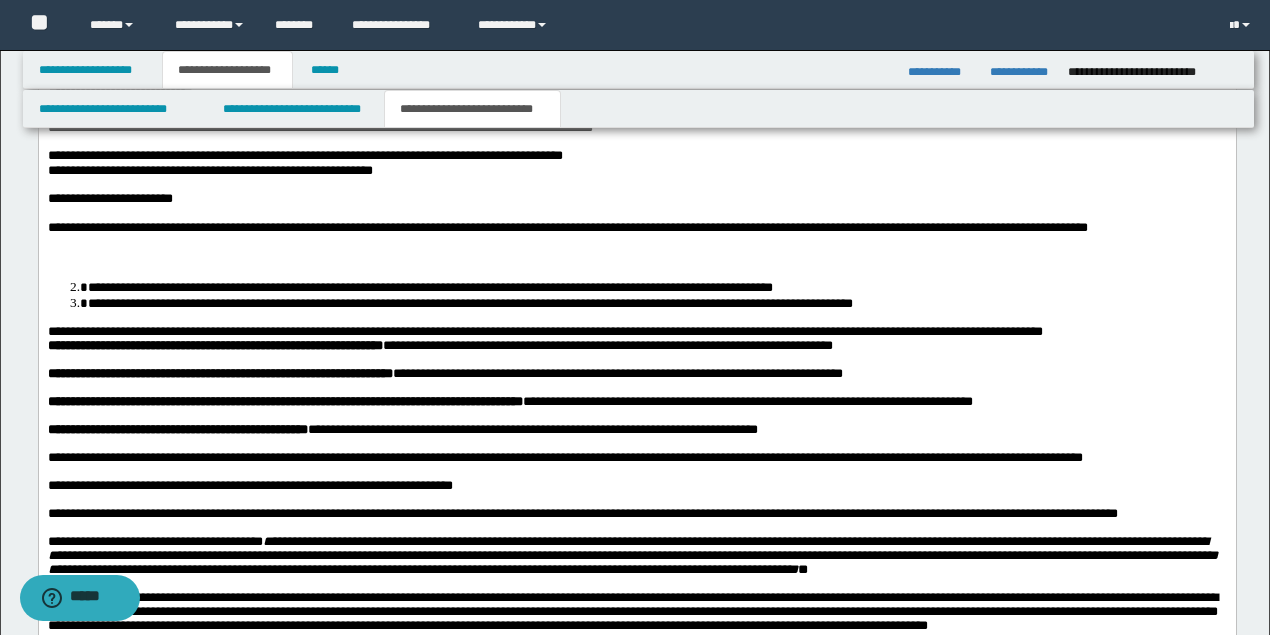 click on "**********" at bounding box center (637, 237) 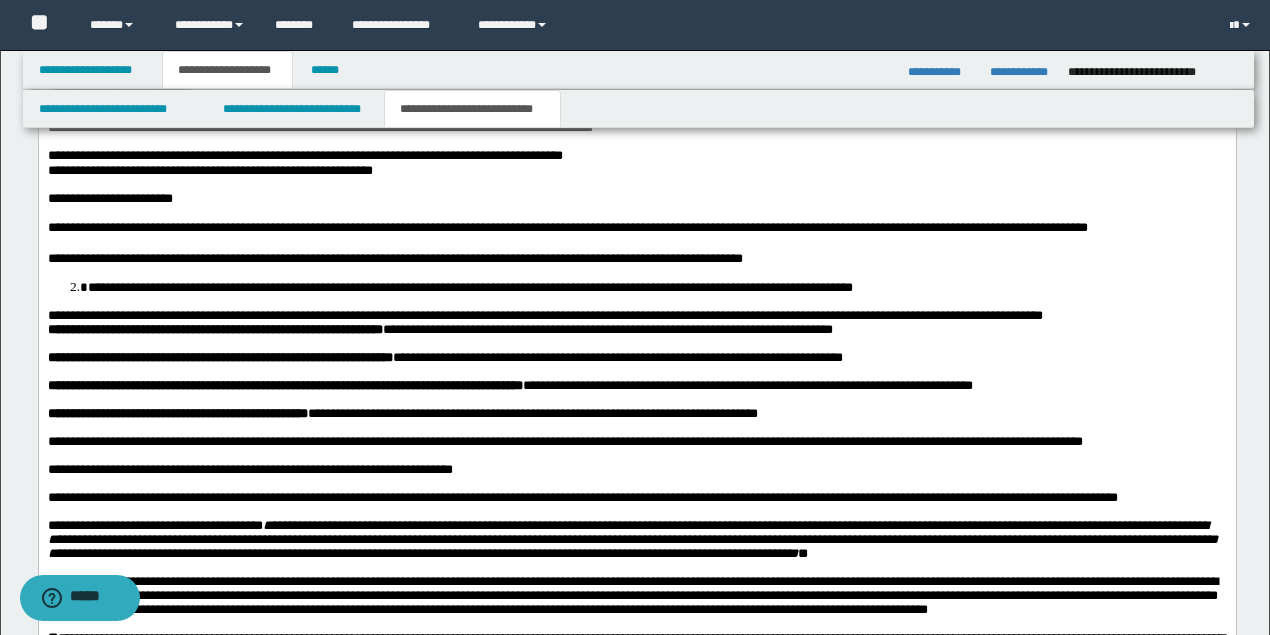 click on "**********" at bounding box center [636, 260] 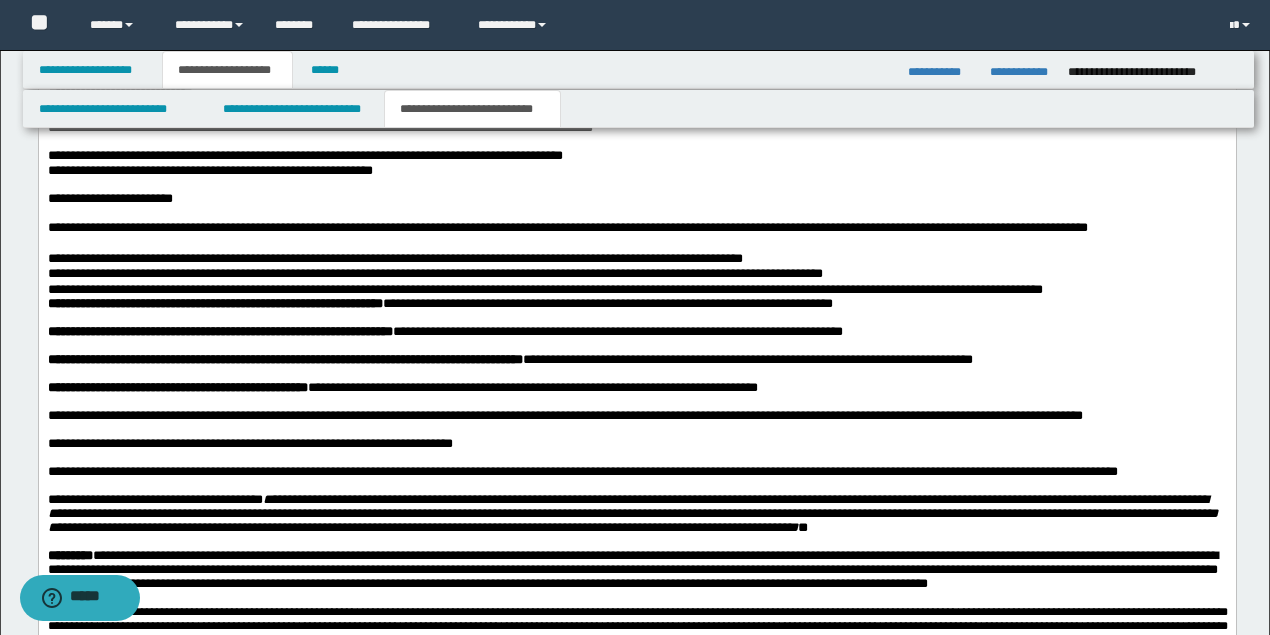 click on "**********" at bounding box center [636, 305] 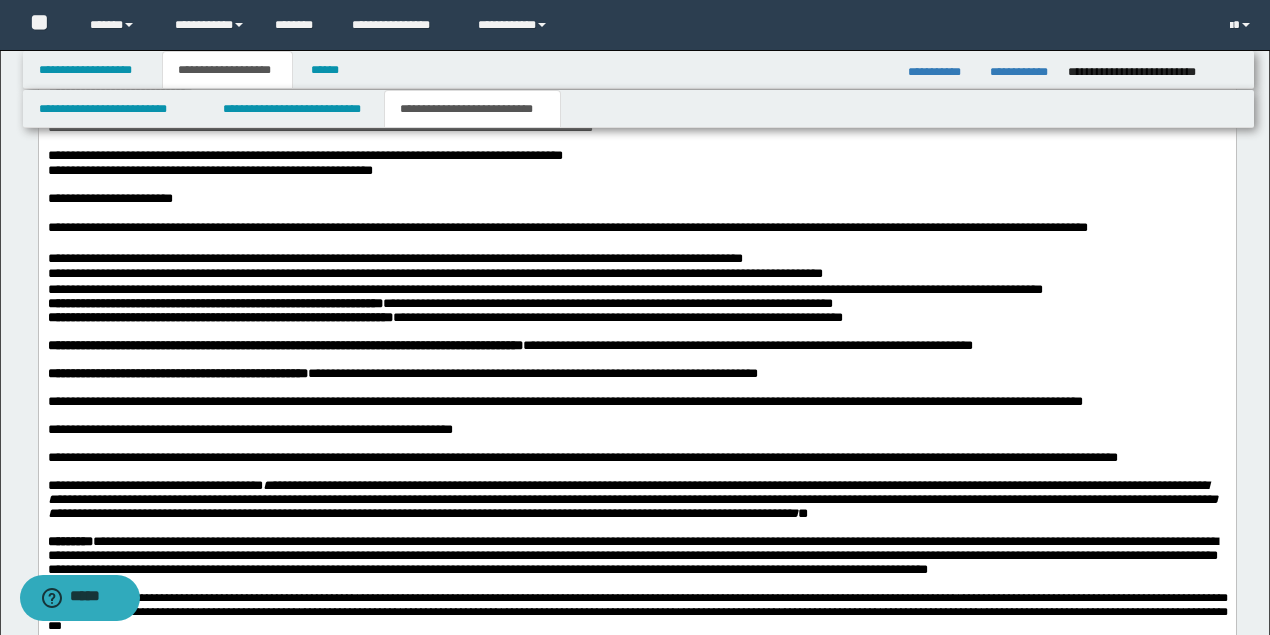 click on "**********" at bounding box center (636, 319) 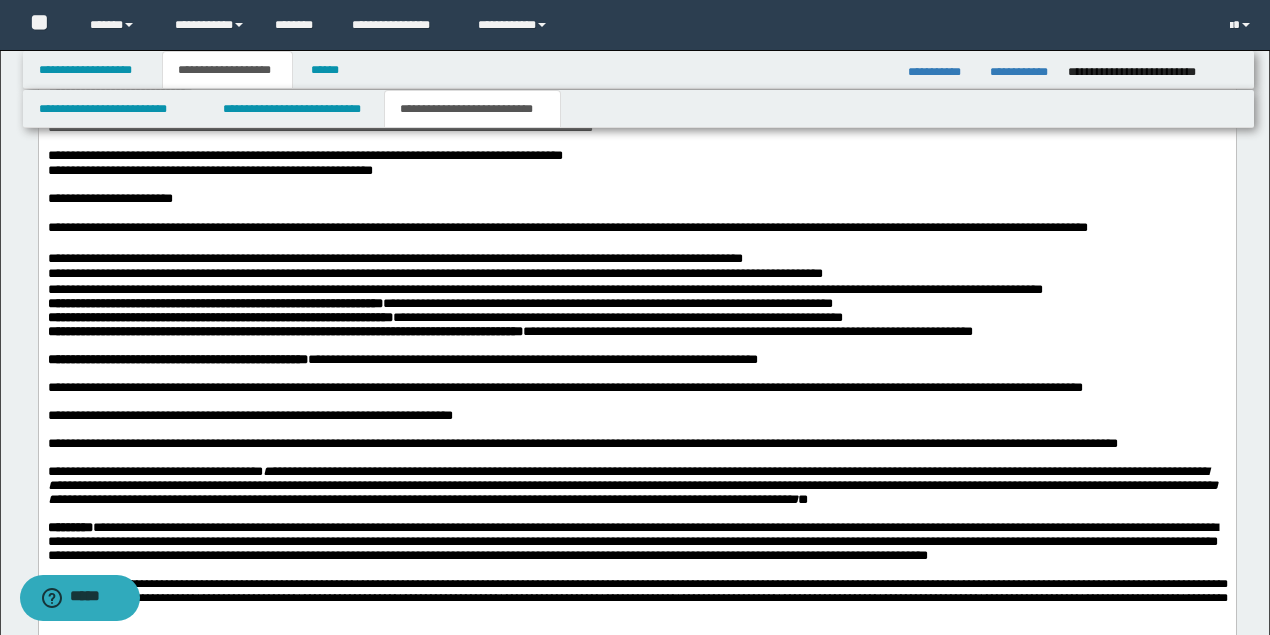 click on "**********" at bounding box center [636, 306] 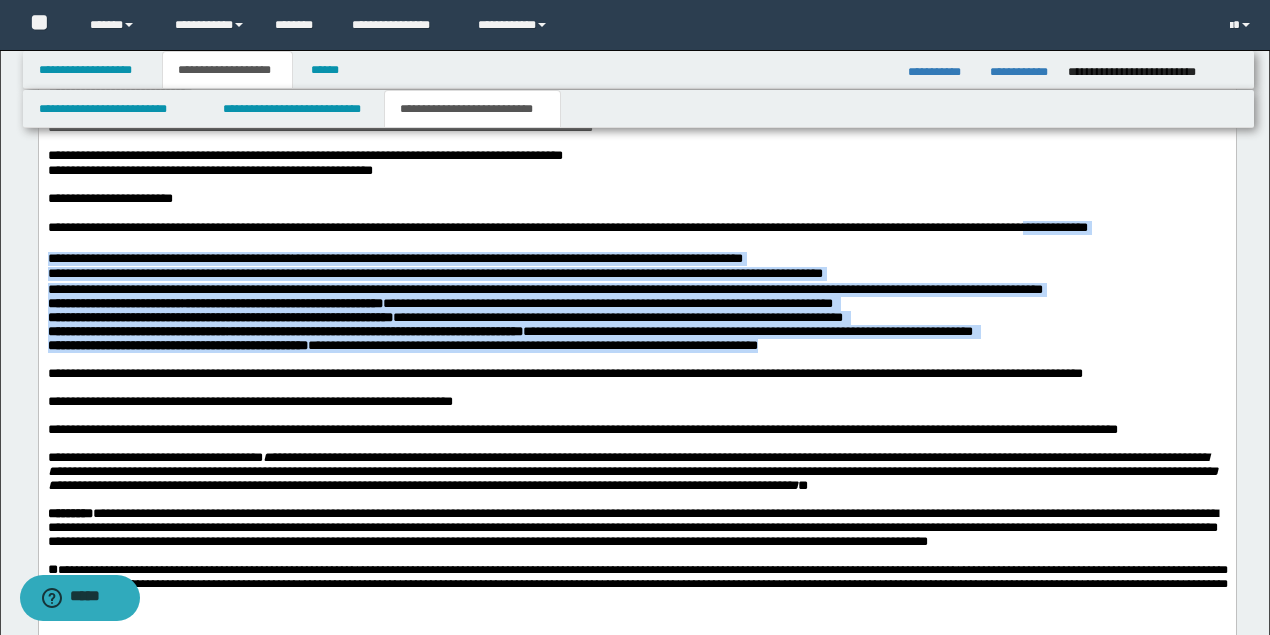 drag, startPoint x: 330, startPoint y: 341, endPoint x: 37, endPoint y: 297, distance: 296.28534 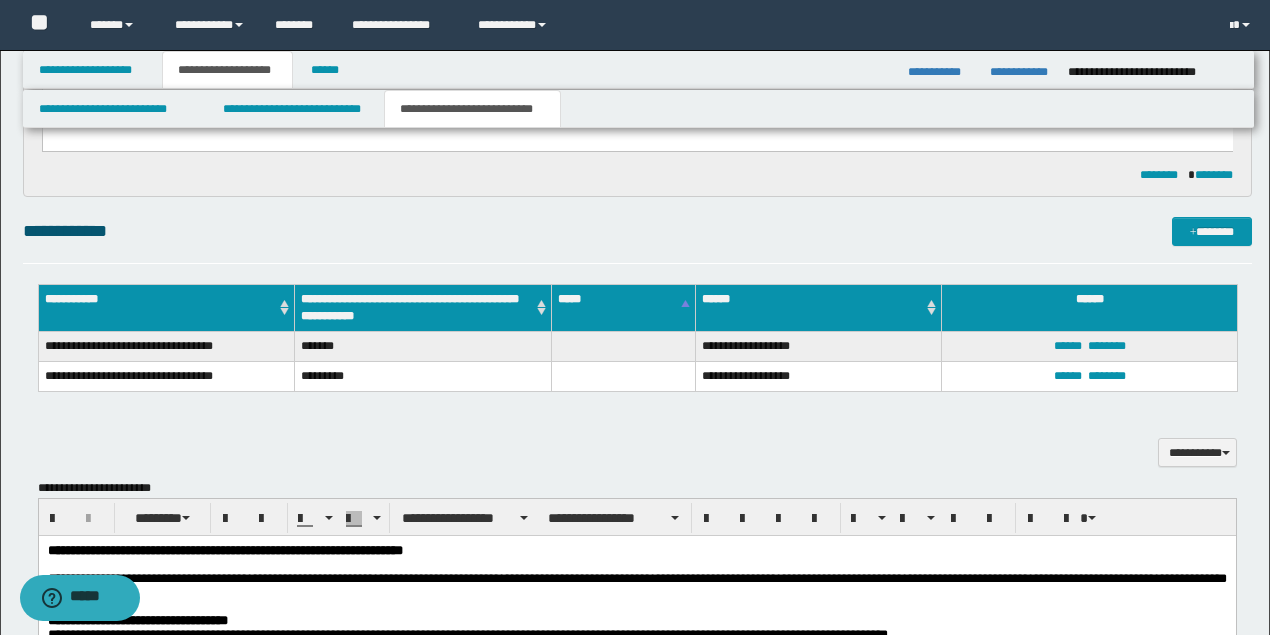 scroll, scrollTop: 1281, scrollLeft: 0, axis: vertical 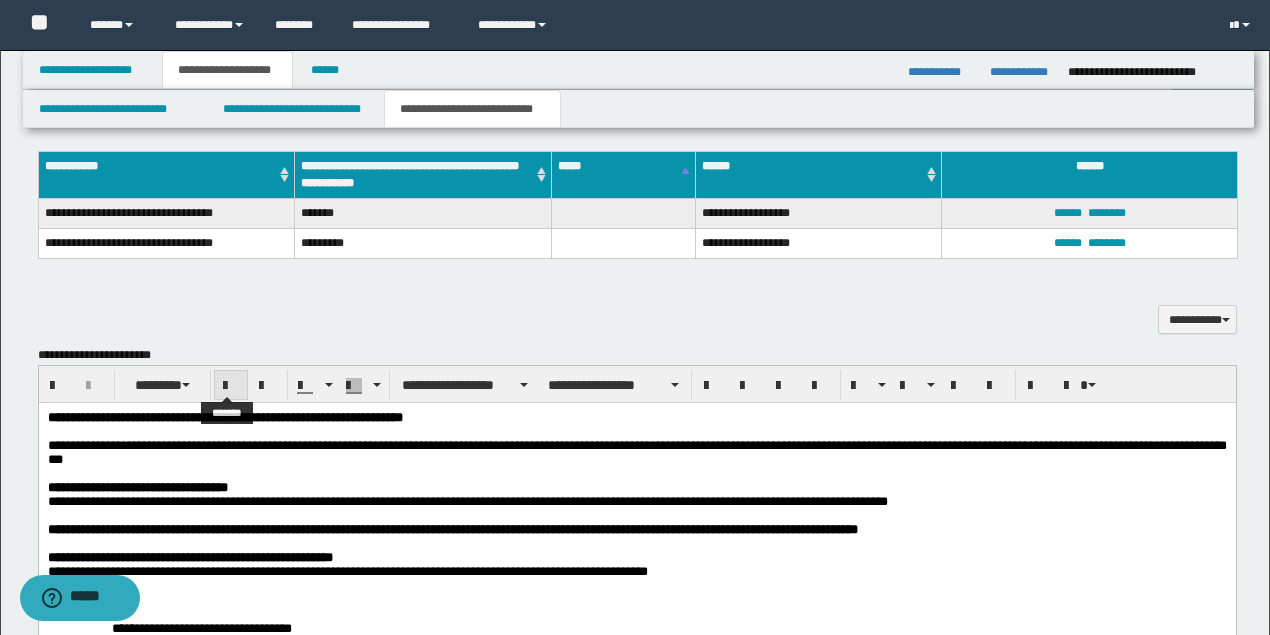 click at bounding box center [231, 386] 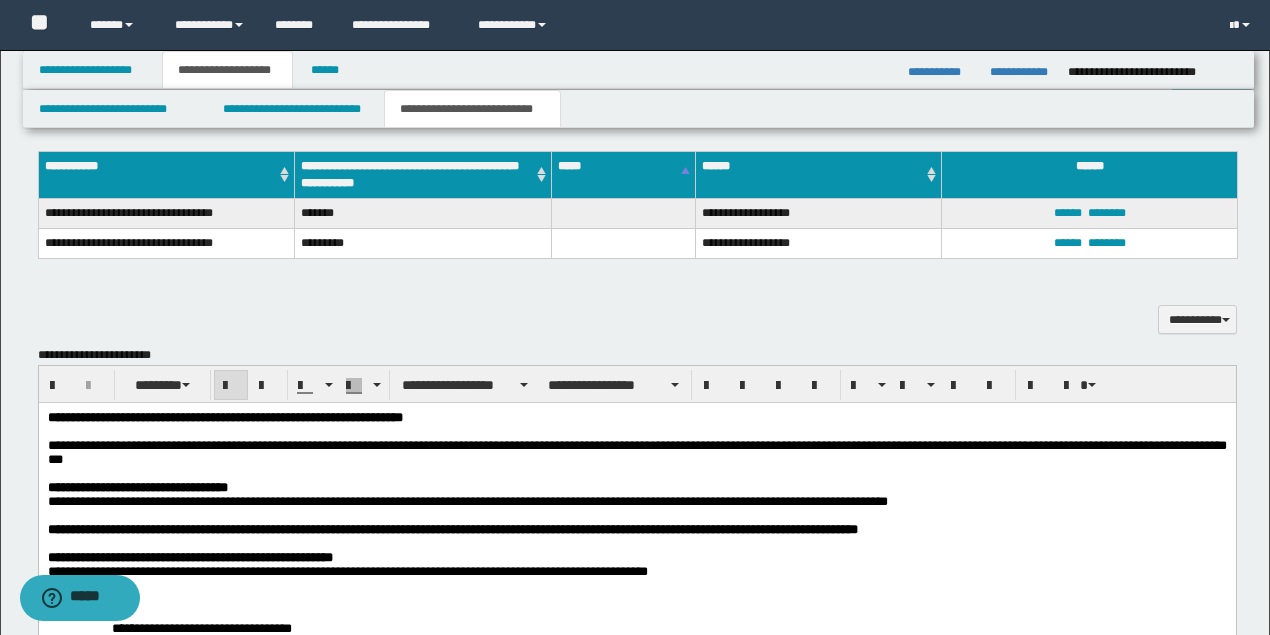 click at bounding box center [231, 386] 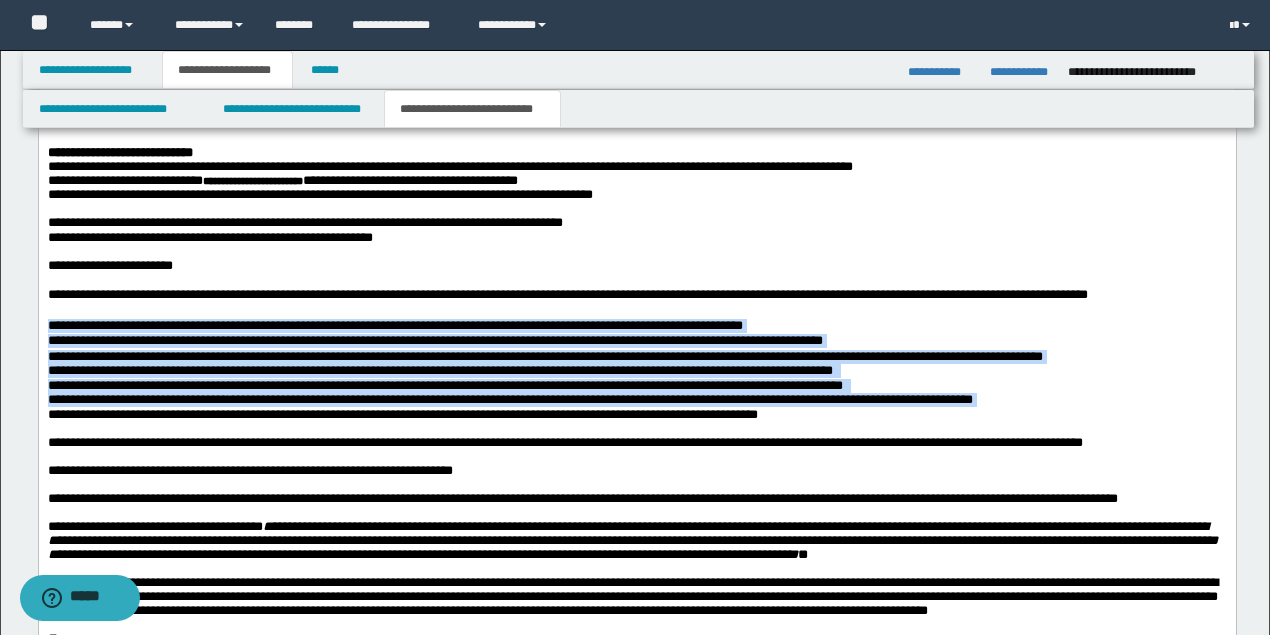 click on "**********" at bounding box center [637, 304] 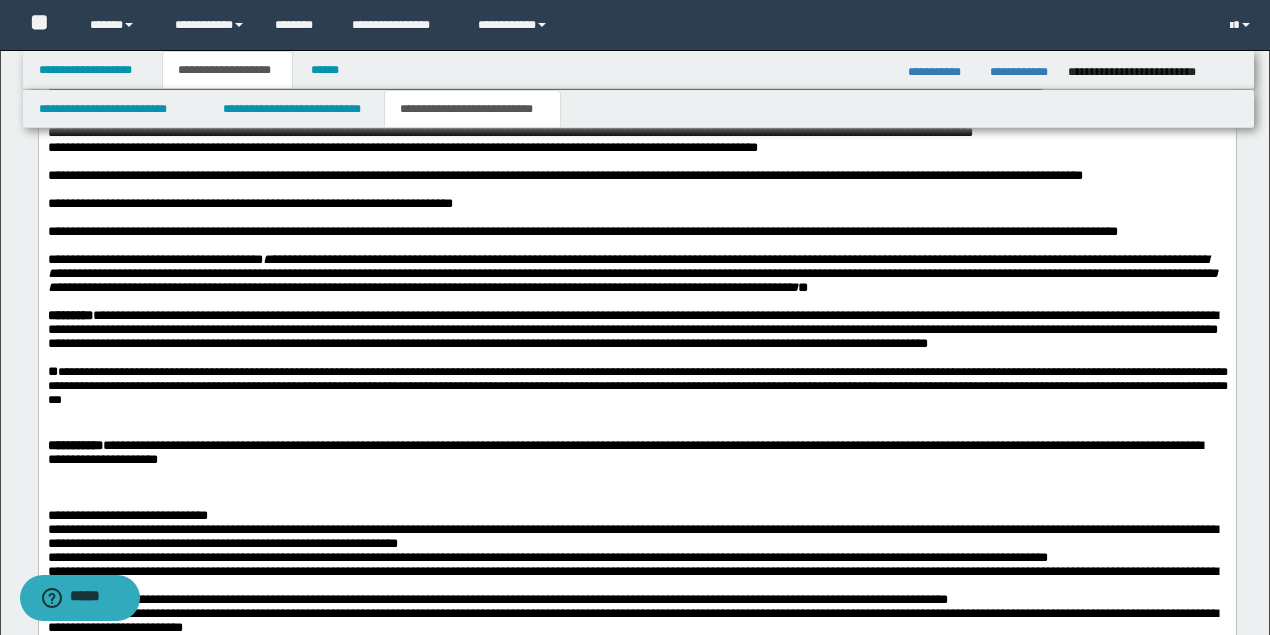 scroll, scrollTop: 2481, scrollLeft: 0, axis: vertical 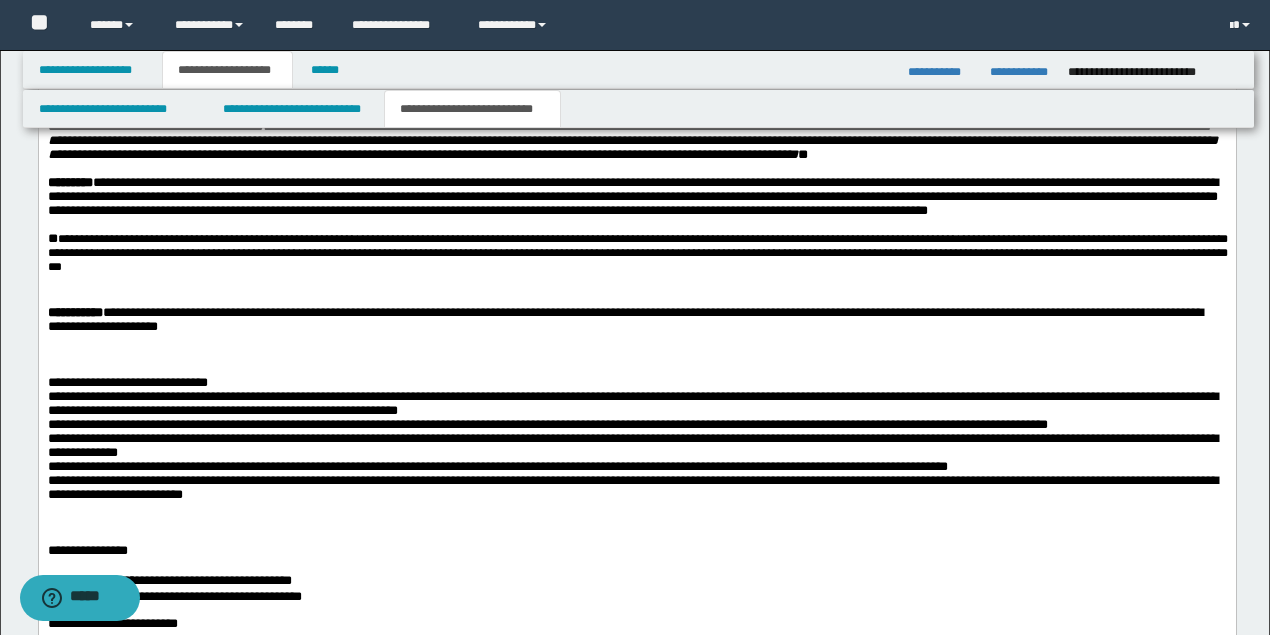 click on "**********" at bounding box center (632, 197) 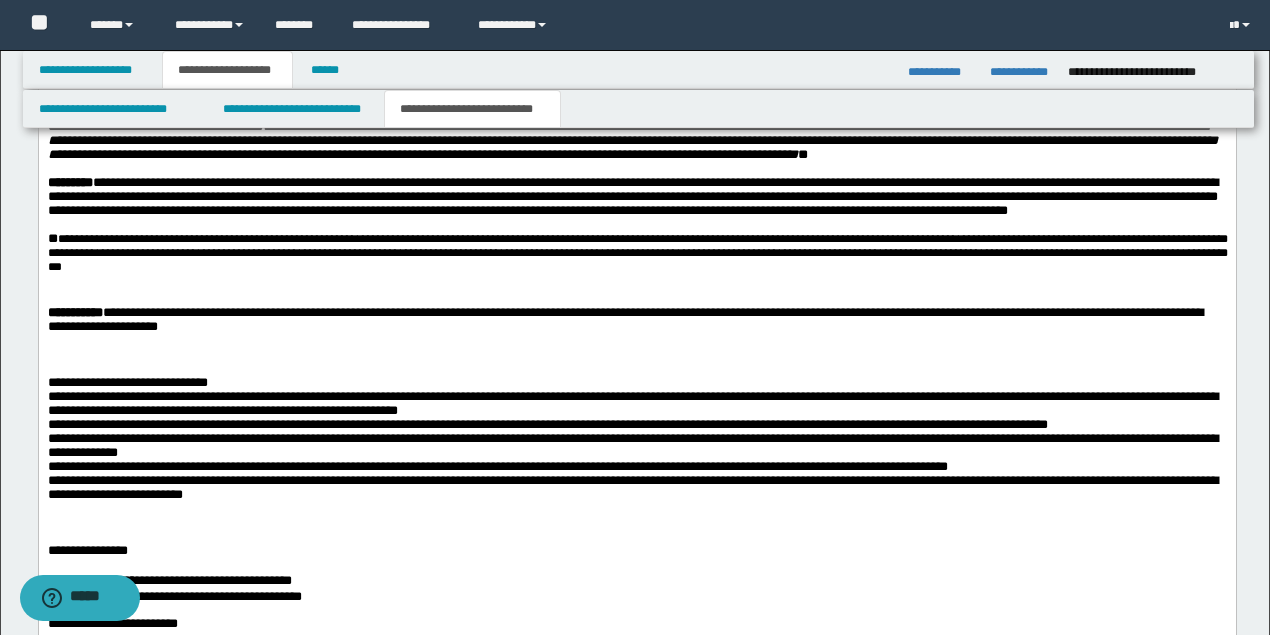 click on "**********" at bounding box center [632, 197] 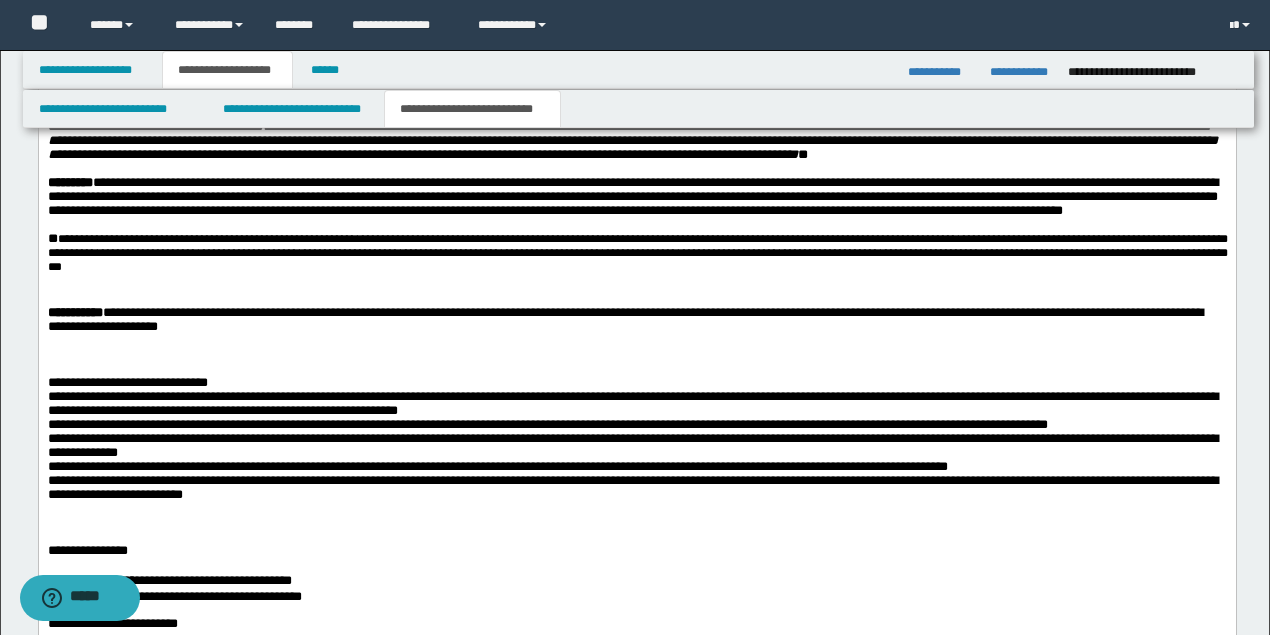 click at bounding box center [636, 356] 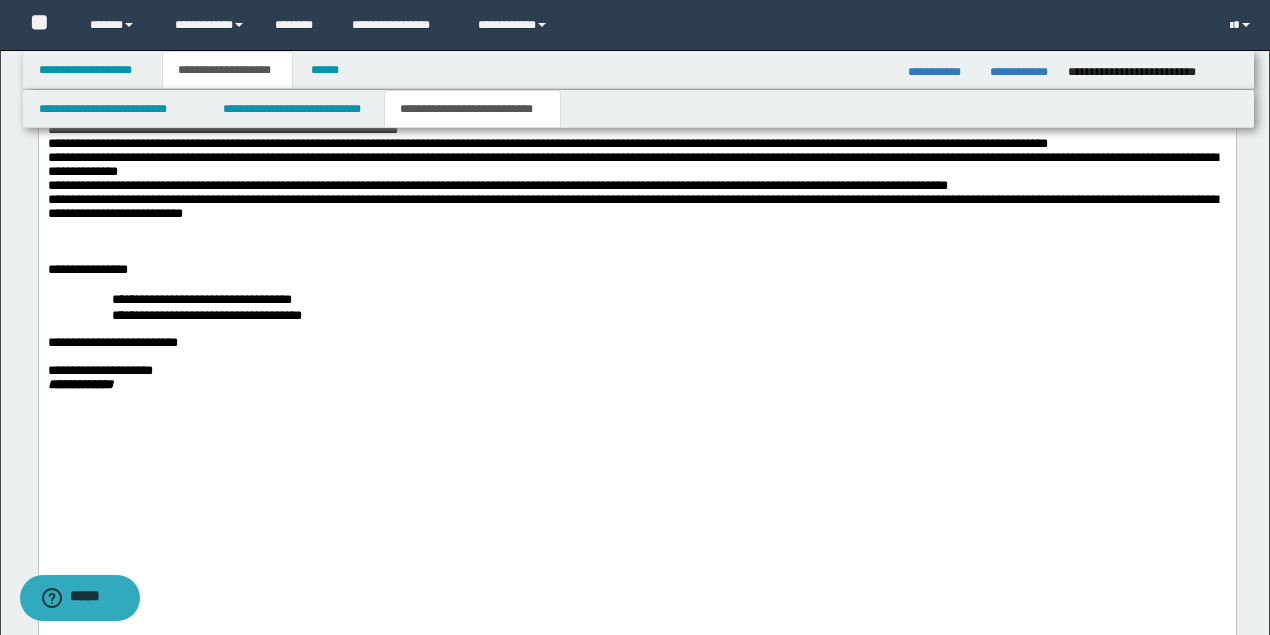 scroll, scrollTop: 2681, scrollLeft: 0, axis: vertical 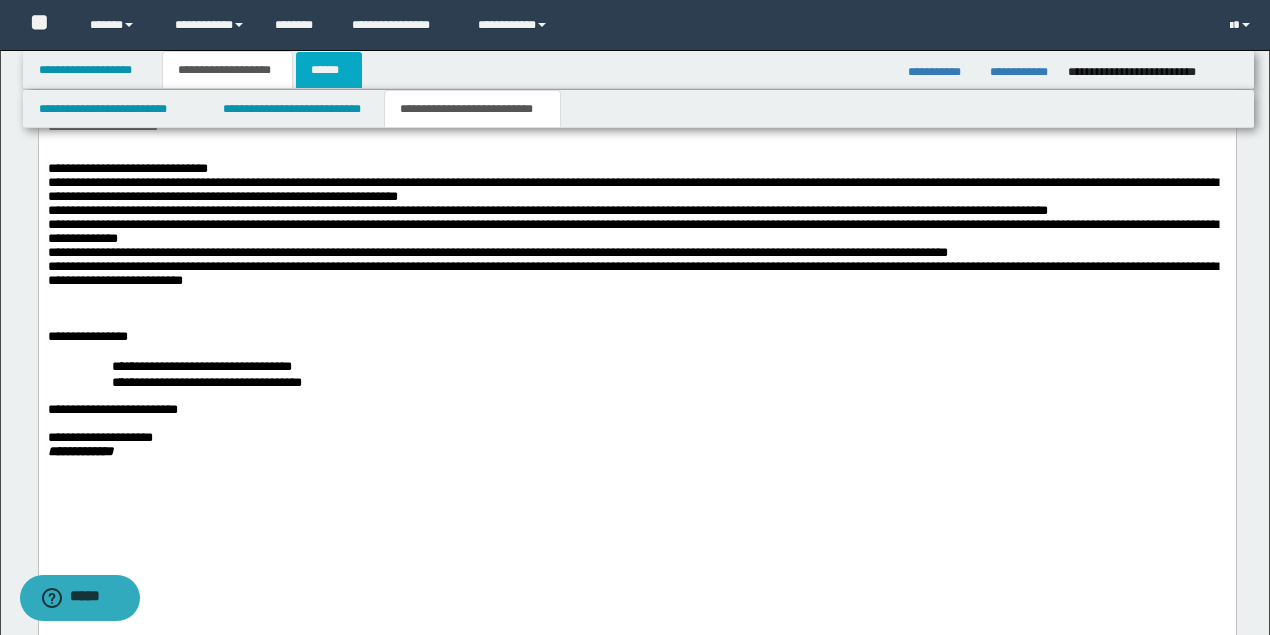 click on "******" at bounding box center [329, 70] 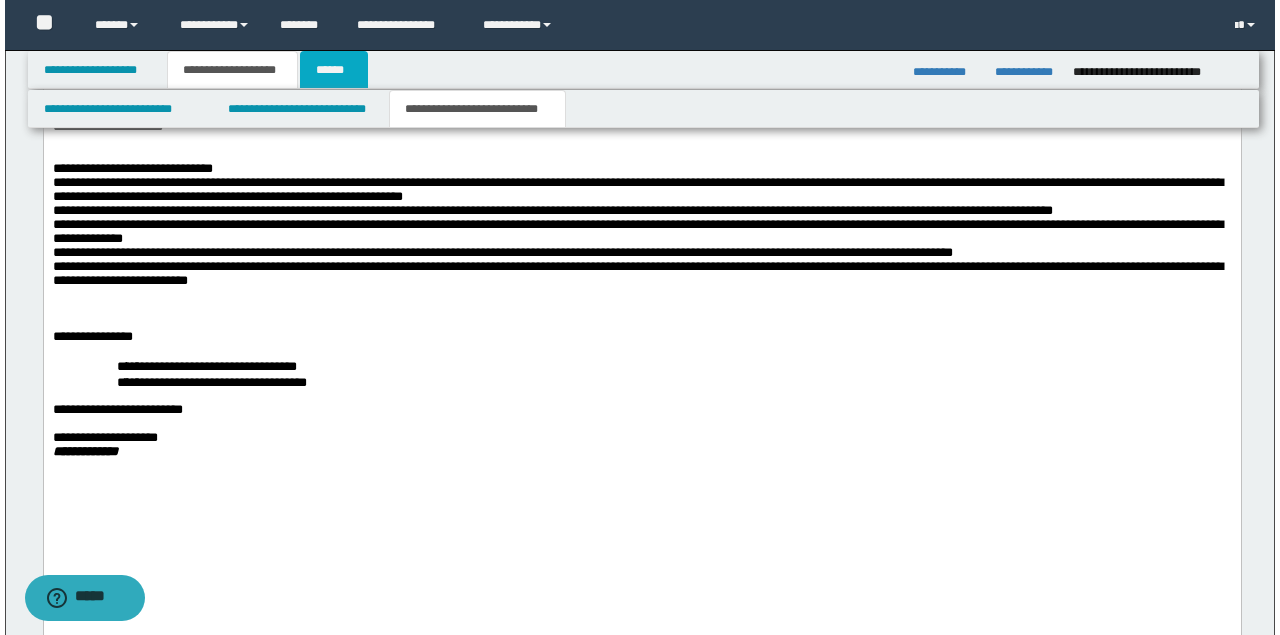 scroll, scrollTop: 0, scrollLeft: 0, axis: both 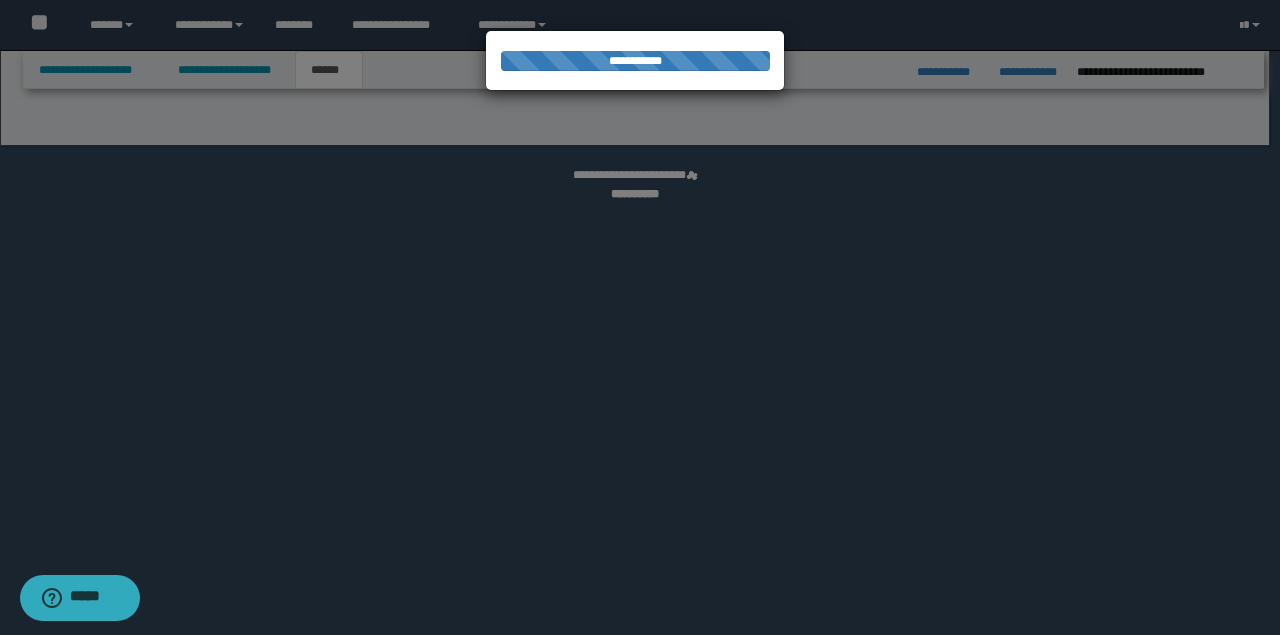 select on "*" 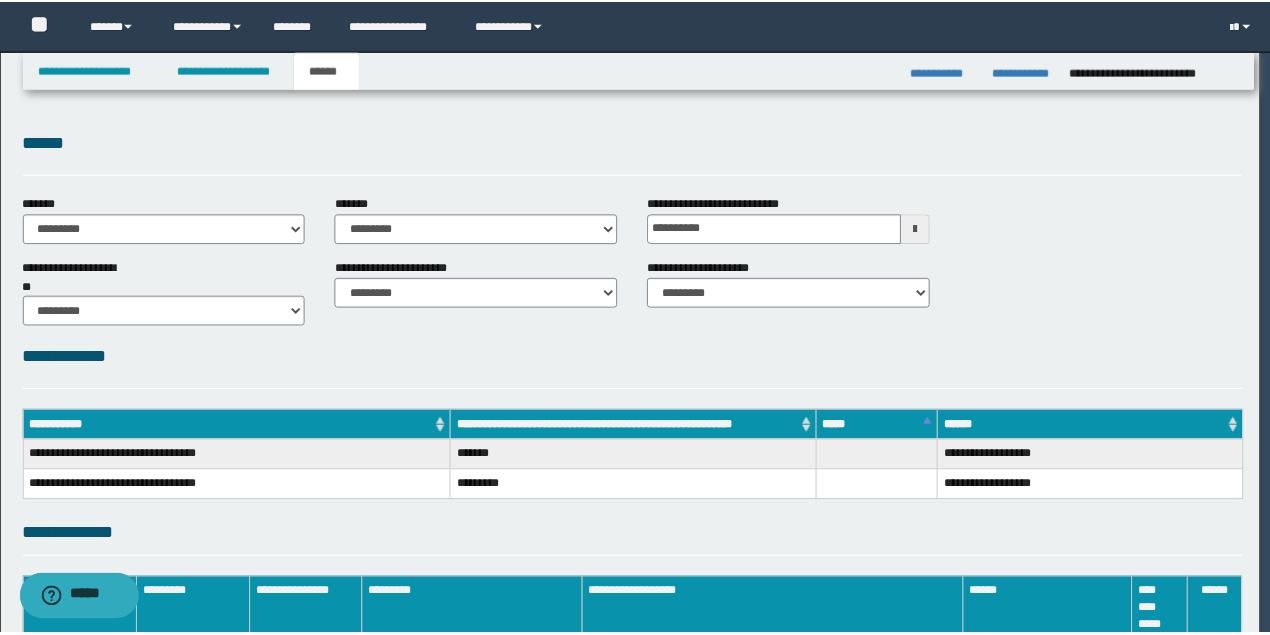 scroll, scrollTop: 0, scrollLeft: 0, axis: both 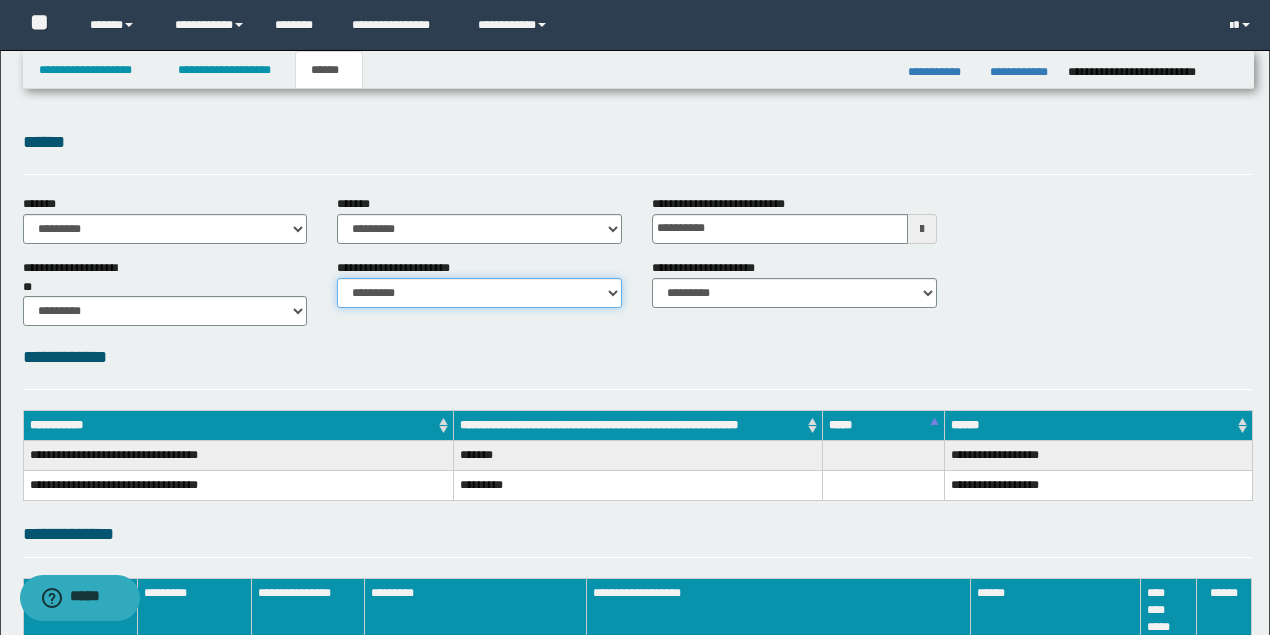 click on "*********
*********
*********" at bounding box center [479, 293] 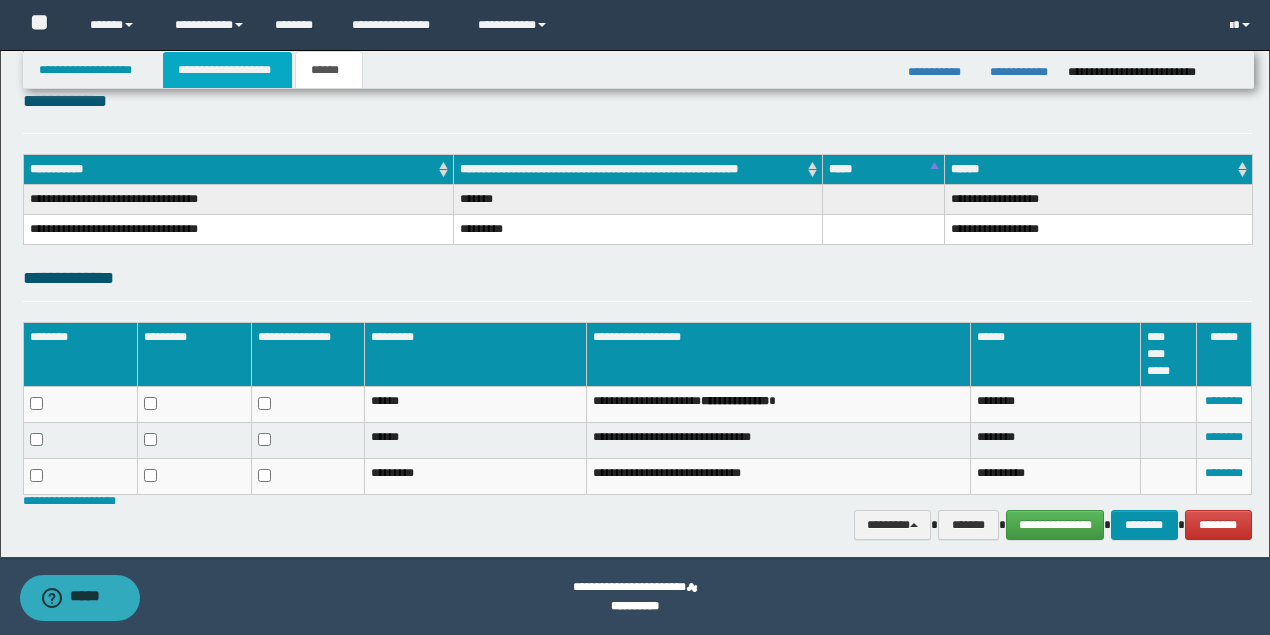 click on "**********" at bounding box center (227, 70) 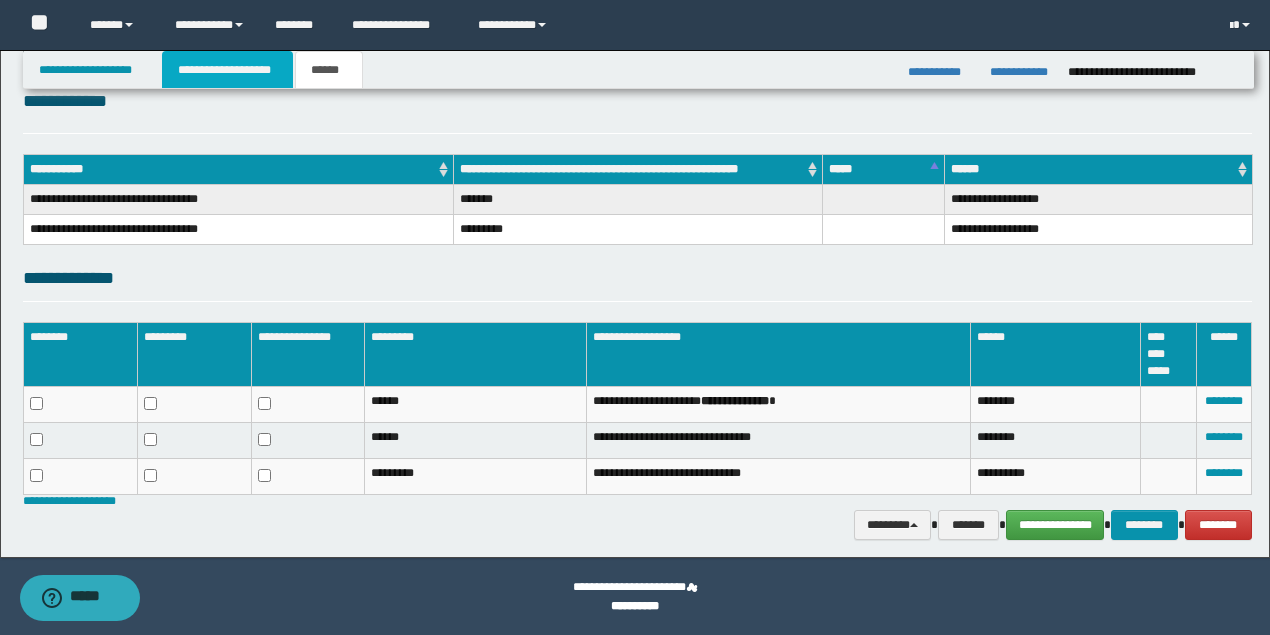 scroll, scrollTop: 287, scrollLeft: 0, axis: vertical 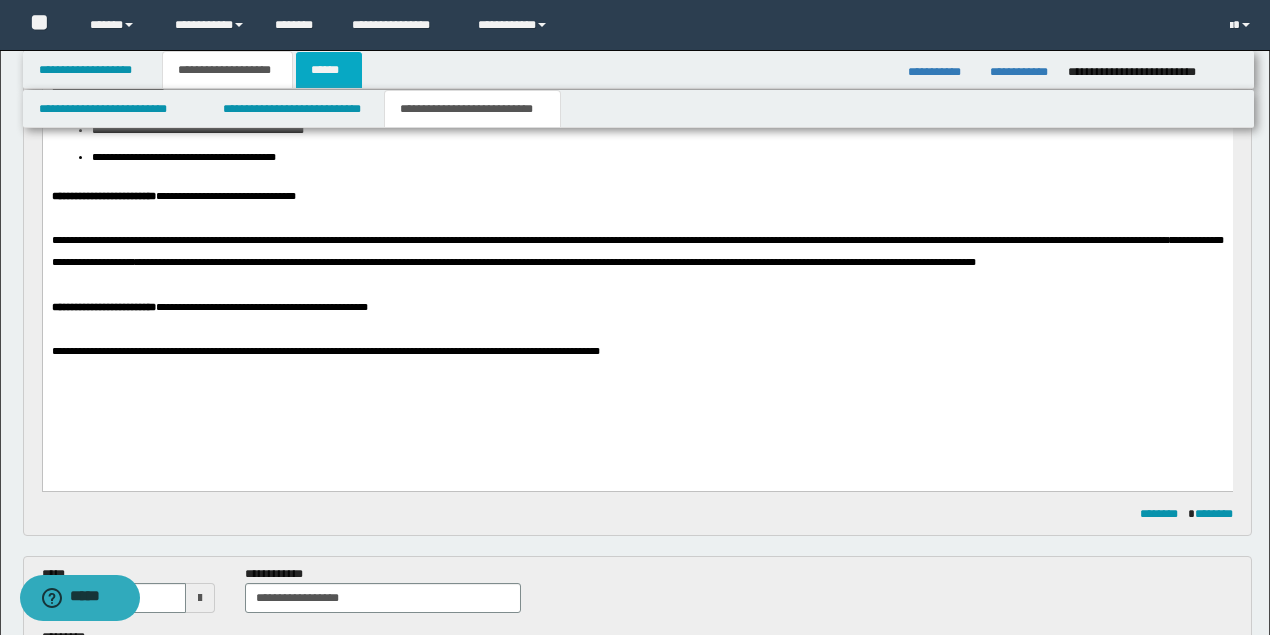click on "******" at bounding box center [329, 70] 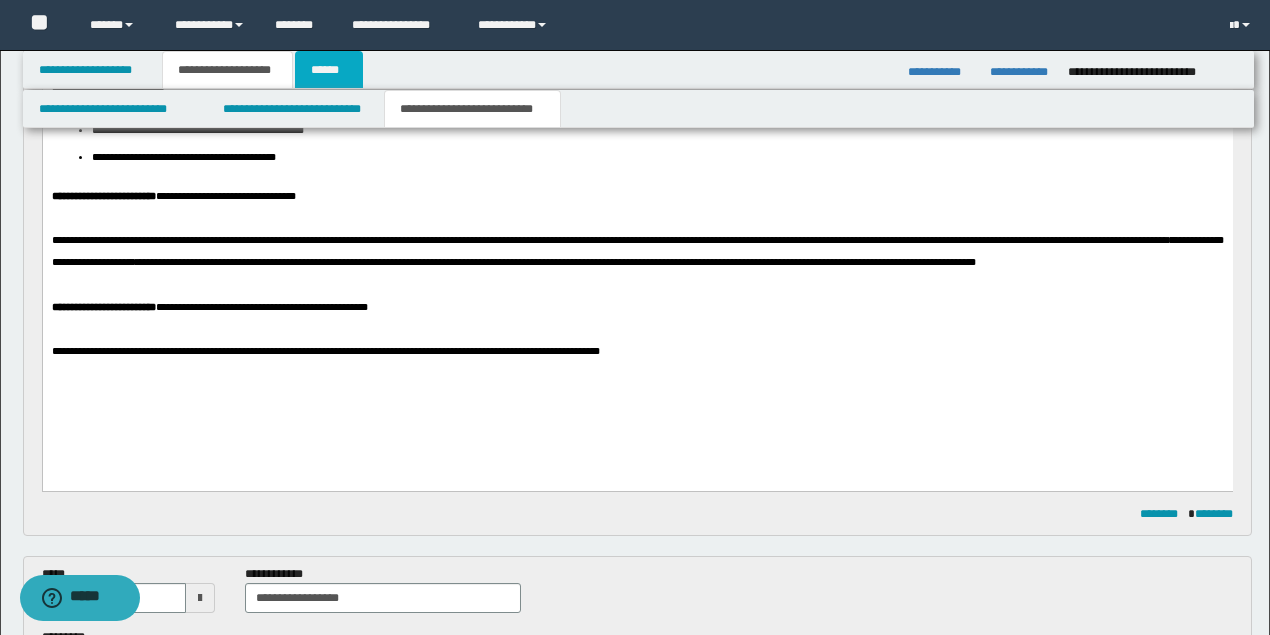 type on "**********" 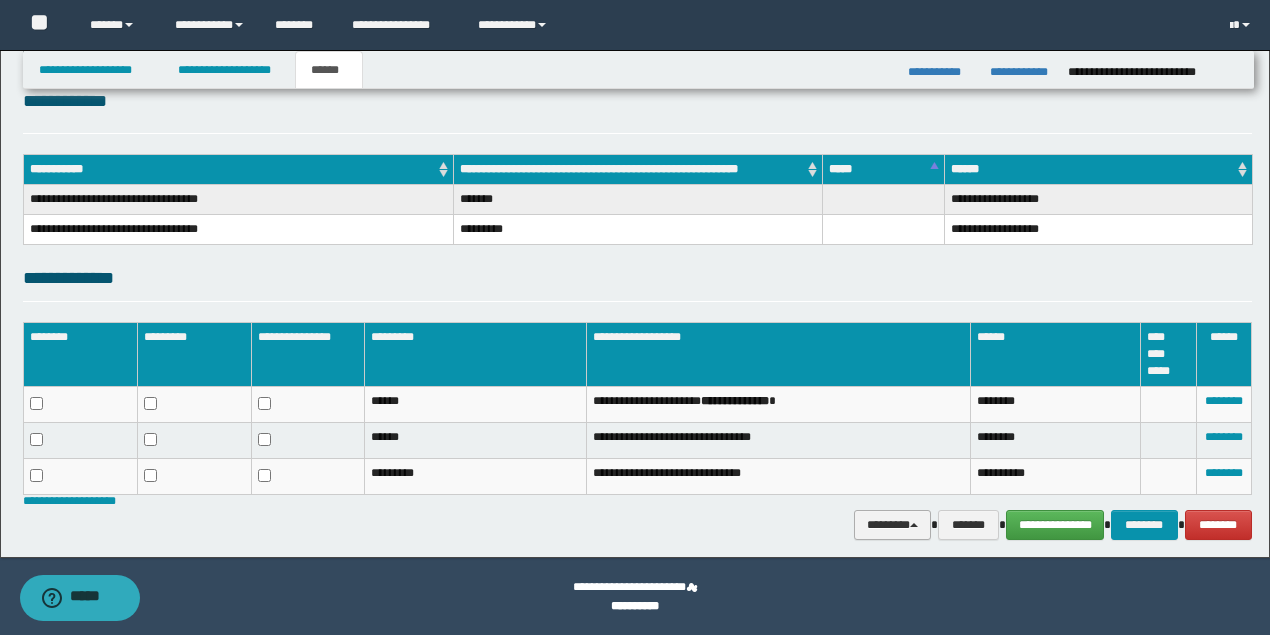 click on "********" at bounding box center (893, 524) 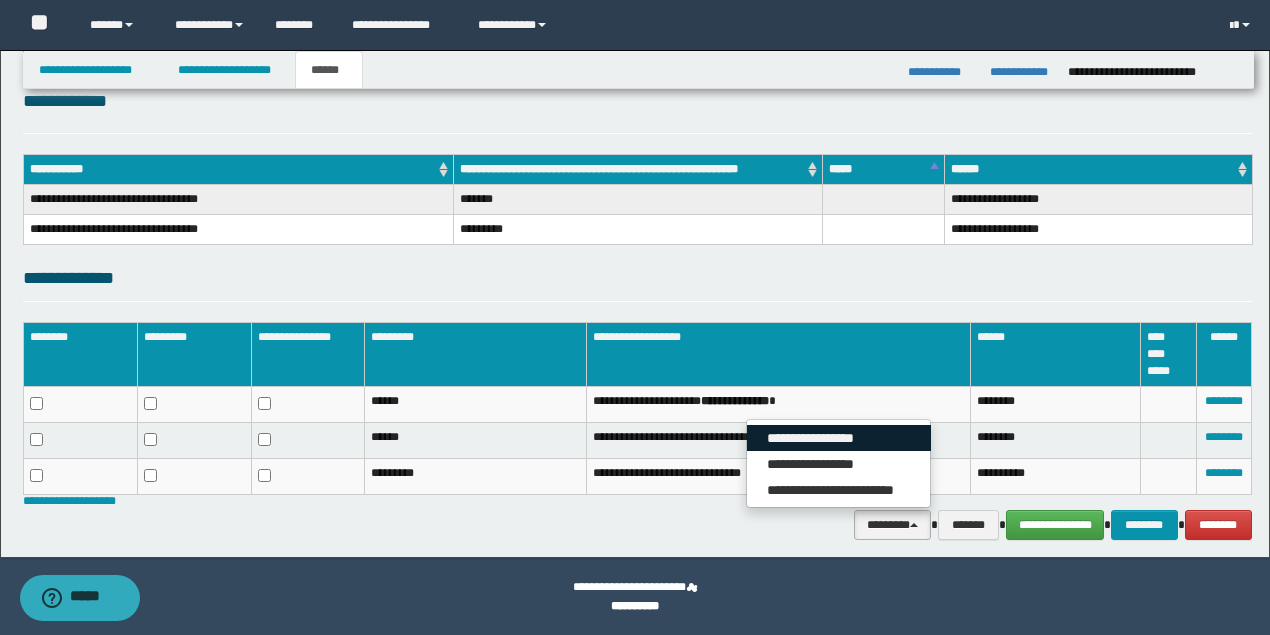 click on "**********" at bounding box center [839, 438] 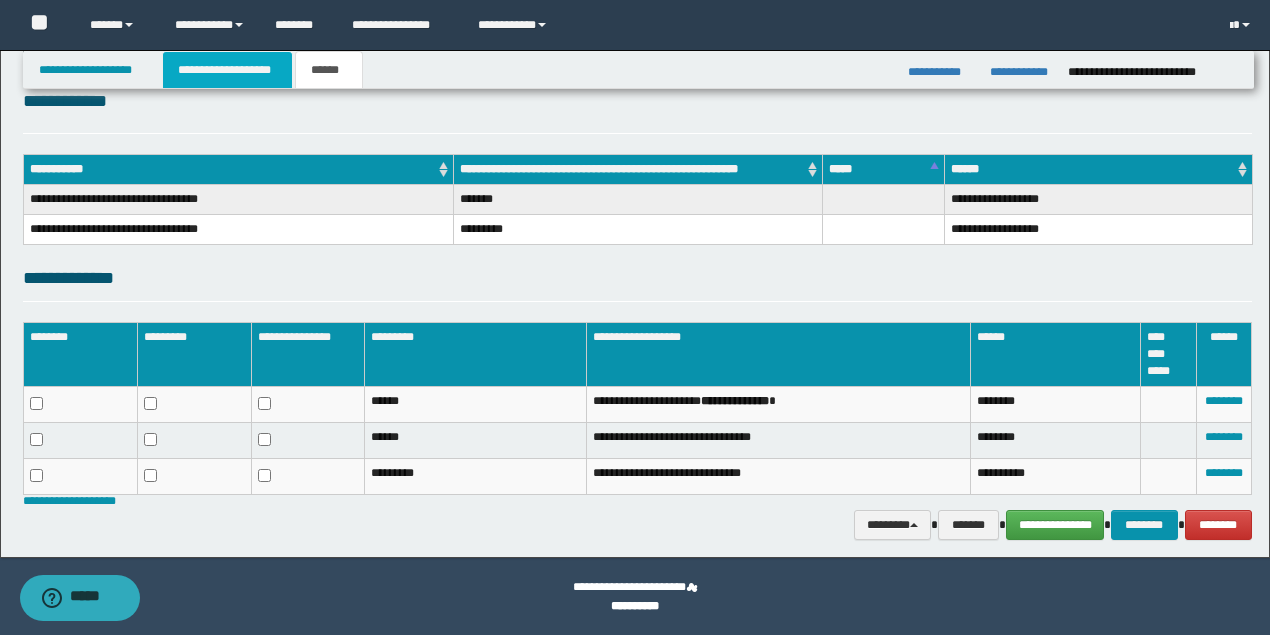 click on "**********" at bounding box center (227, 70) 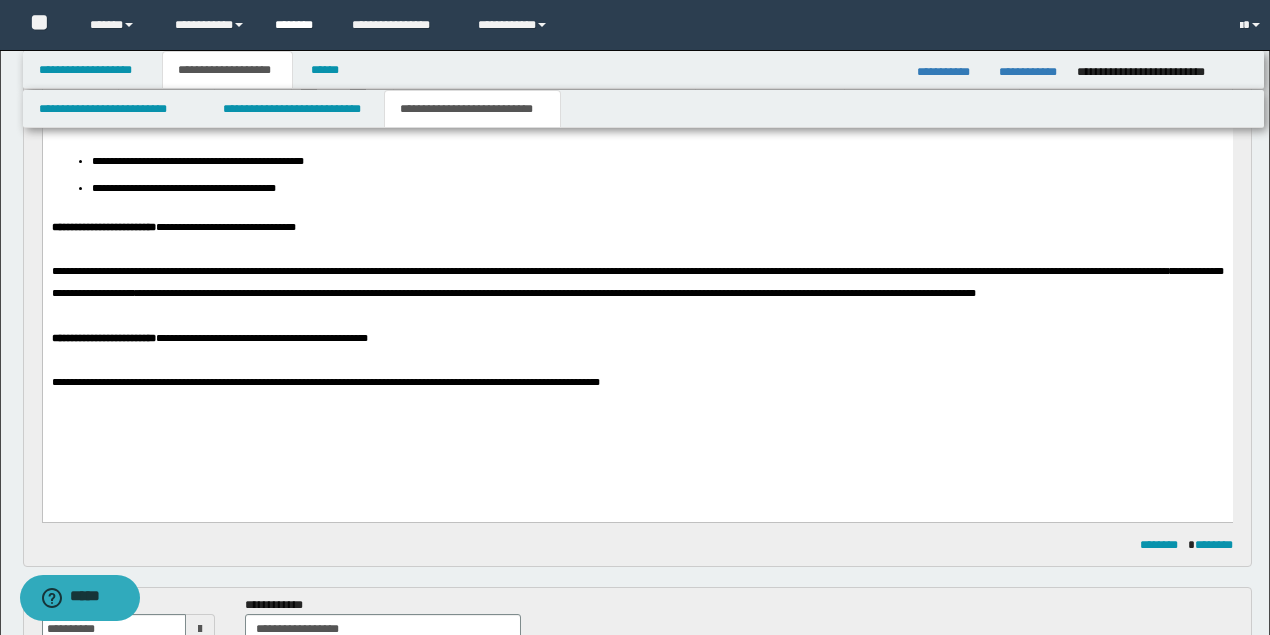 scroll, scrollTop: 287, scrollLeft: 0, axis: vertical 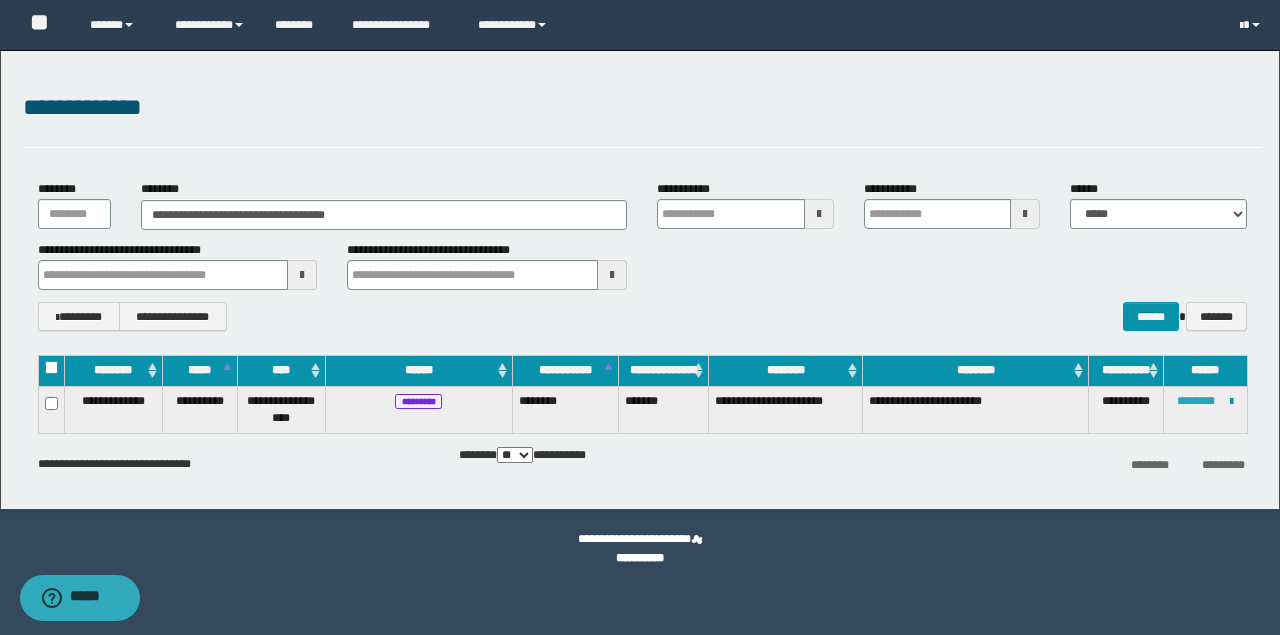 click on "********" at bounding box center (1196, 401) 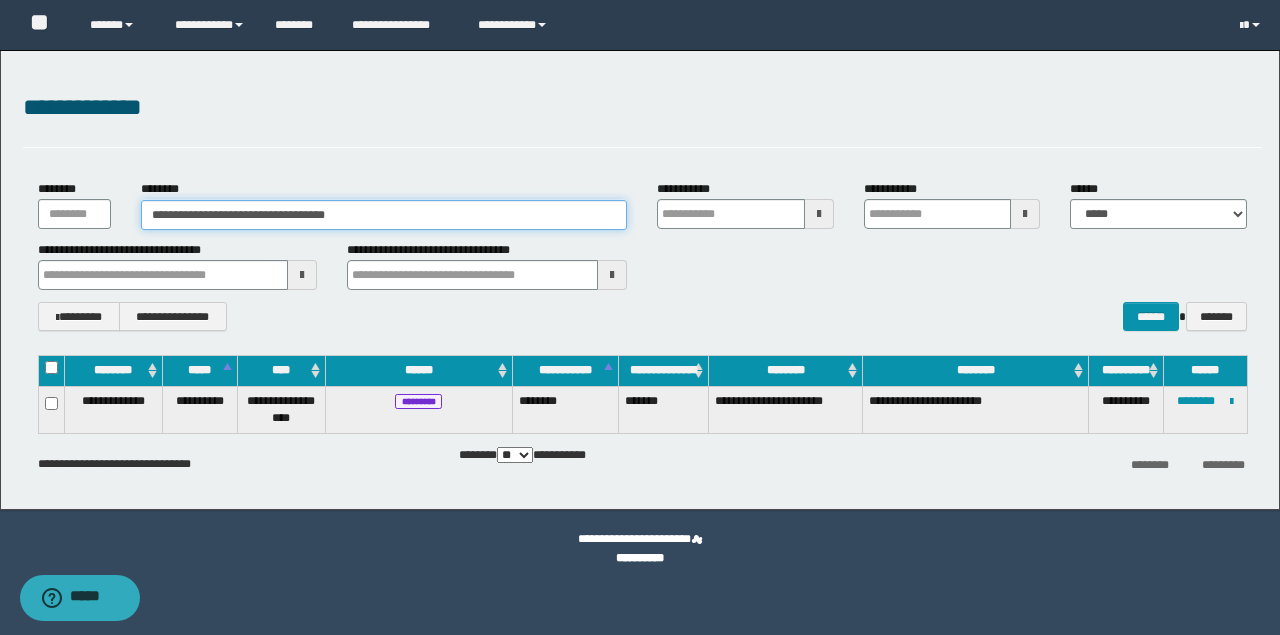 drag, startPoint x: 395, startPoint y: 220, endPoint x: 91, endPoint y: 212, distance: 304.10526 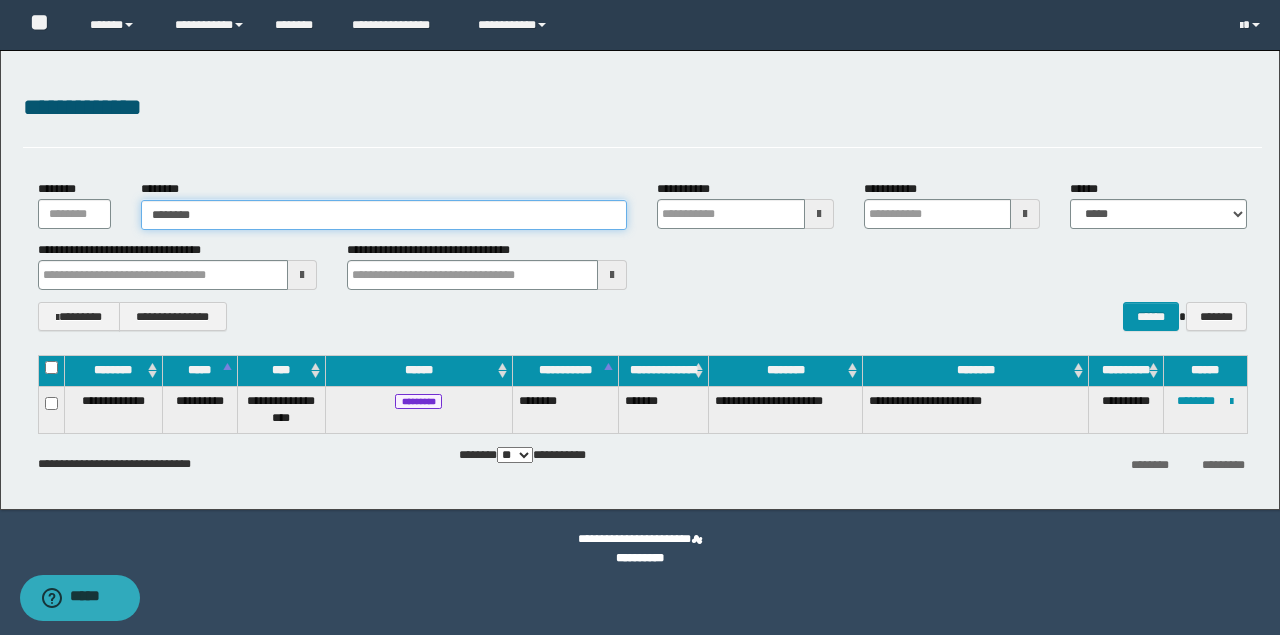 type on "********" 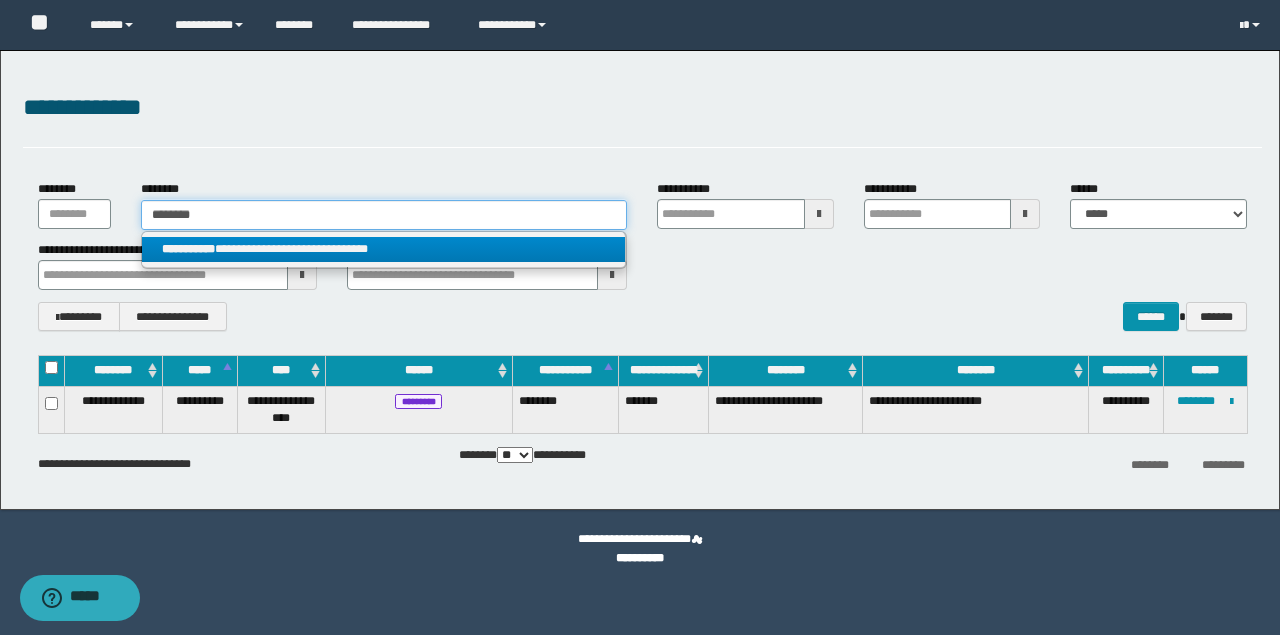 type on "********" 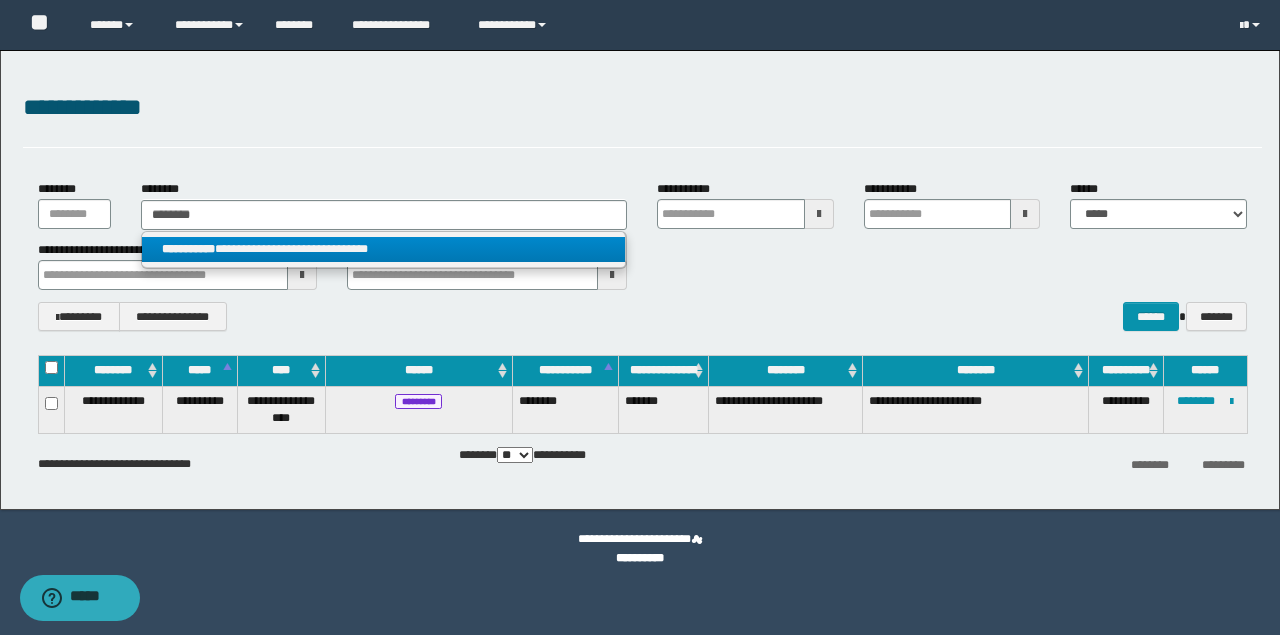 click on "**********" at bounding box center (384, 249) 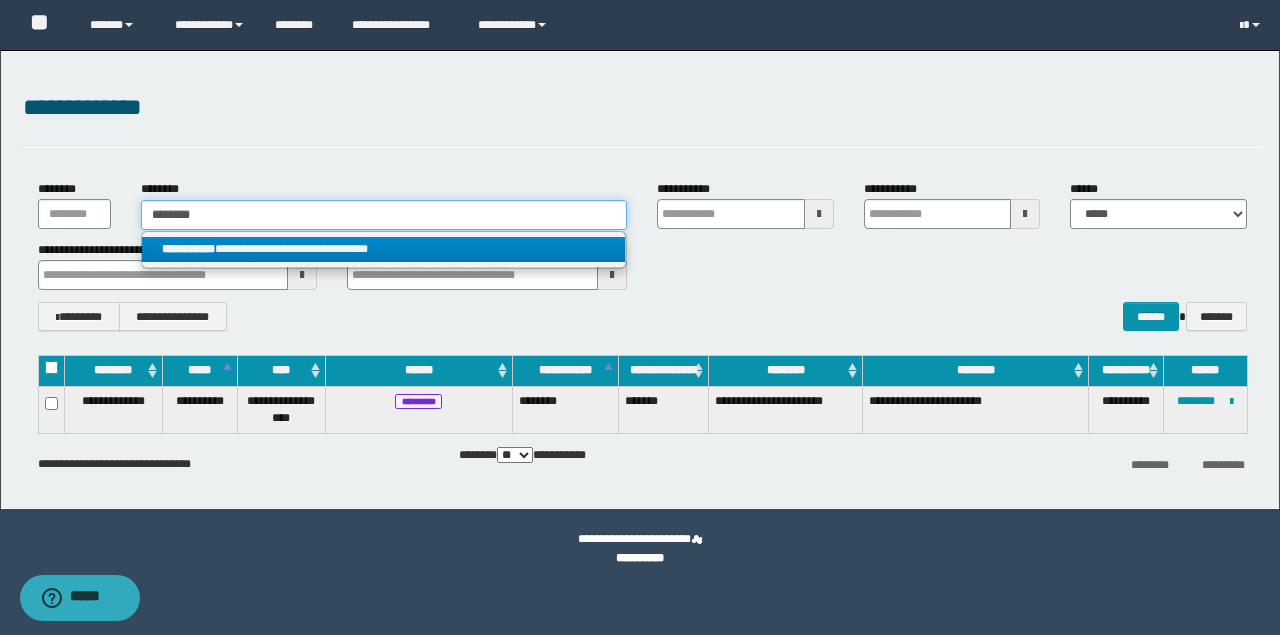 type 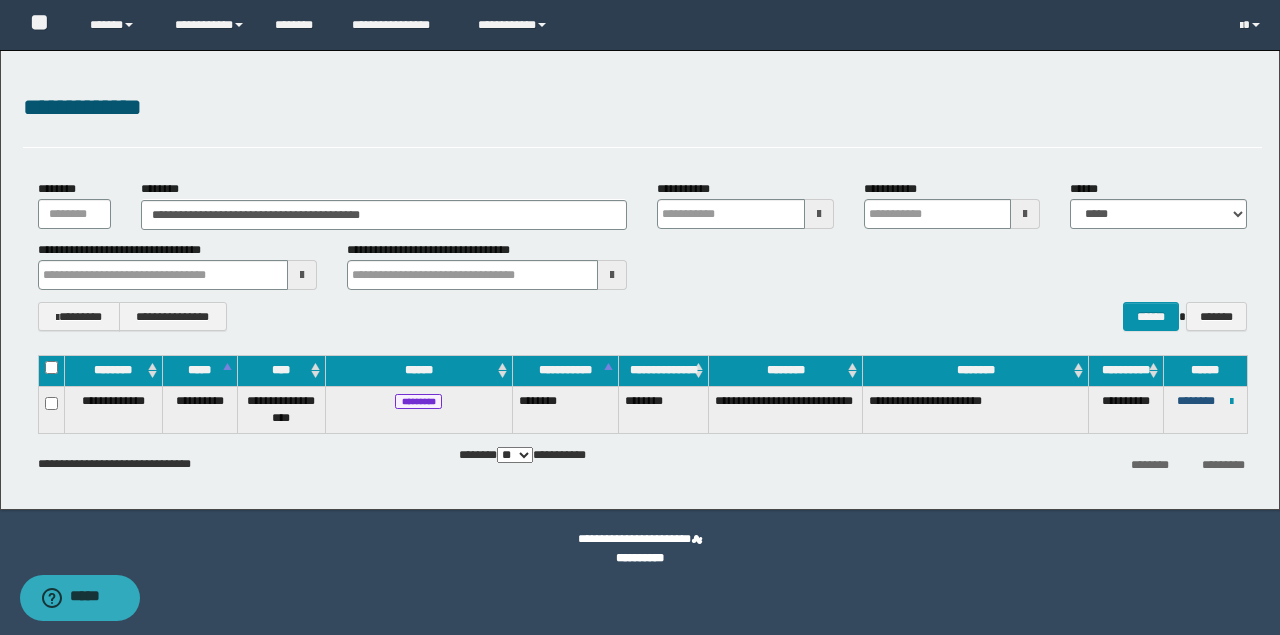 click on "********" at bounding box center (1196, 401) 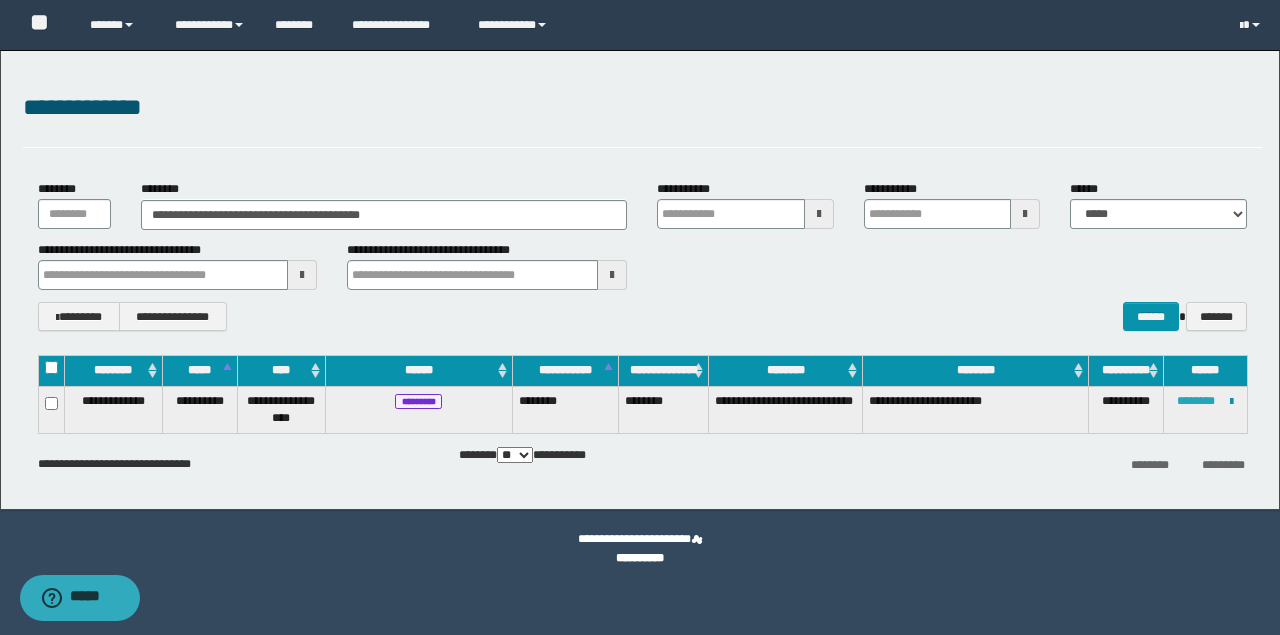 click on "********" at bounding box center (1196, 401) 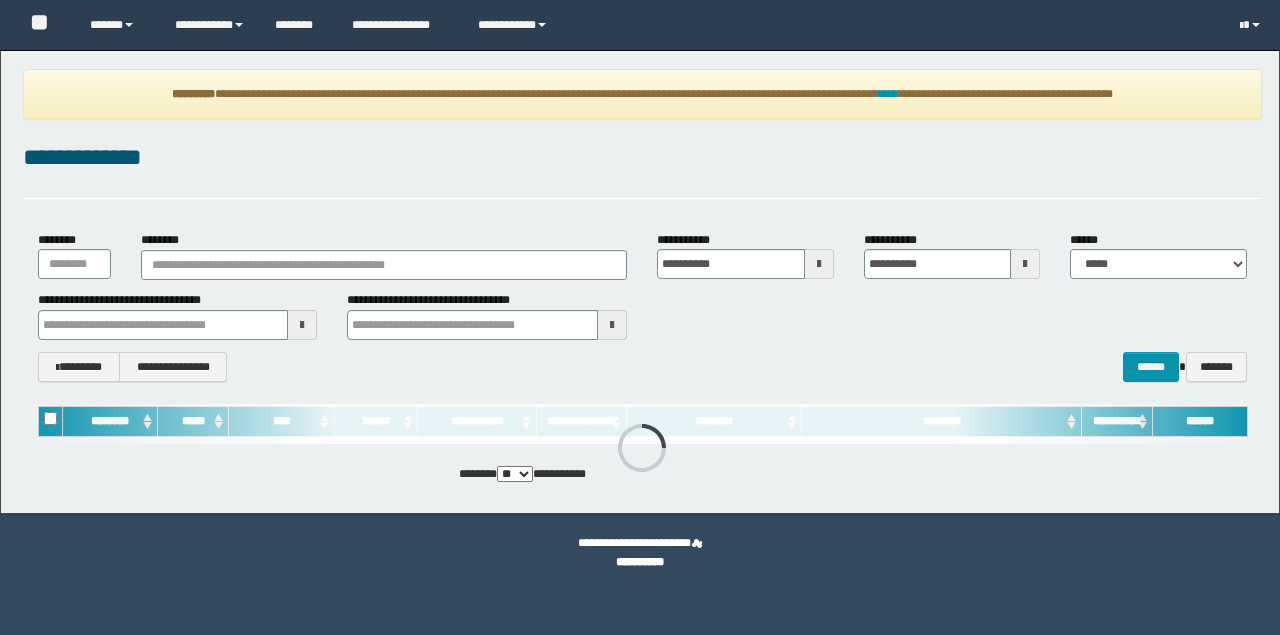 scroll, scrollTop: 0, scrollLeft: 0, axis: both 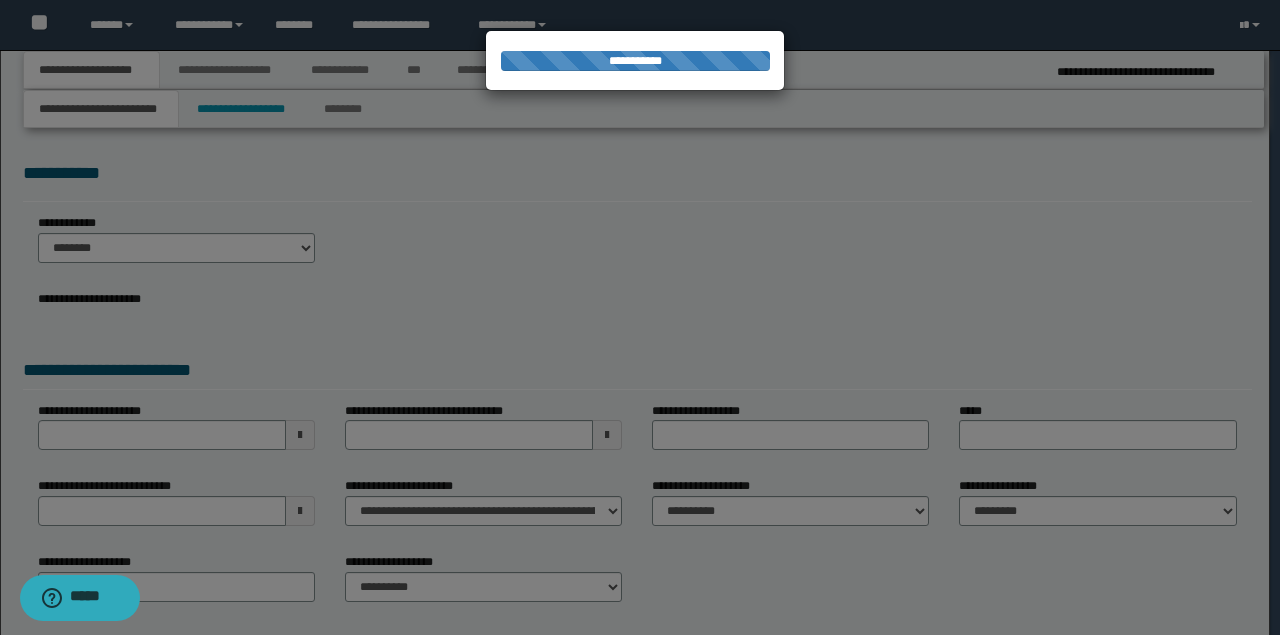 select on "*" 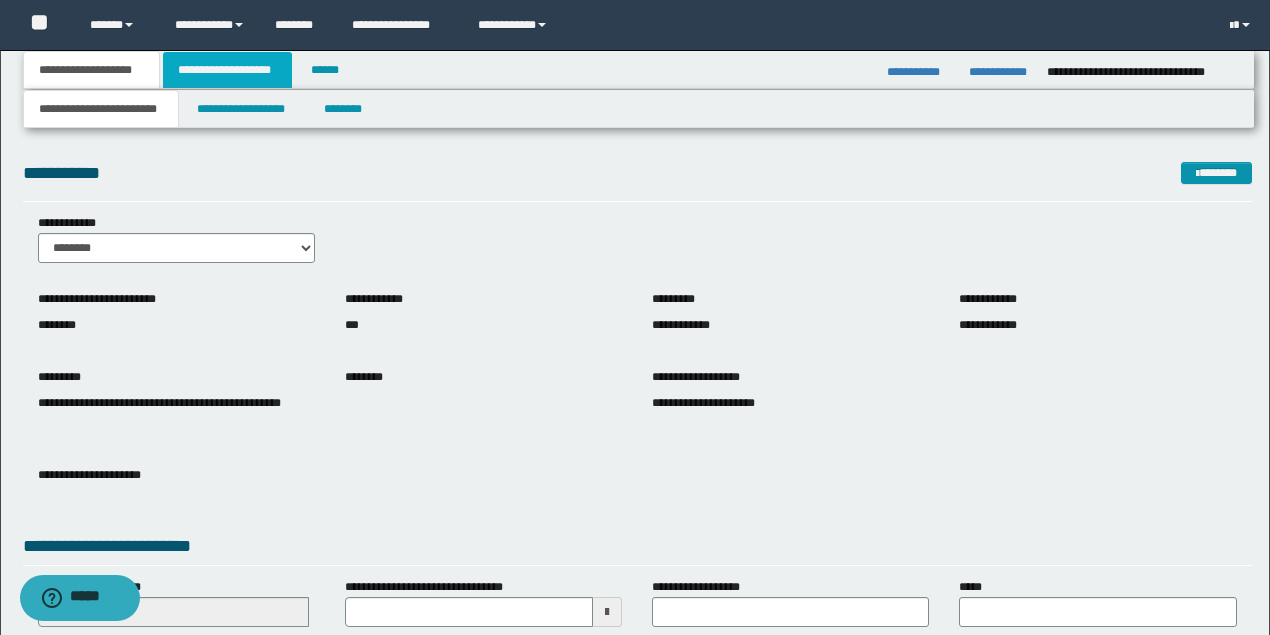 click on "**********" at bounding box center (227, 70) 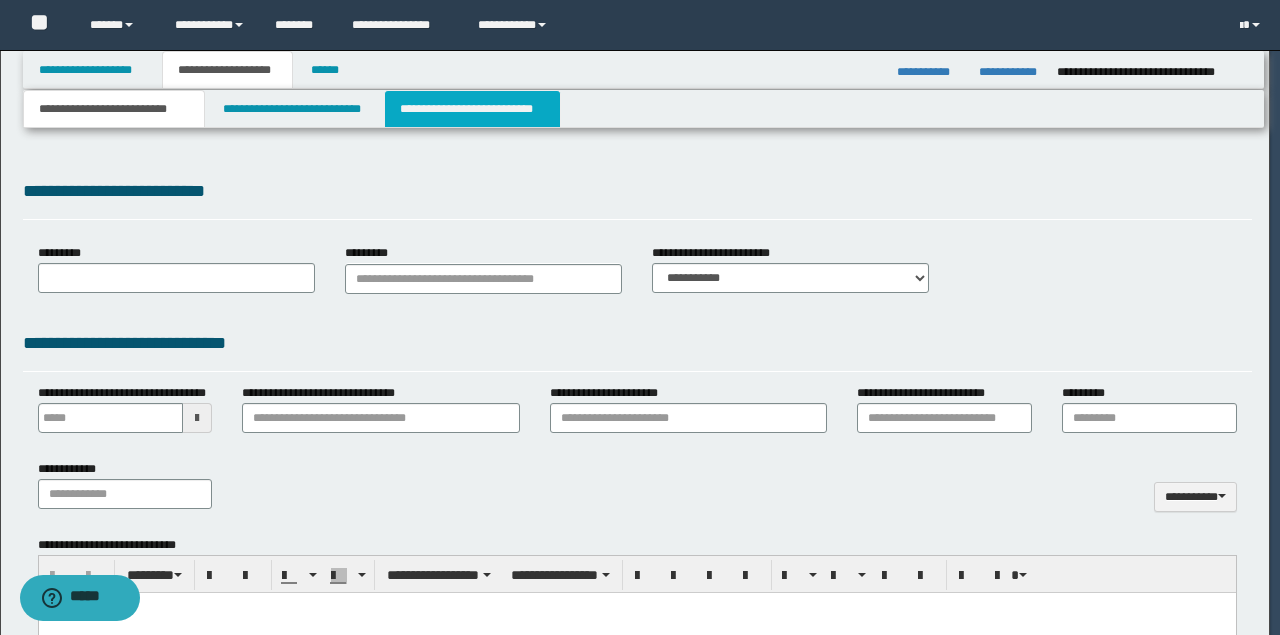 click on "**********" at bounding box center [472, 109] 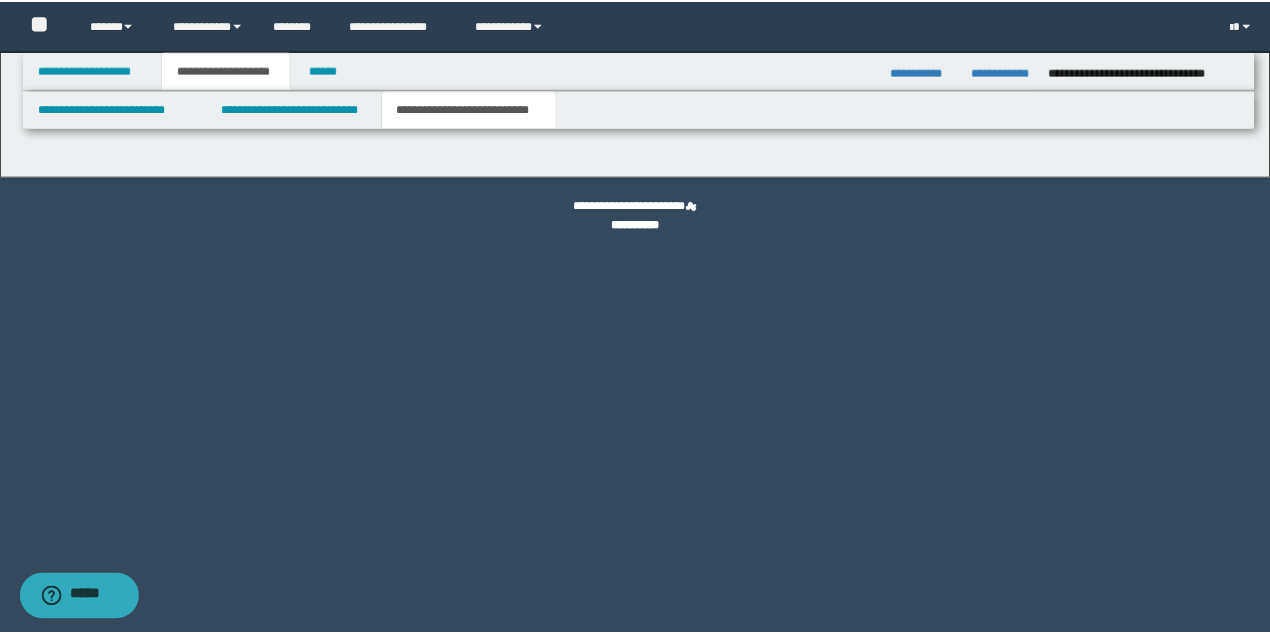 scroll, scrollTop: 0, scrollLeft: 0, axis: both 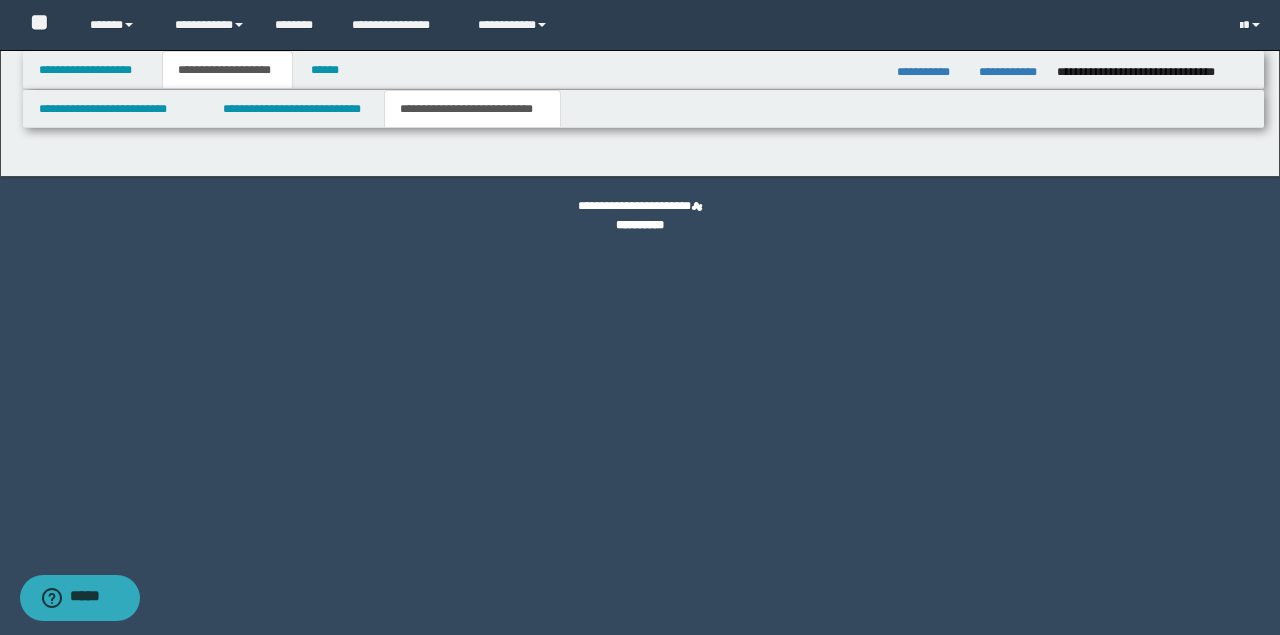 click on "**********" at bounding box center (472, 109) 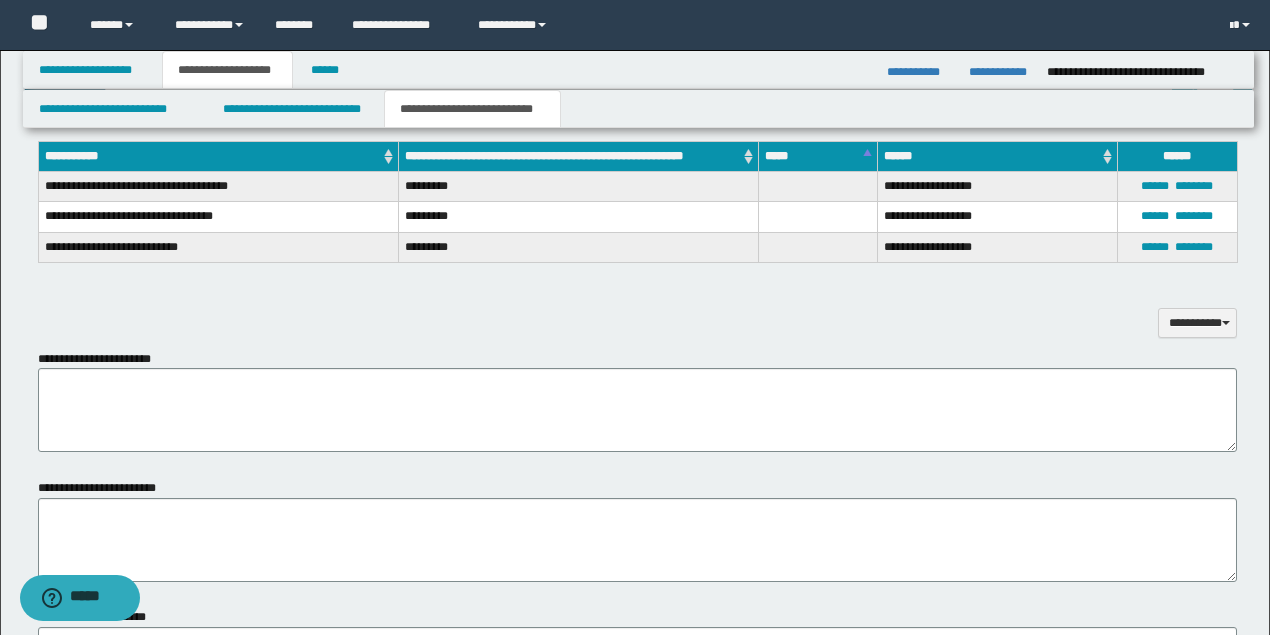 scroll, scrollTop: 529, scrollLeft: 0, axis: vertical 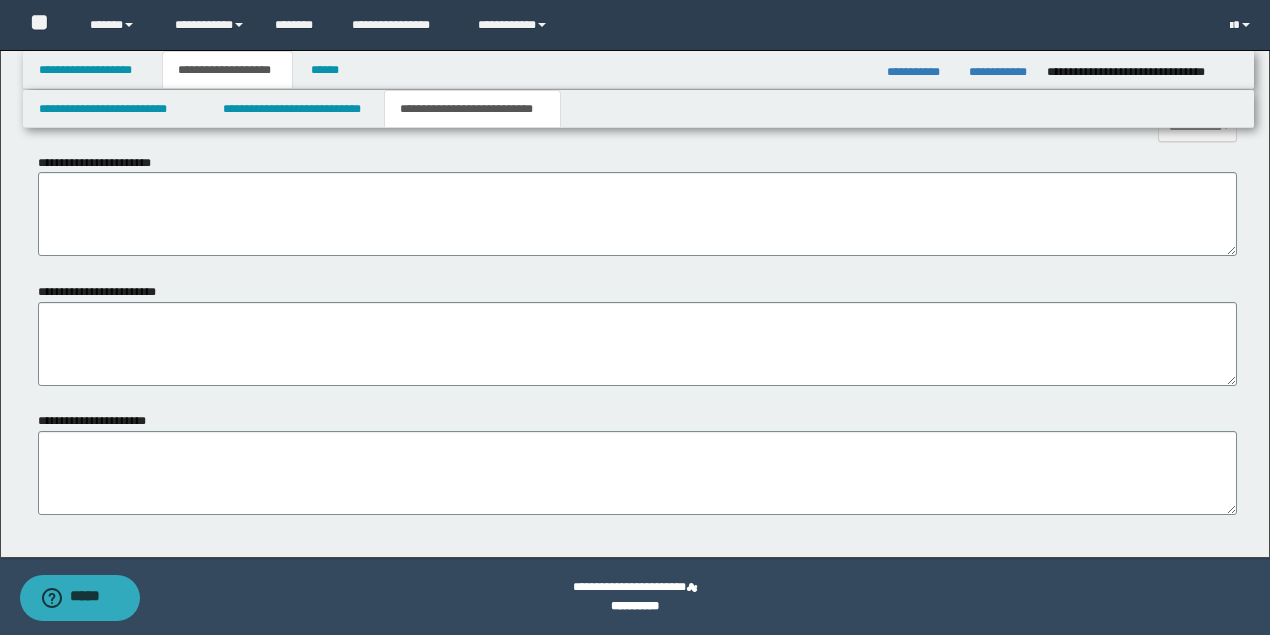 click on "**********" at bounding box center [472, 109] 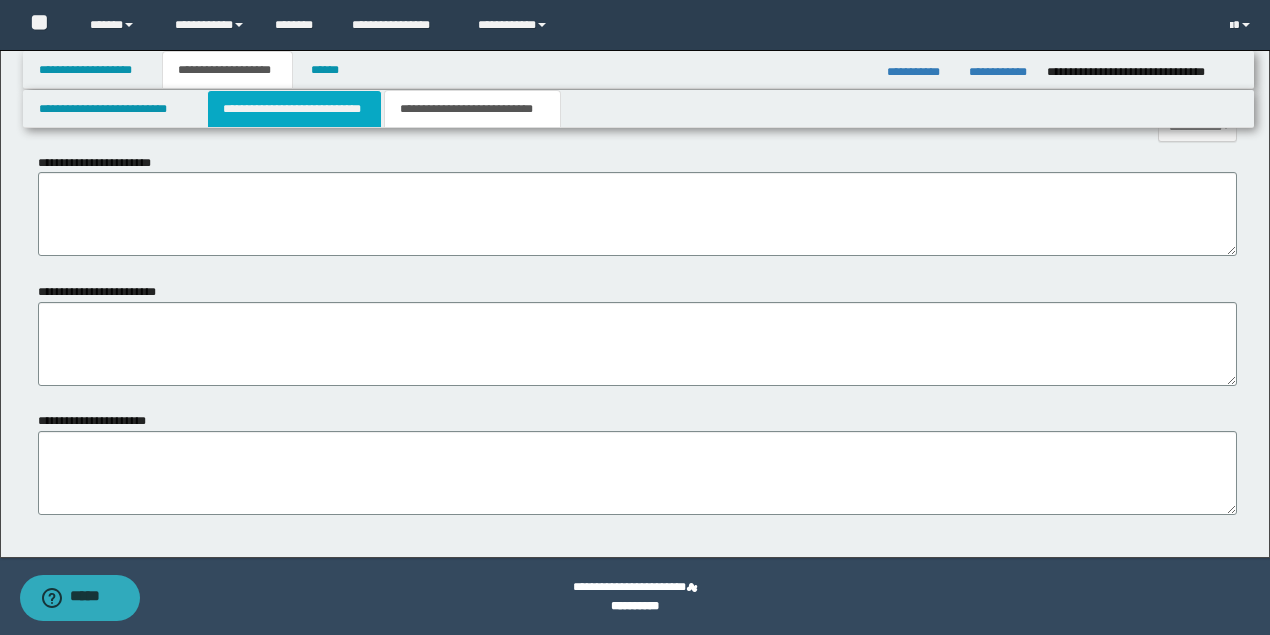 click on "**********" at bounding box center (294, 109) 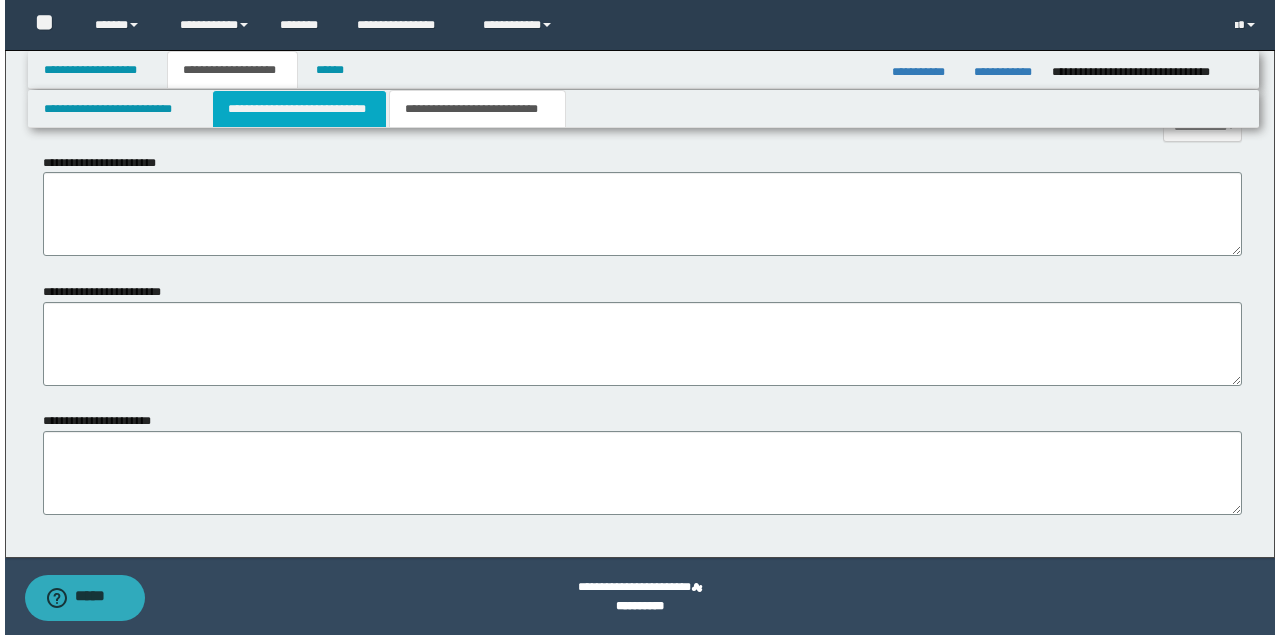 scroll, scrollTop: 0, scrollLeft: 0, axis: both 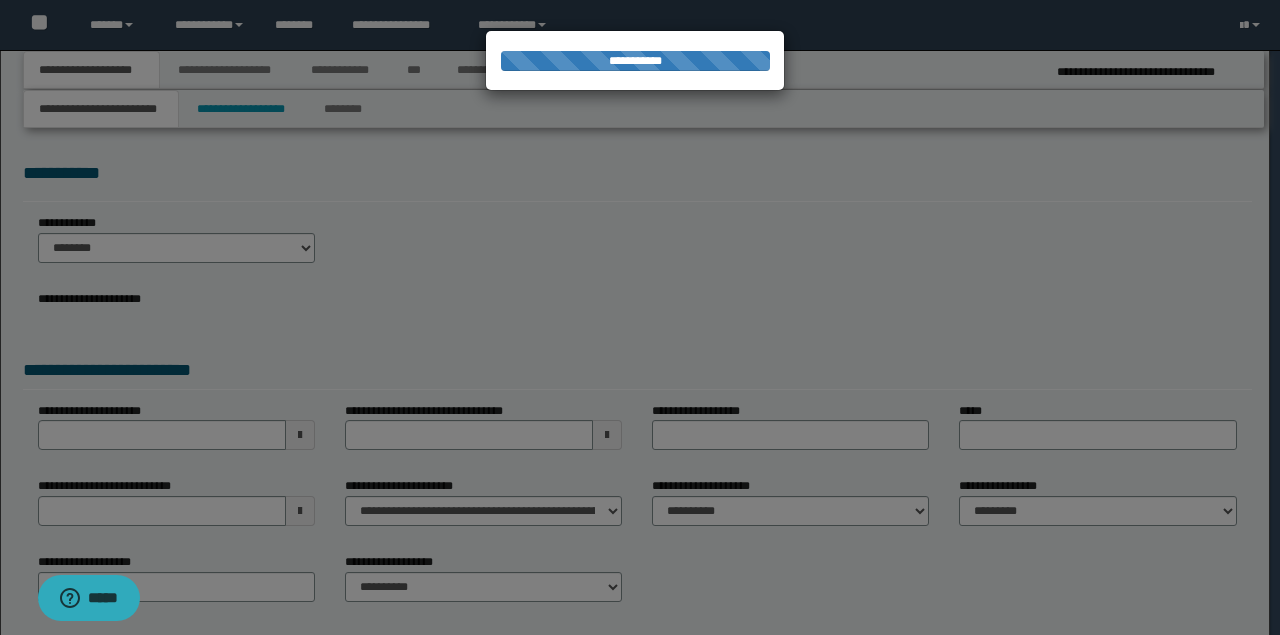 select on "*" 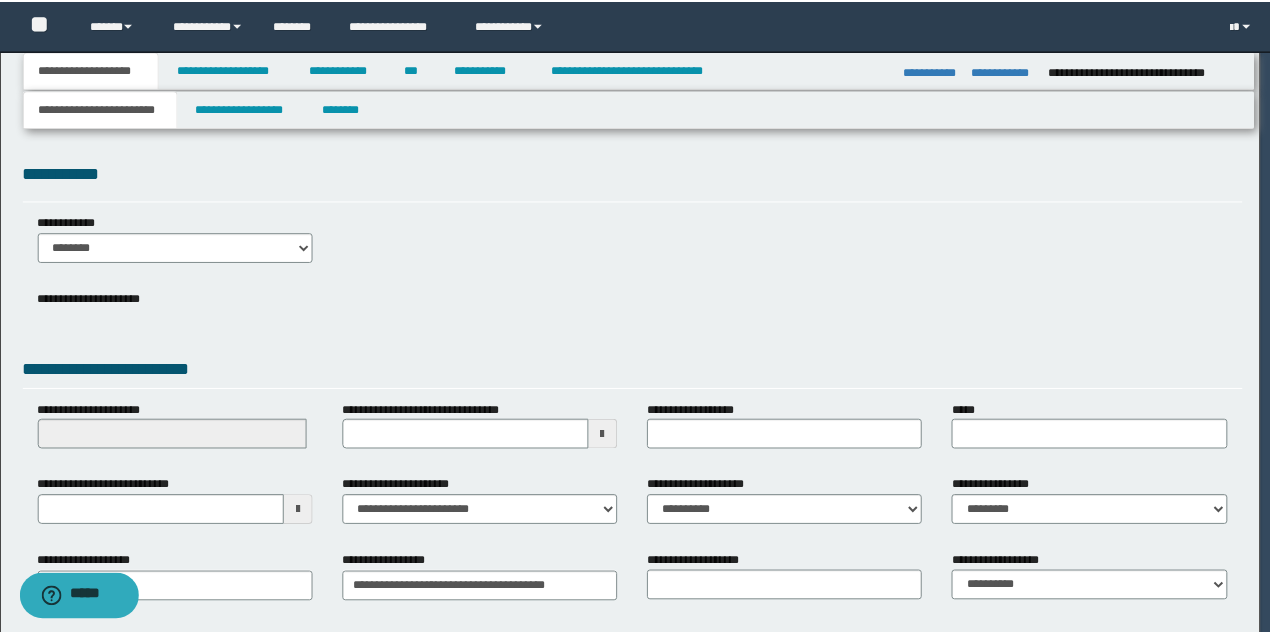 scroll, scrollTop: 0, scrollLeft: 0, axis: both 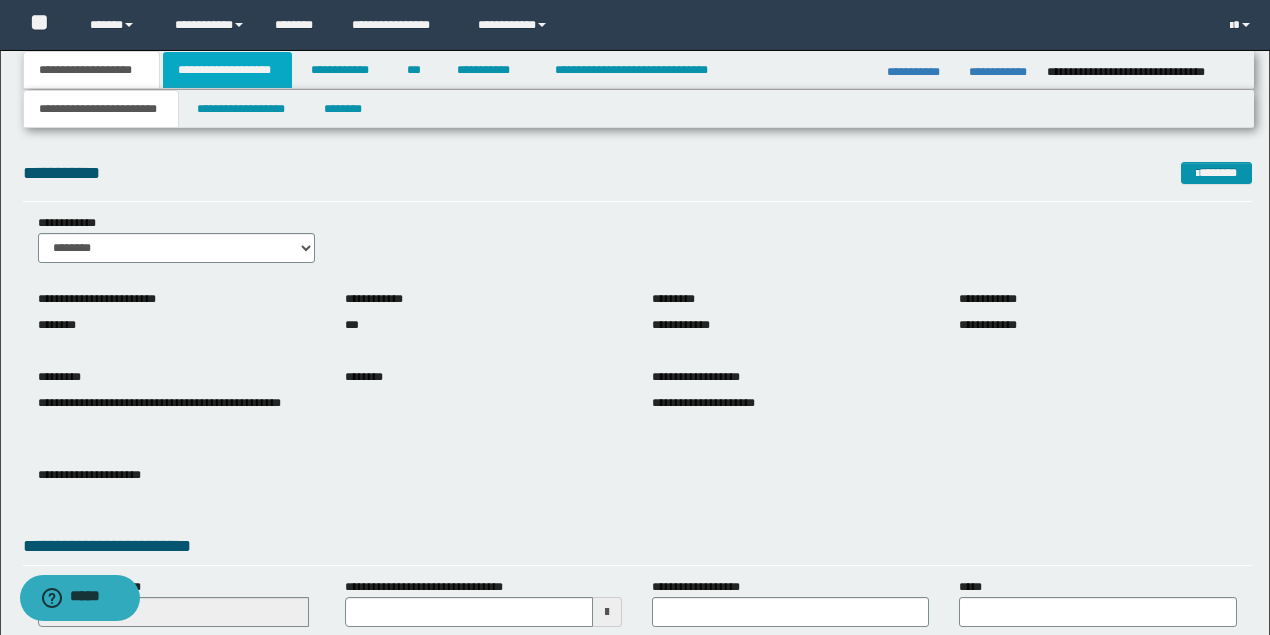 click on "**********" at bounding box center [227, 70] 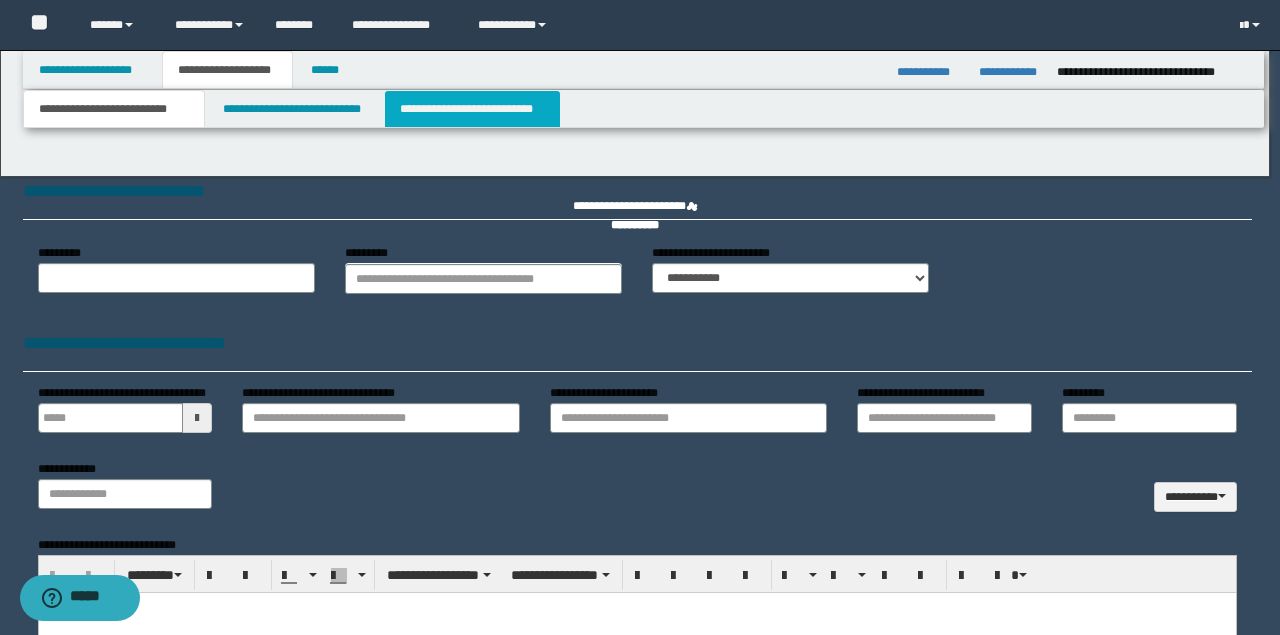 type on "**********" 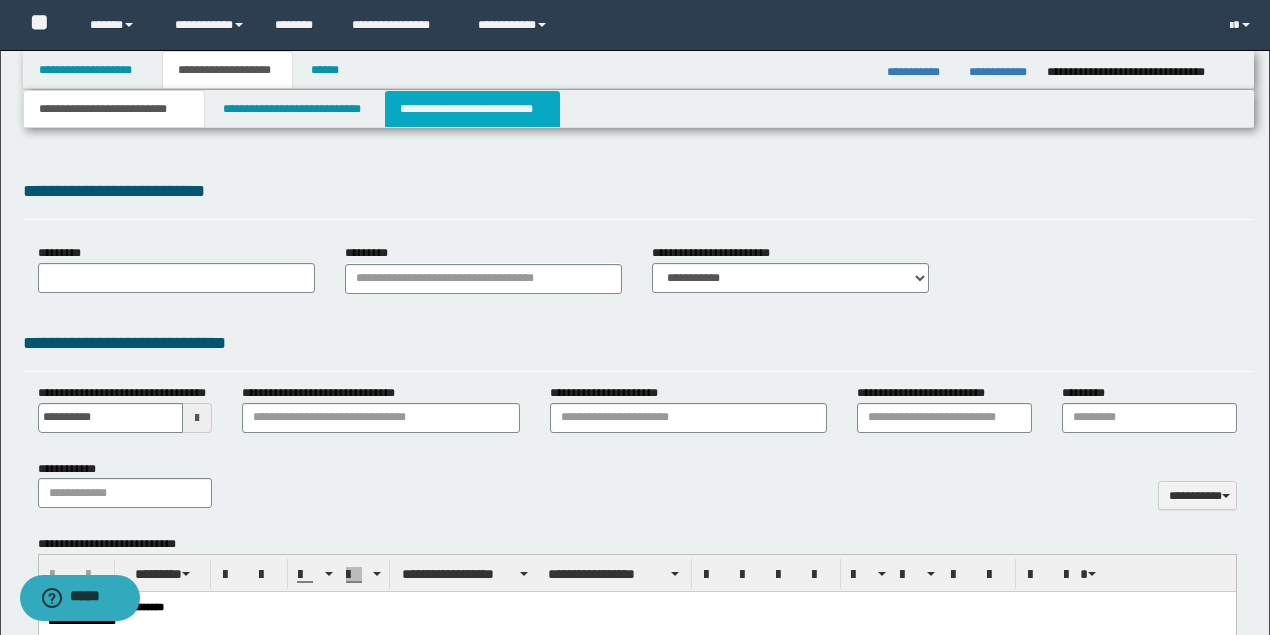 scroll, scrollTop: 0, scrollLeft: 0, axis: both 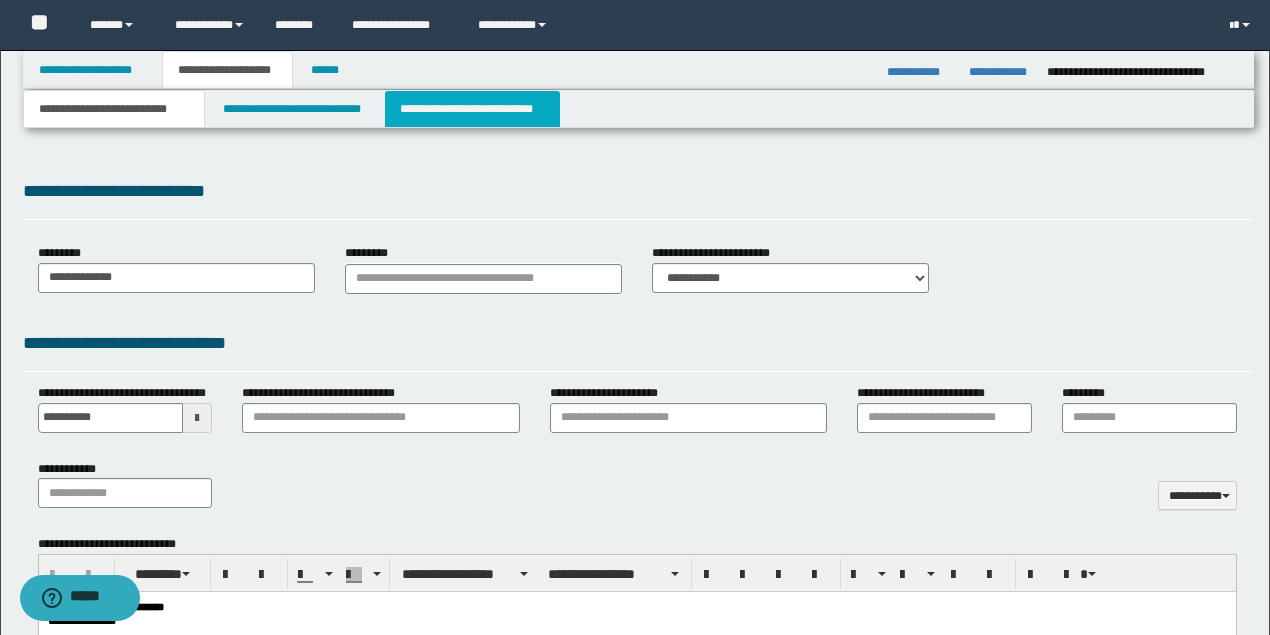 click on "**********" at bounding box center [472, 109] 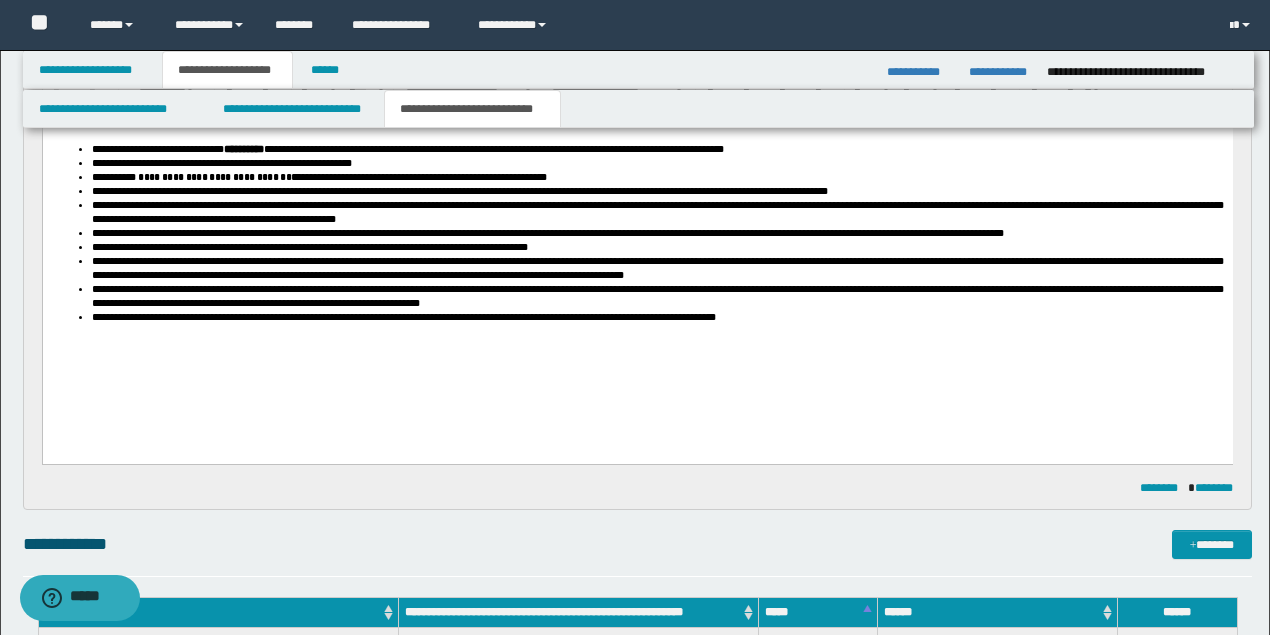 scroll, scrollTop: 733, scrollLeft: 0, axis: vertical 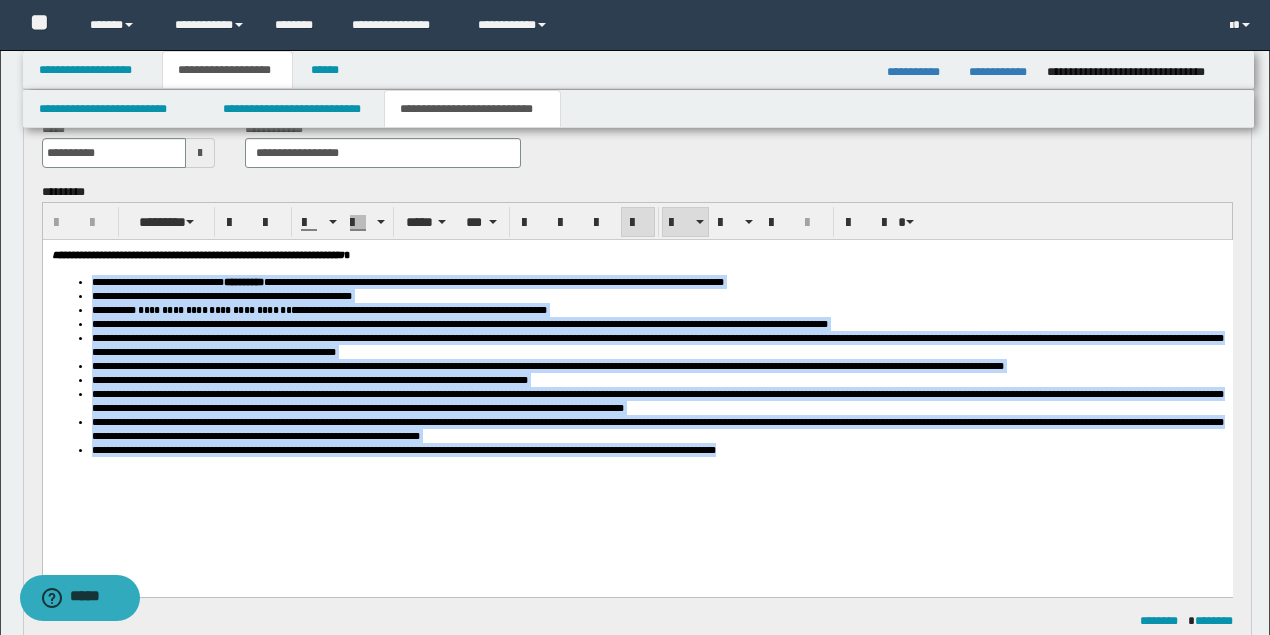drag, startPoint x: 839, startPoint y: 472, endPoint x: 135, endPoint y: 306, distance: 723.3063 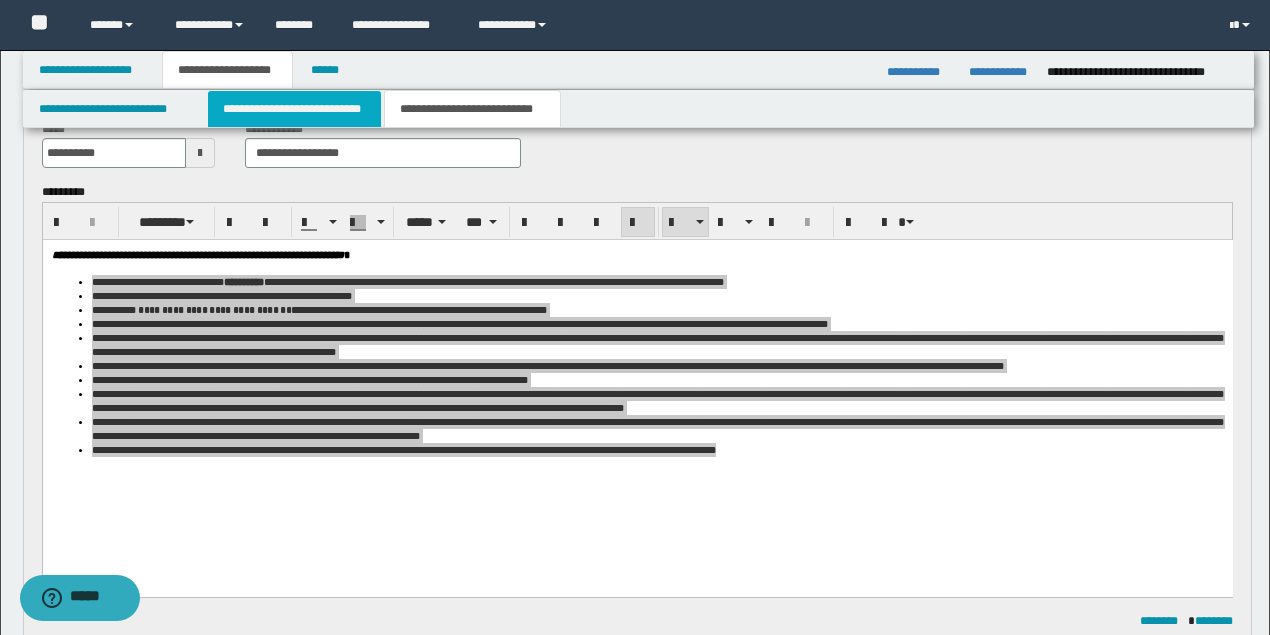 click on "**********" at bounding box center (294, 109) 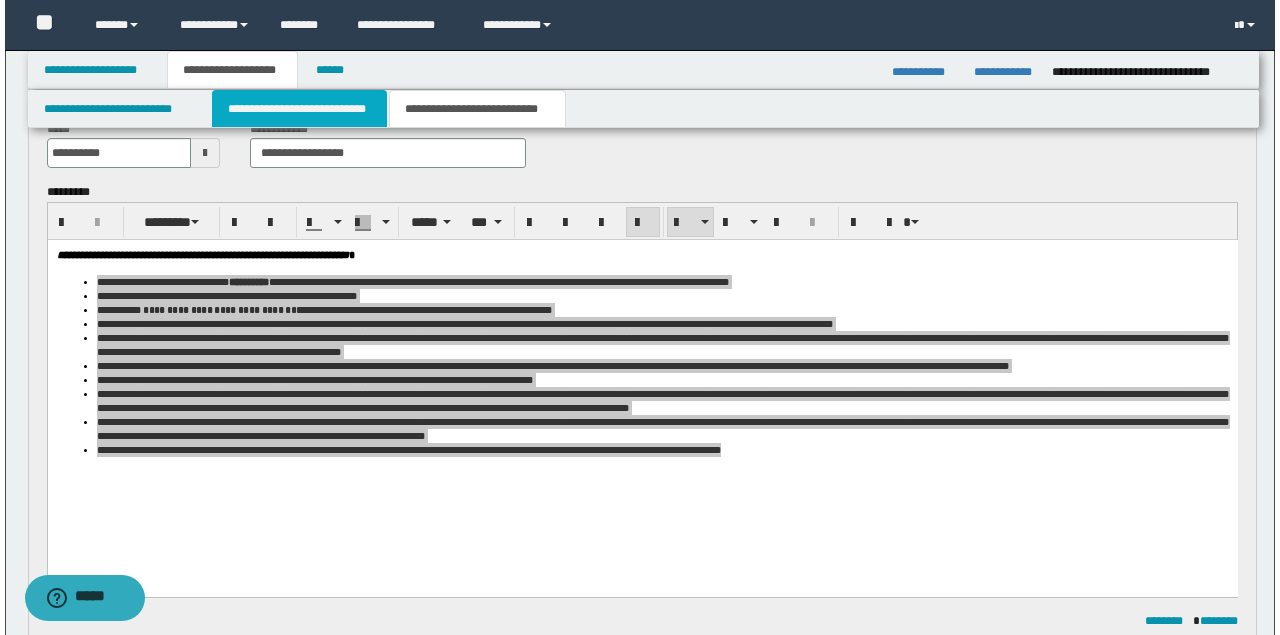 scroll, scrollTop: 0, scrollLeft: 0, axis: both 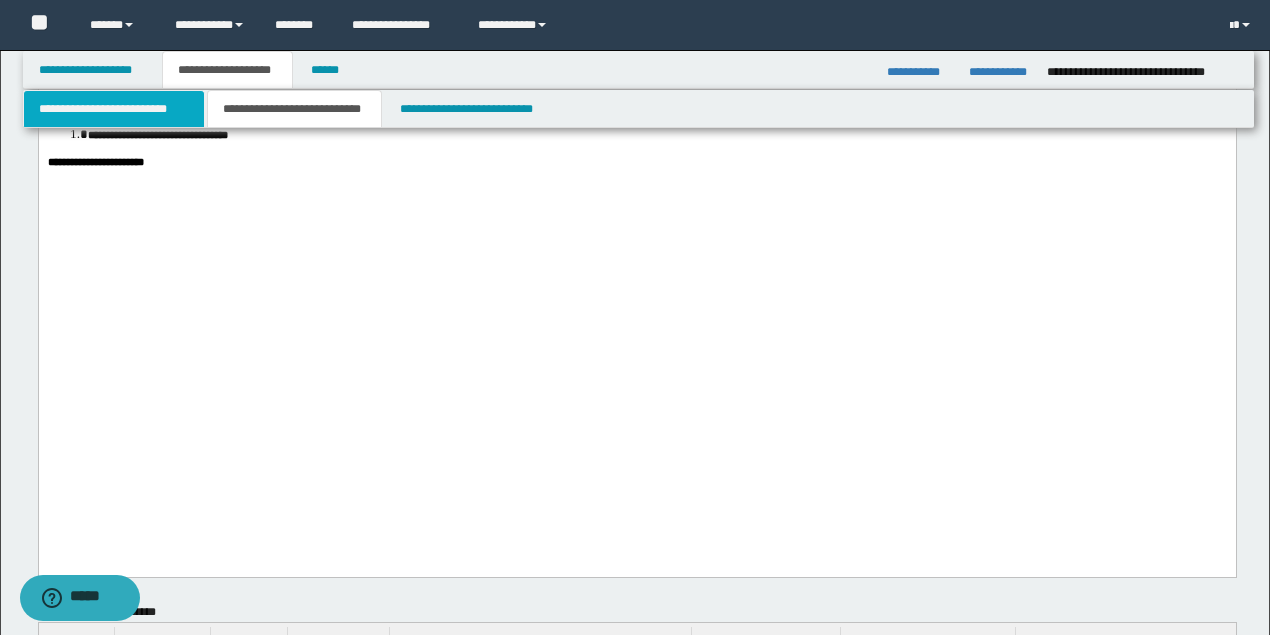 click on "**********" at bounding box center (114, 109) 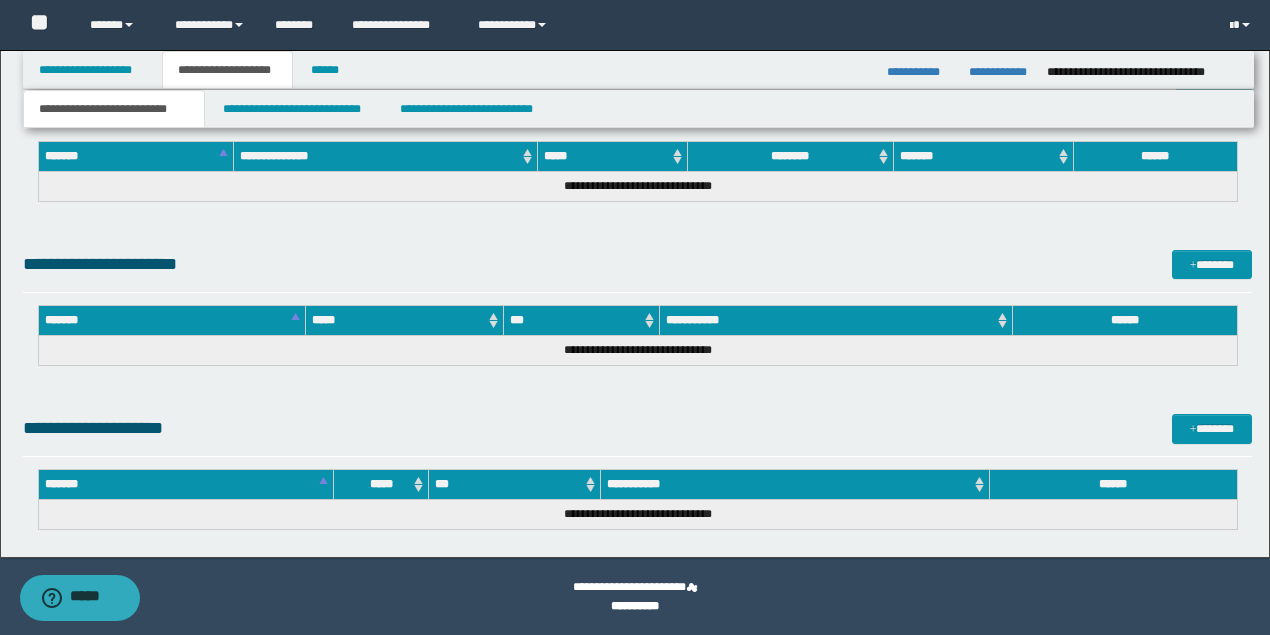 scroll, scrollTop: 1088, scrollLeft: 0, axis: vertical 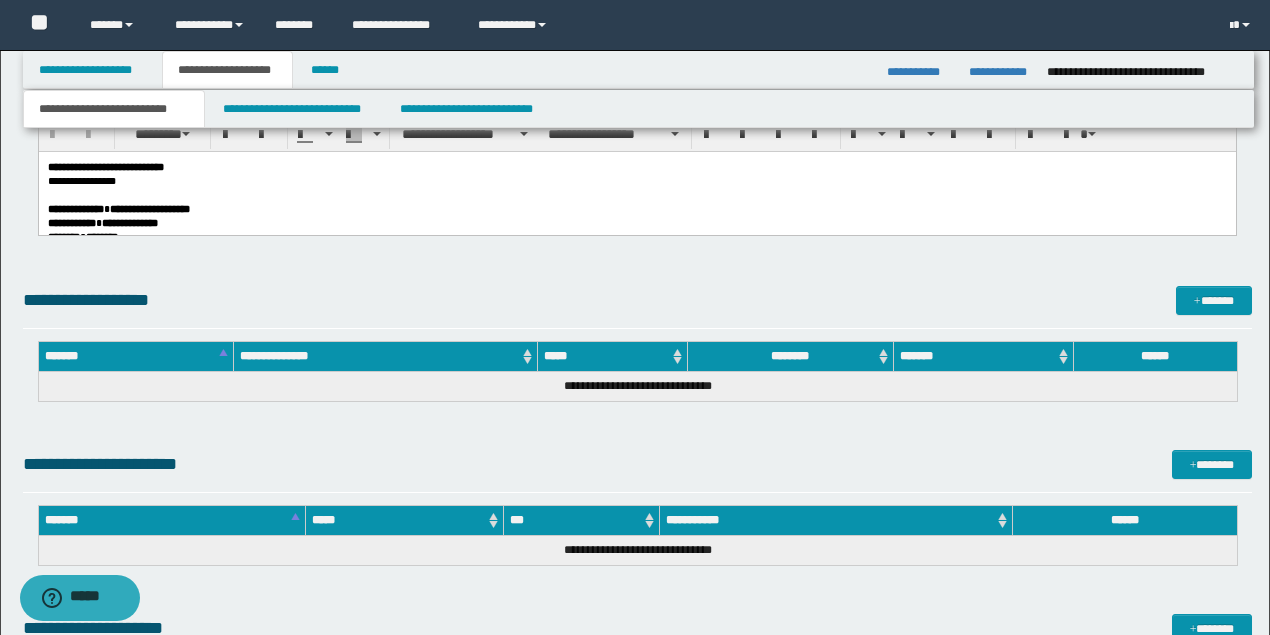 click on "**********" at bounding box center (75, 209) 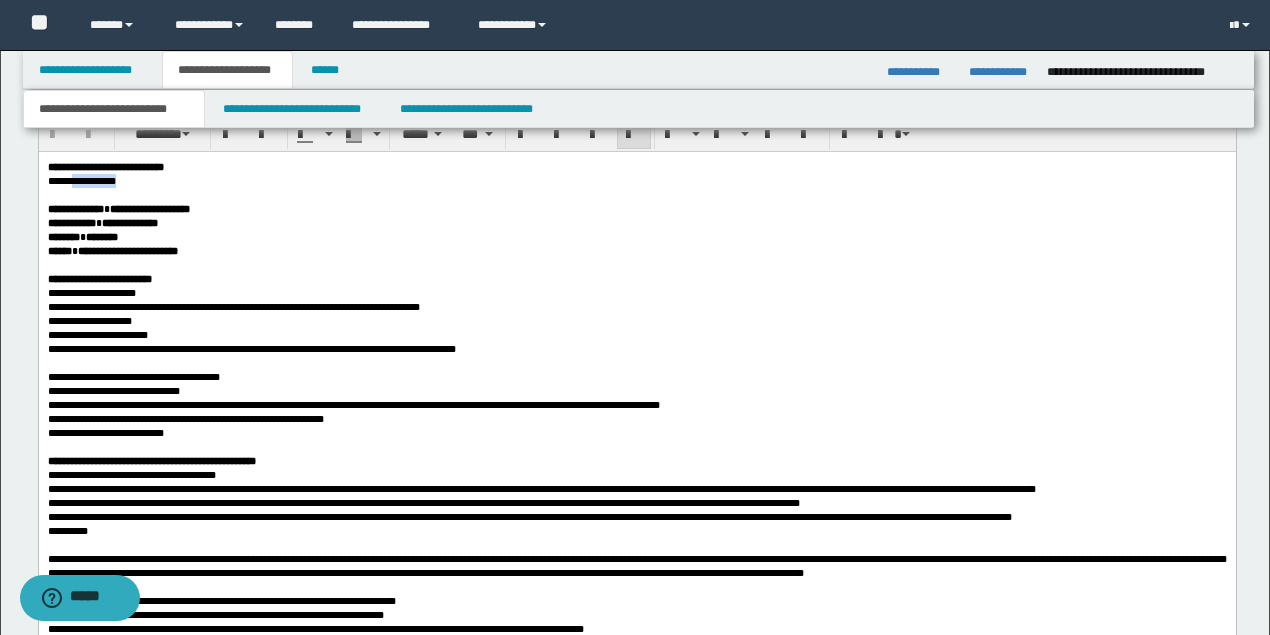 drag, startPoint x: 80, startPoint y: 180, endPoint x: 155, endPoint y: 186, distance: 75.23962 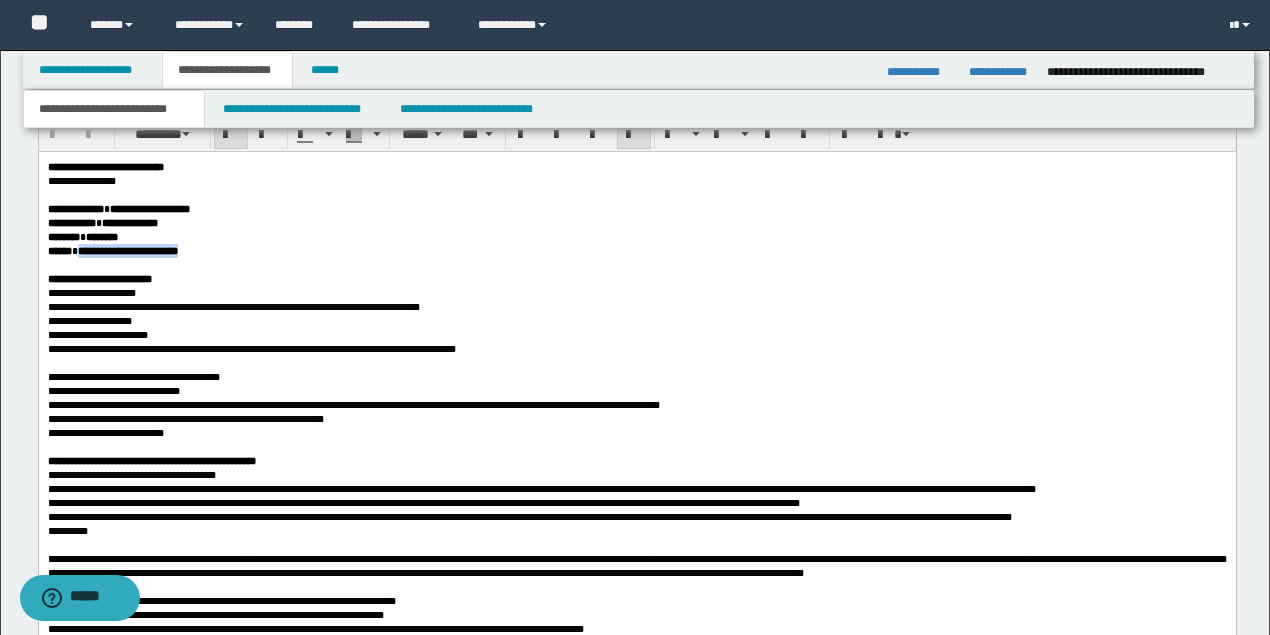 drag, startPoint x: 277, startPoint y: 257, endPoint x: 94, endPoint y: 255, distance: 183.01093 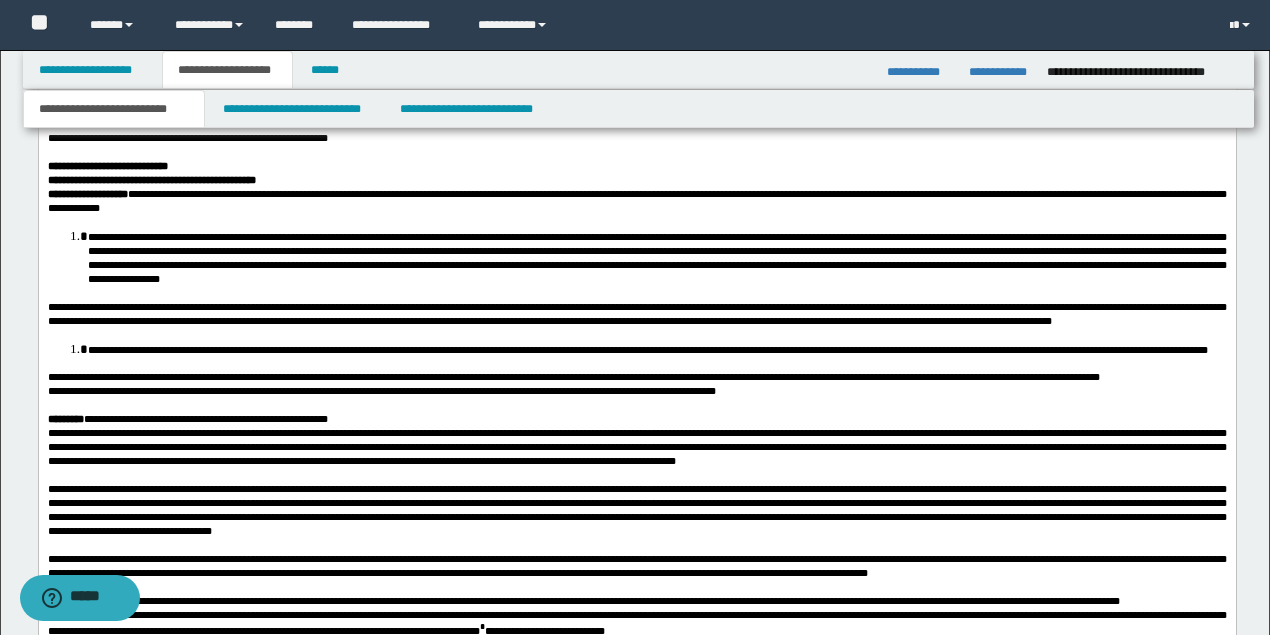 scroll, scrollTop: 1888, scrollLeft: 0, axis: vertical 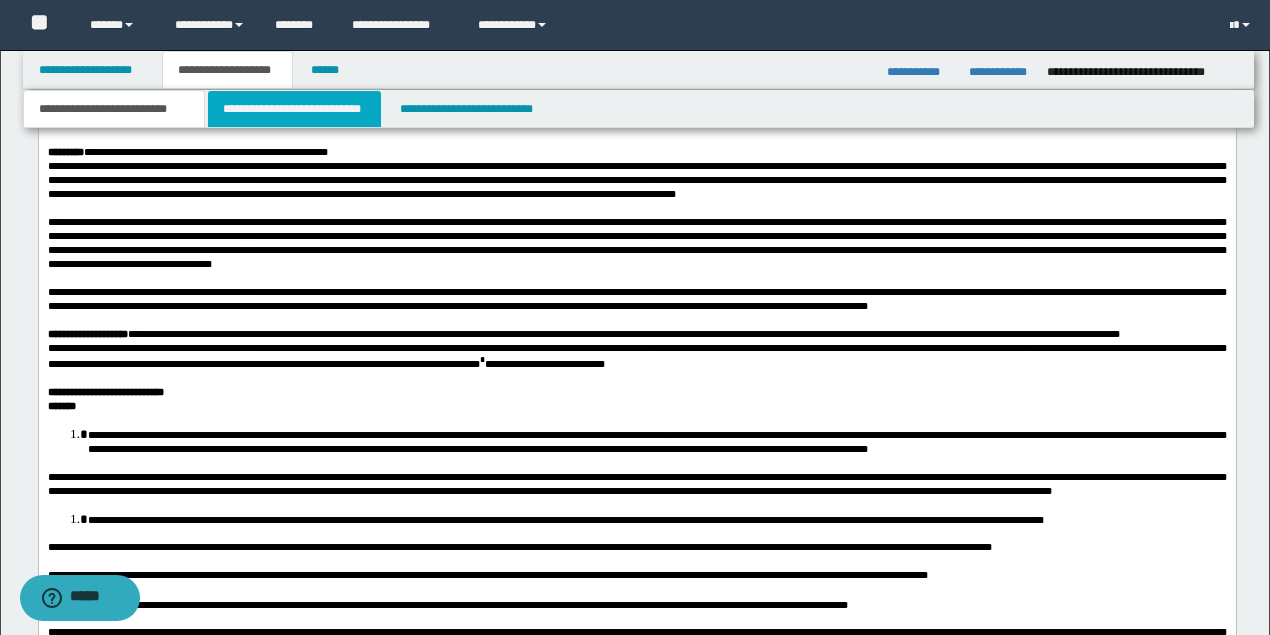 drag, startPoint x: 297, startPoint y: 78, endPoint x: 271, endPoint y: 108, distance: 39.698868 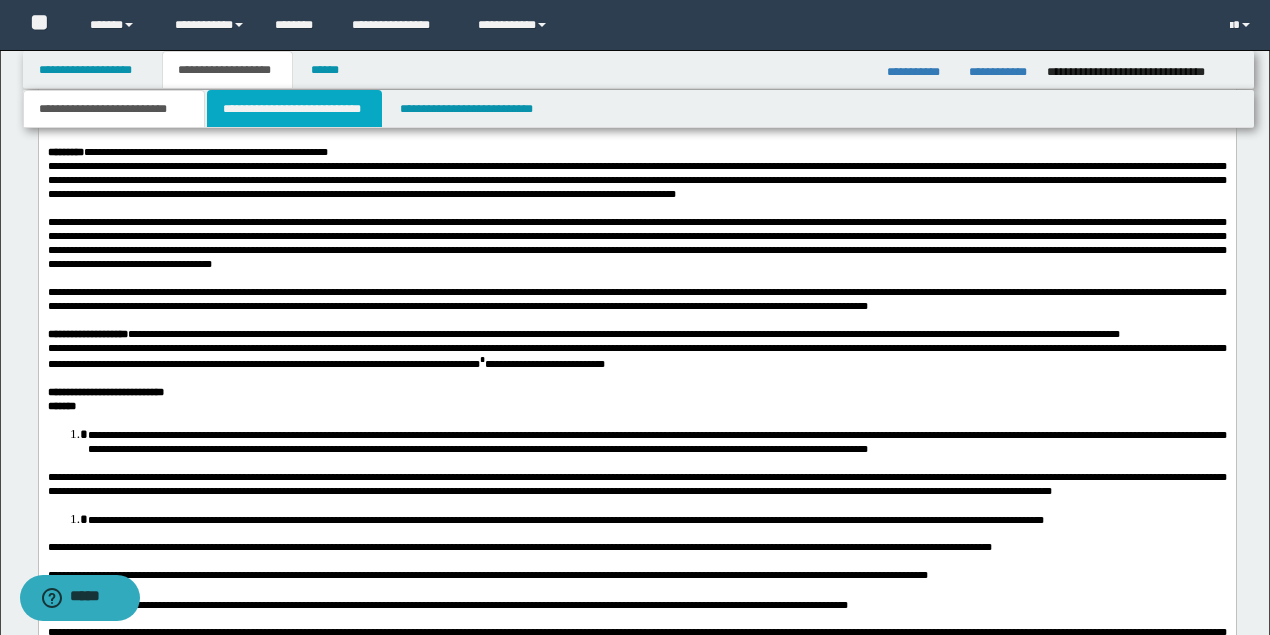 type 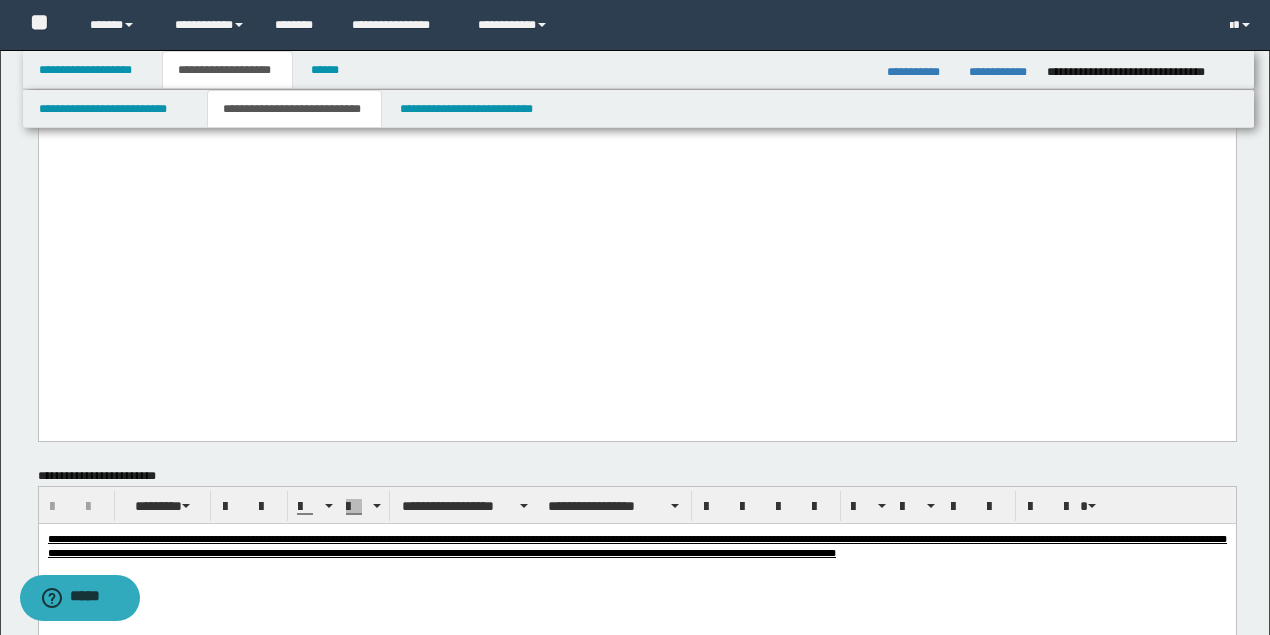scroll, scrollTop: 1402, scrollLeft: 0, axis: vertical 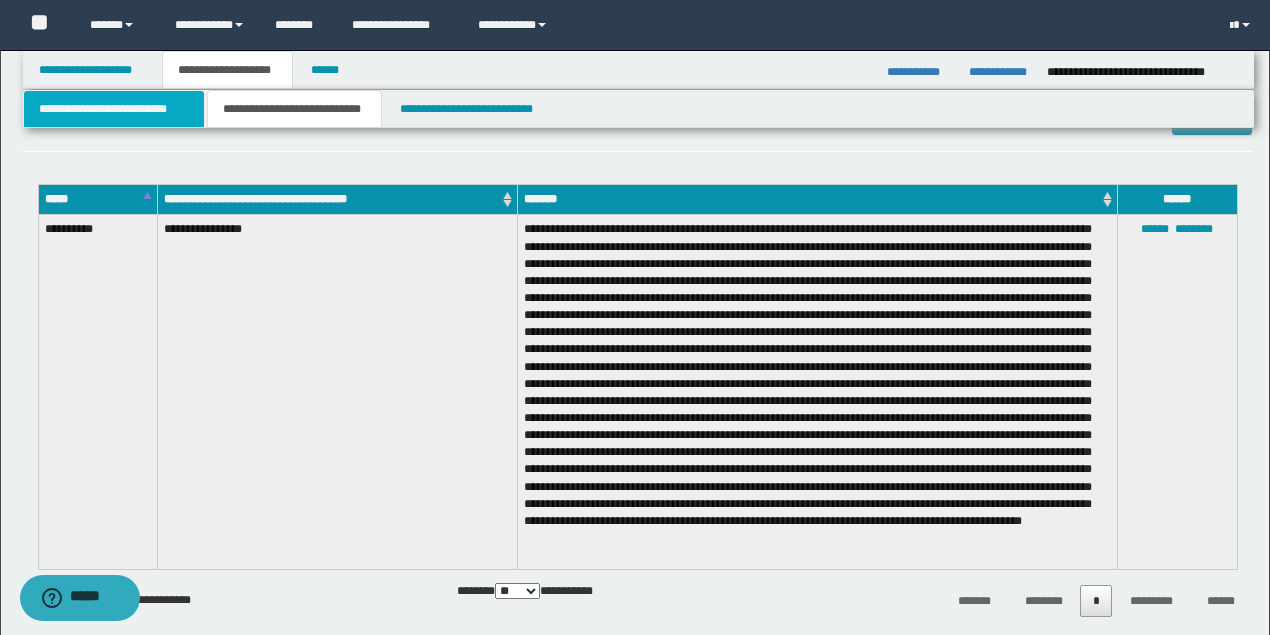 drag, startPoint x: 216, startPoint y: 1075, endPoint x: 149, endPoint y: 106, distance: 971.31354 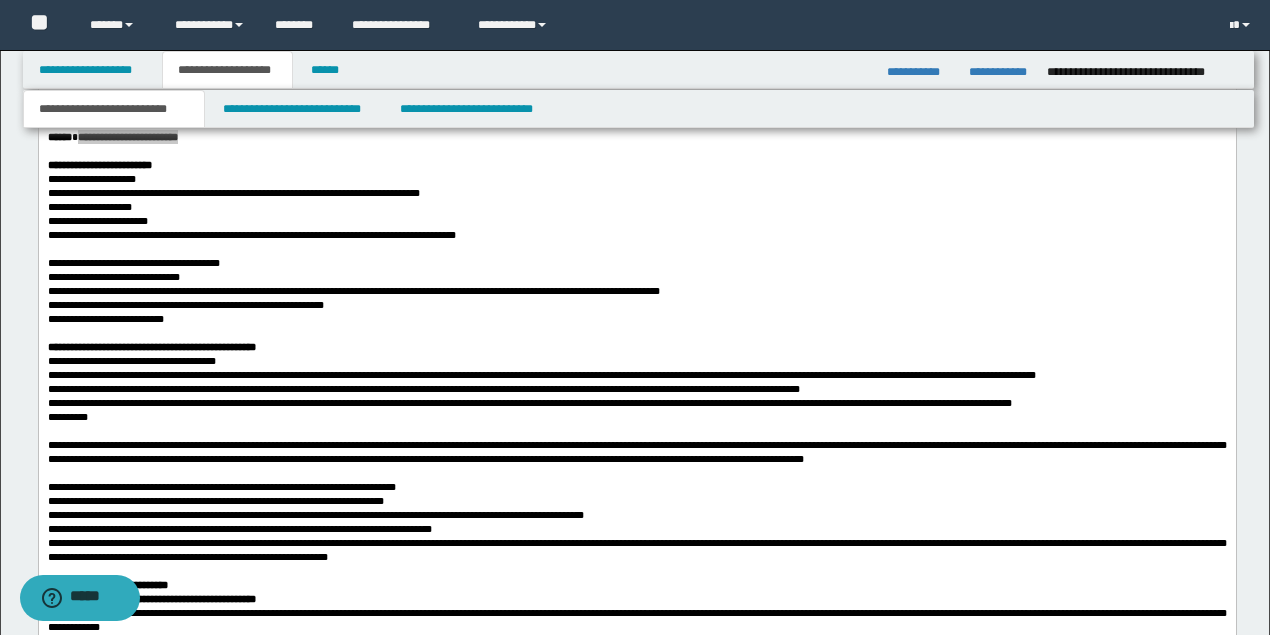 scroll, scrollTop: 1269, scrollLeft: 0, axis: vertical 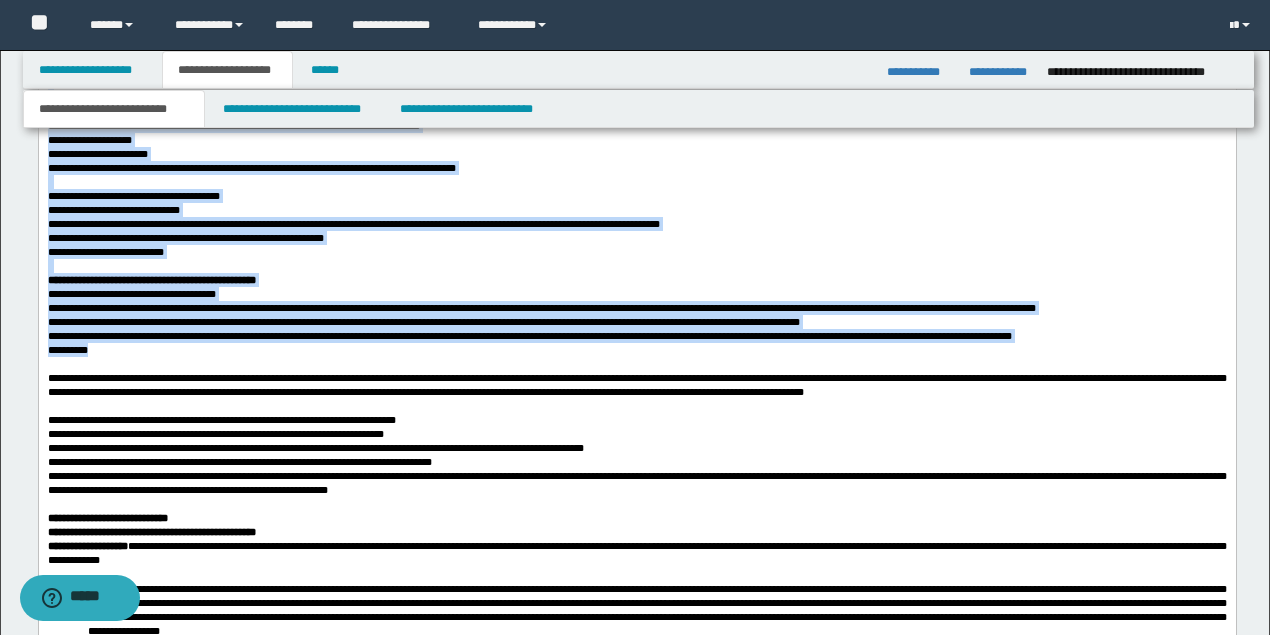 drag, startPoint x: 45, startPoint y: 338, endPoint x: 111, endPoint y: 416, distance: 102.176315 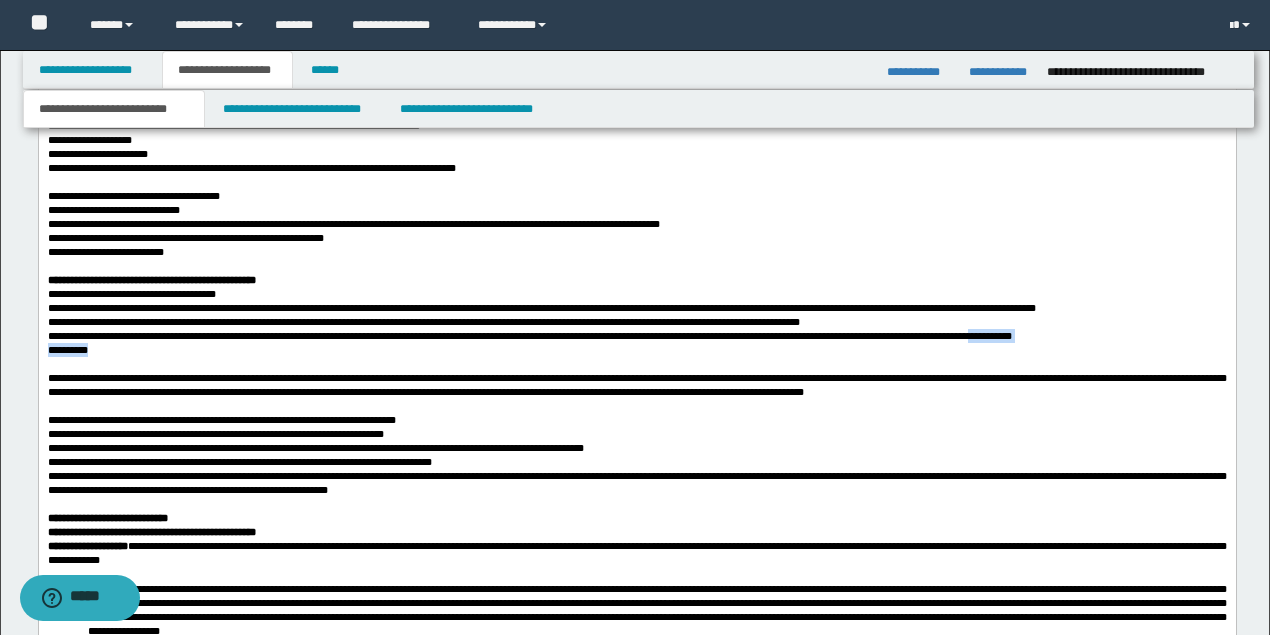 drag, startPoint x: 102, startPoint y: 423, endPoint x: 72, endPoint y: 348, distance: 80.77747 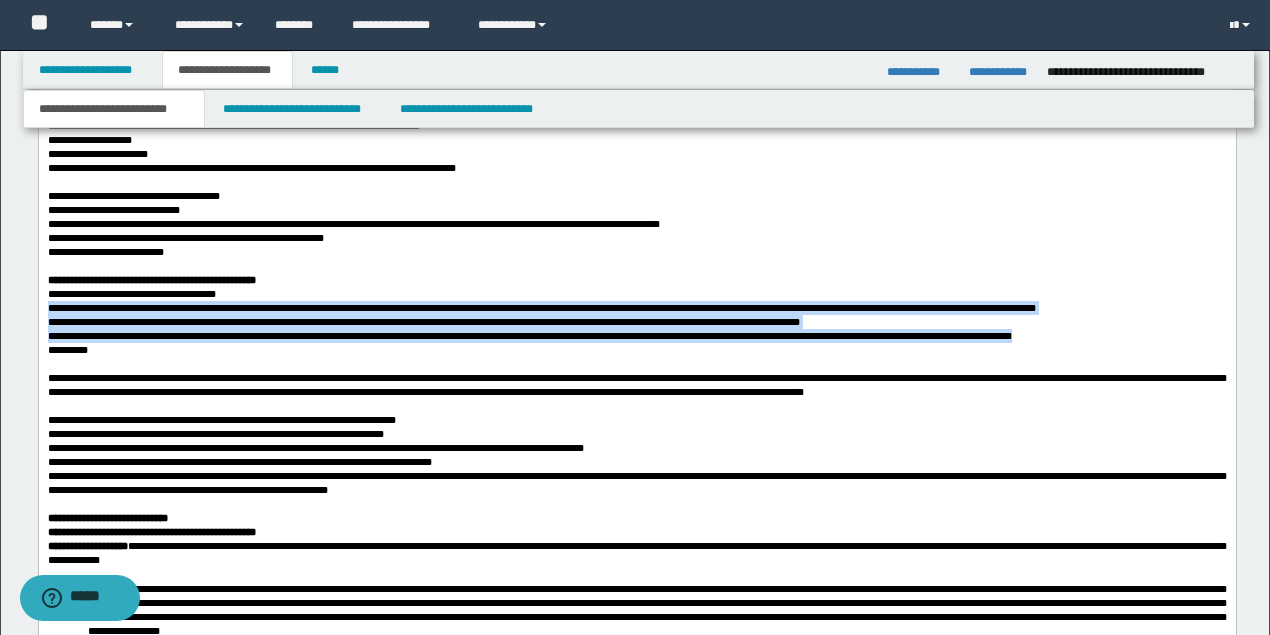 drag, startPoint x: 50, startPoint y: 341, endPoint x: 147, endPoint y: 398, distance: 112.507774 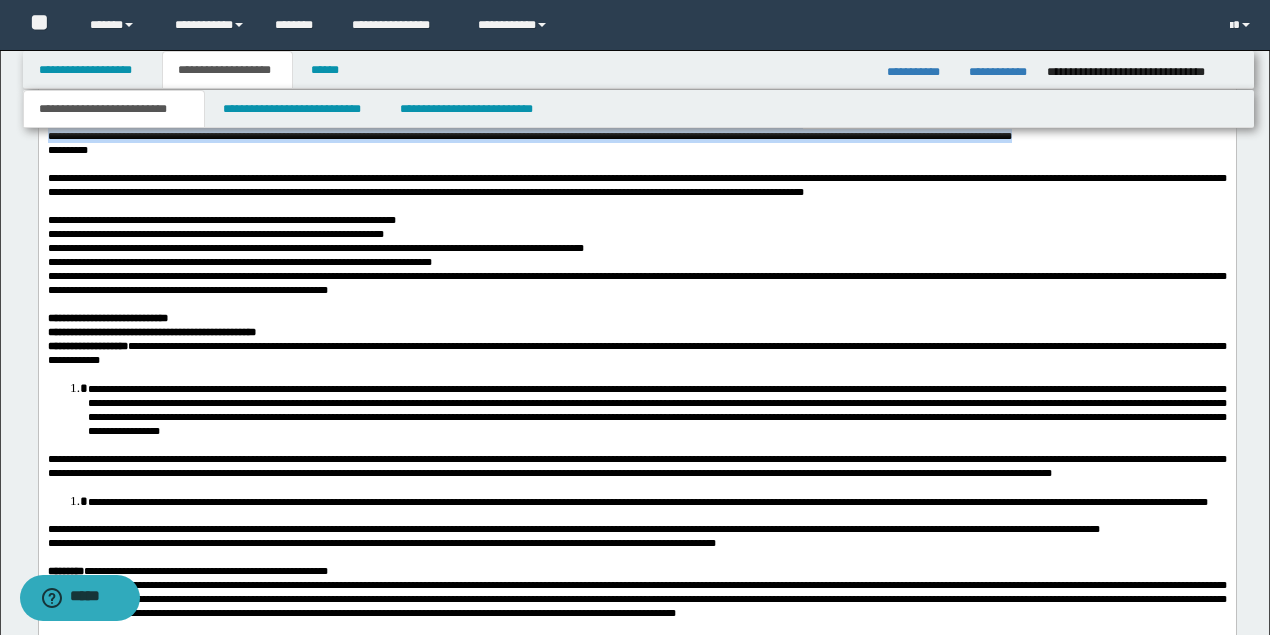 scroll, scrollTop: 1202, scrollLeft: 0, axis: vertical 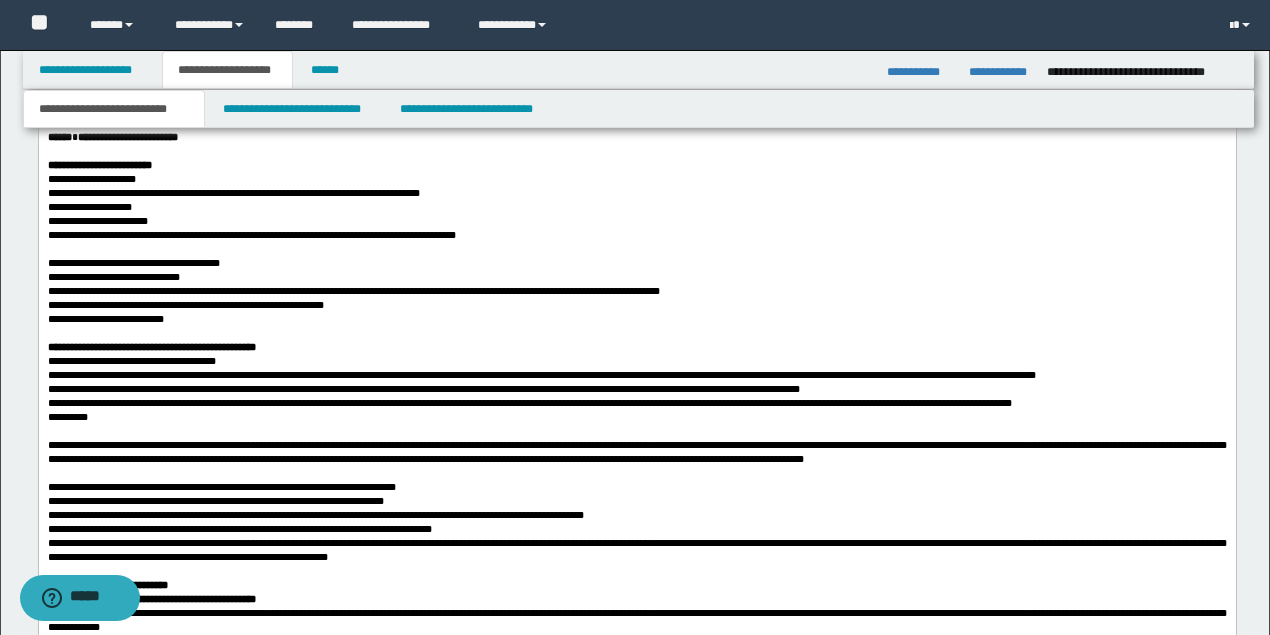 click on "**********" at bounding box center [233, 193] 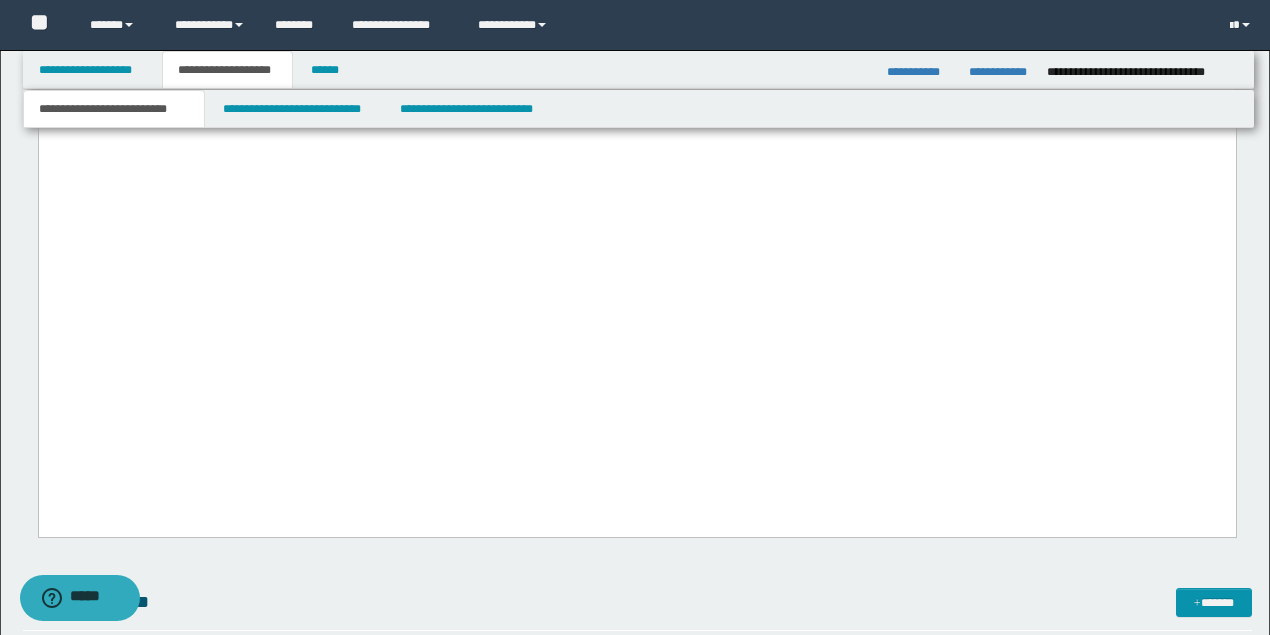 scroll, scrollTop: 3002, scrollLeft: 0, axis: vertical 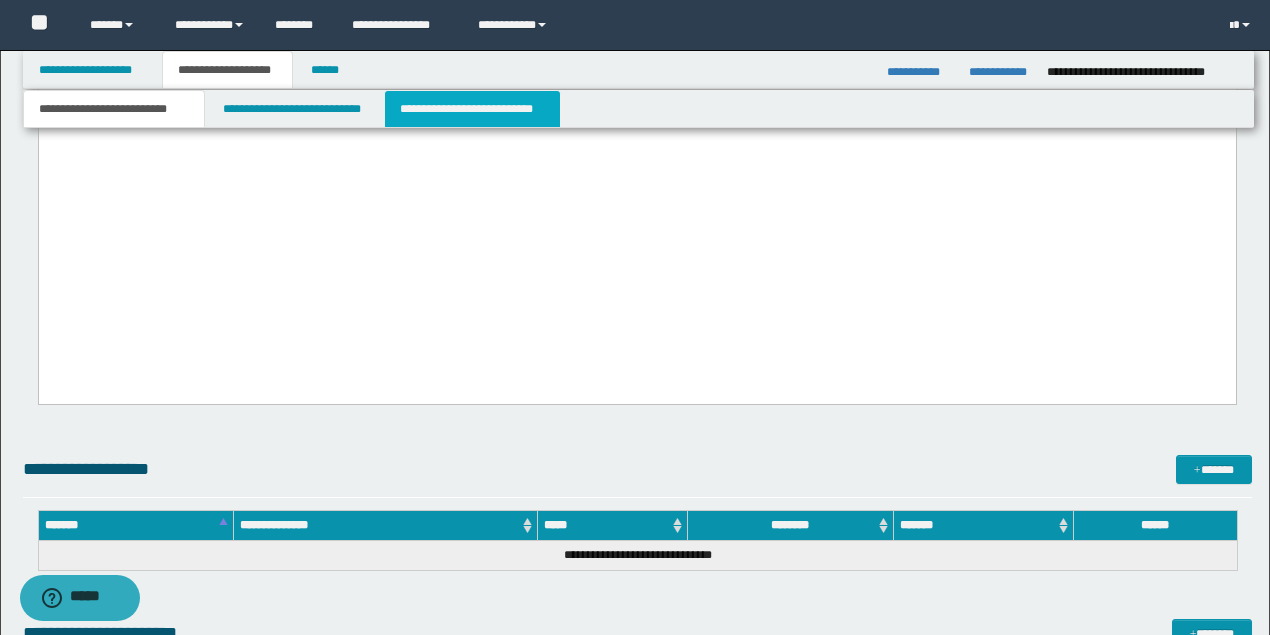 drag, startPoint x: 429, startPoint y: 114, endPoint x: 394, endPoint y: 7, distance: 112.578865 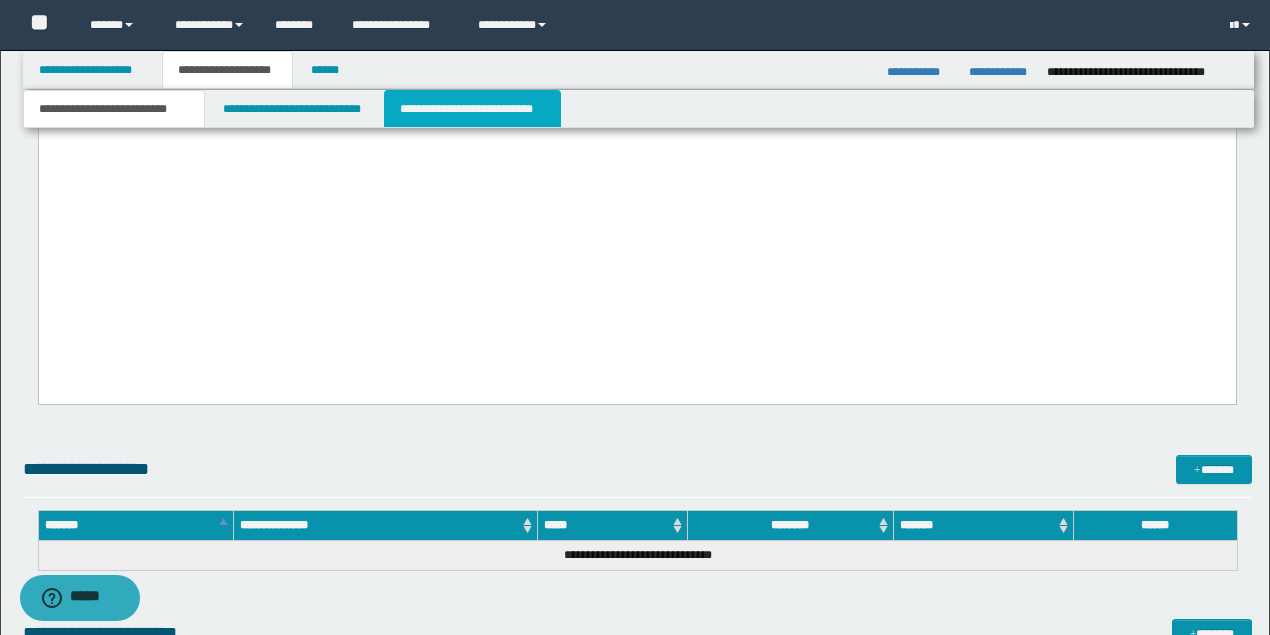 scroll, scrollTop: 1724, scrollLeft: 0, axis: vertical 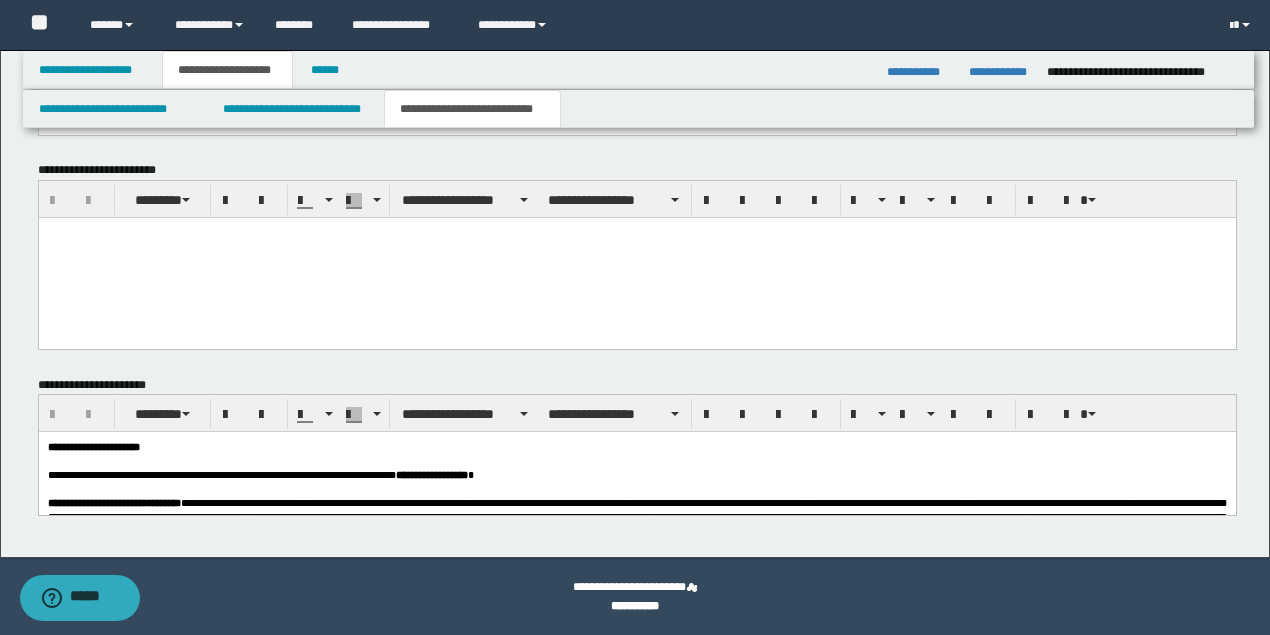 click at bounding box center (636, 258) 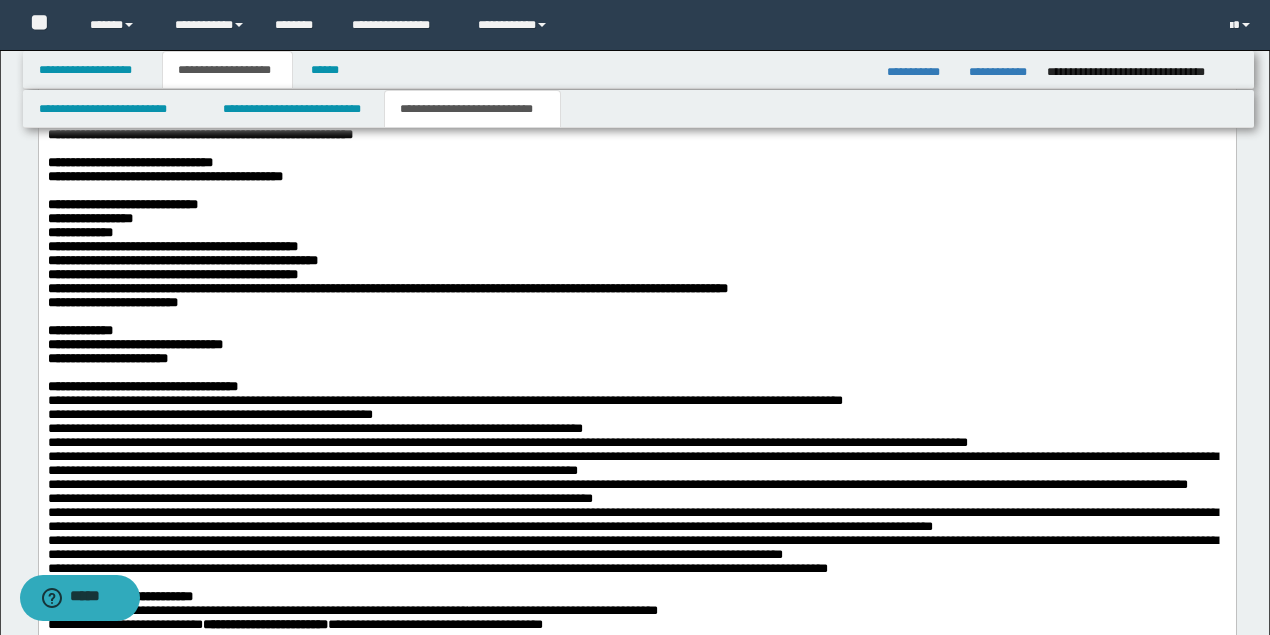 scroll, scrollTop: 2058, scrollLeft: 0, axis: vertical 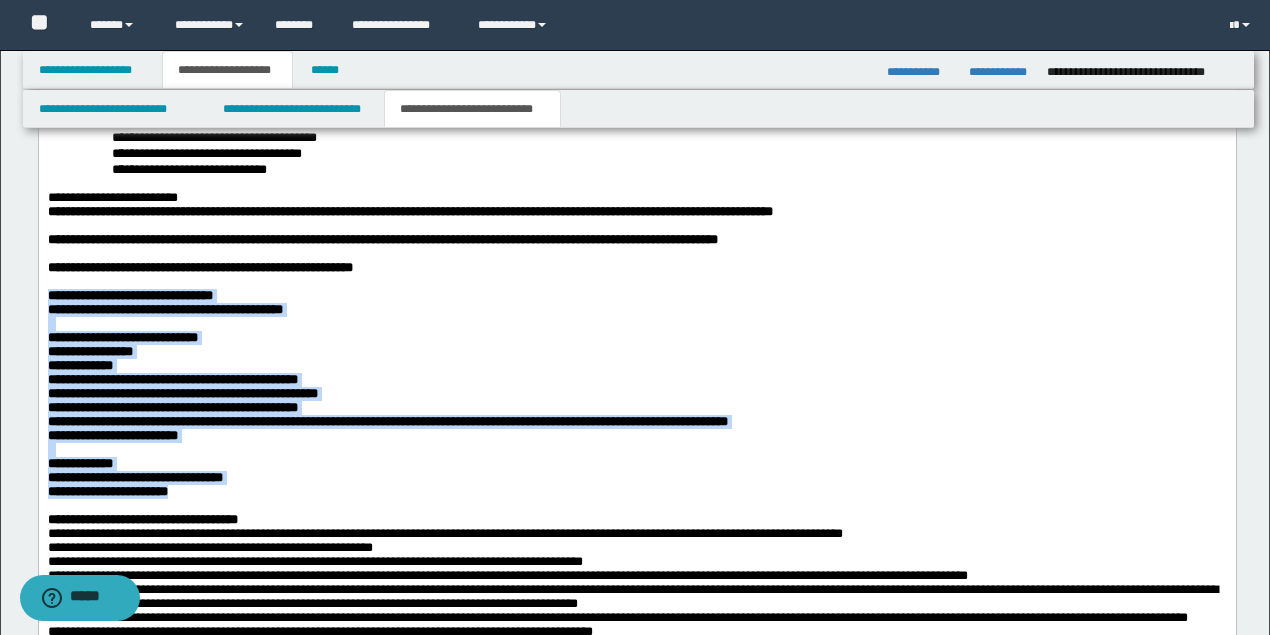 drag, startPoint x: 428, startPoint y: 327, endPoint x: 474, endPoint y: 554, distance: 231.6139 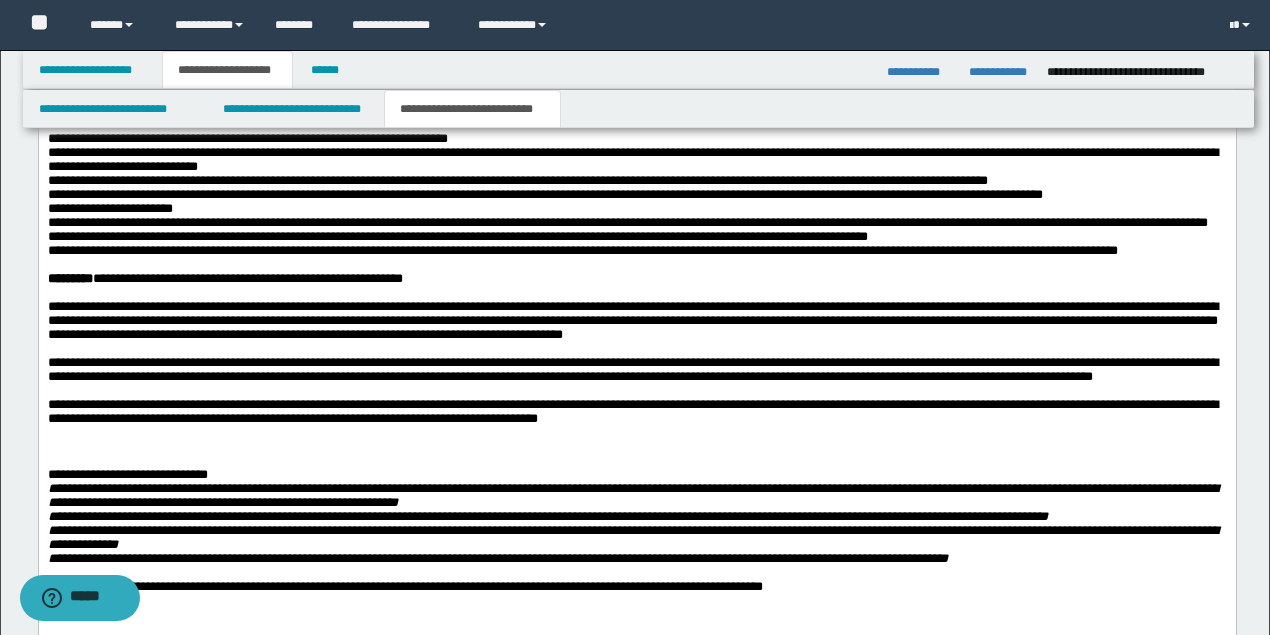 scroll, scrollTop: 2591, scrollLeft: 0, axis: vertical 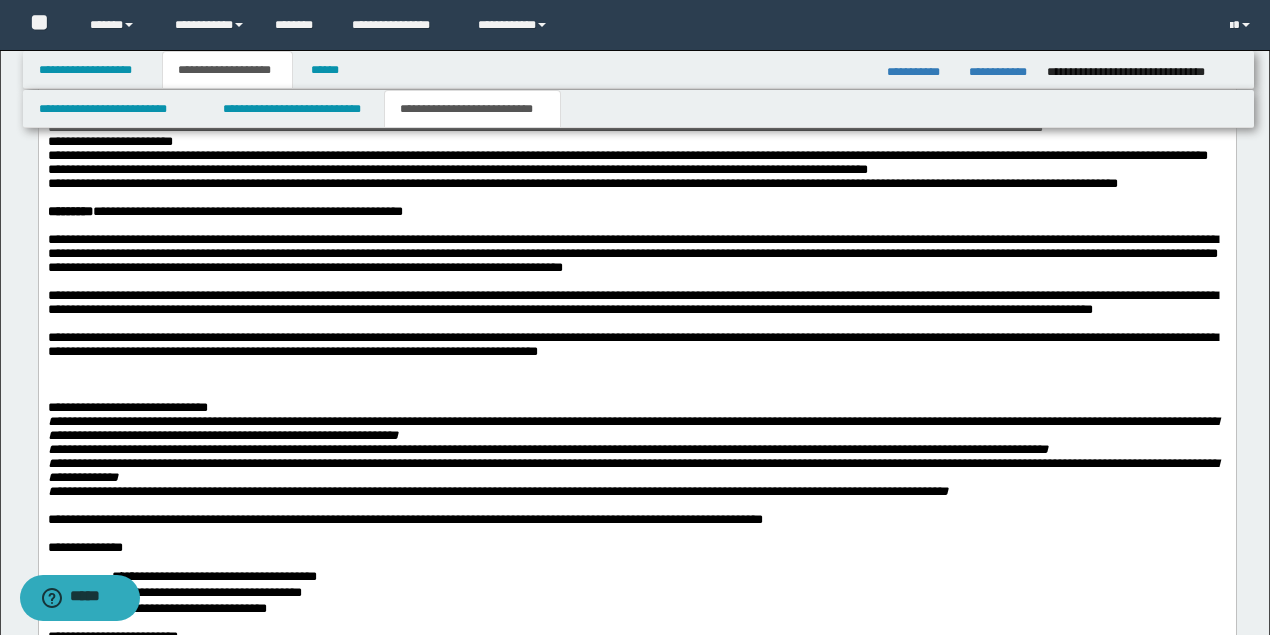 click on "**********" at bounding box center [632, 254] 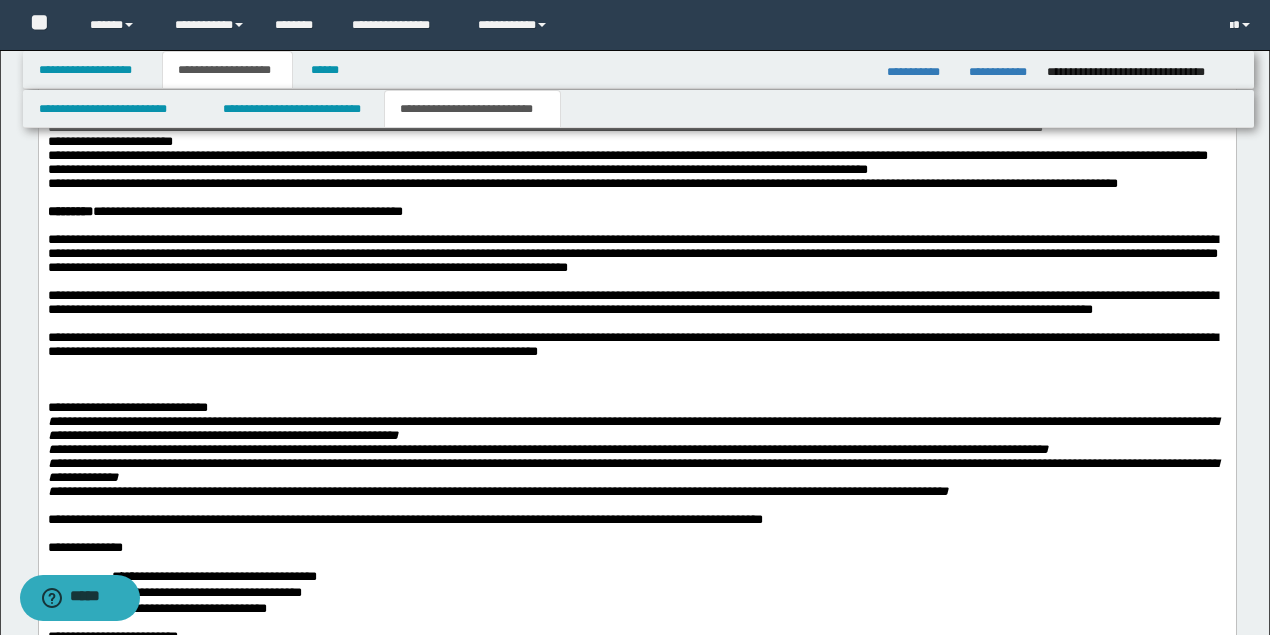 click on "**********" at bounding box center (632, 303) 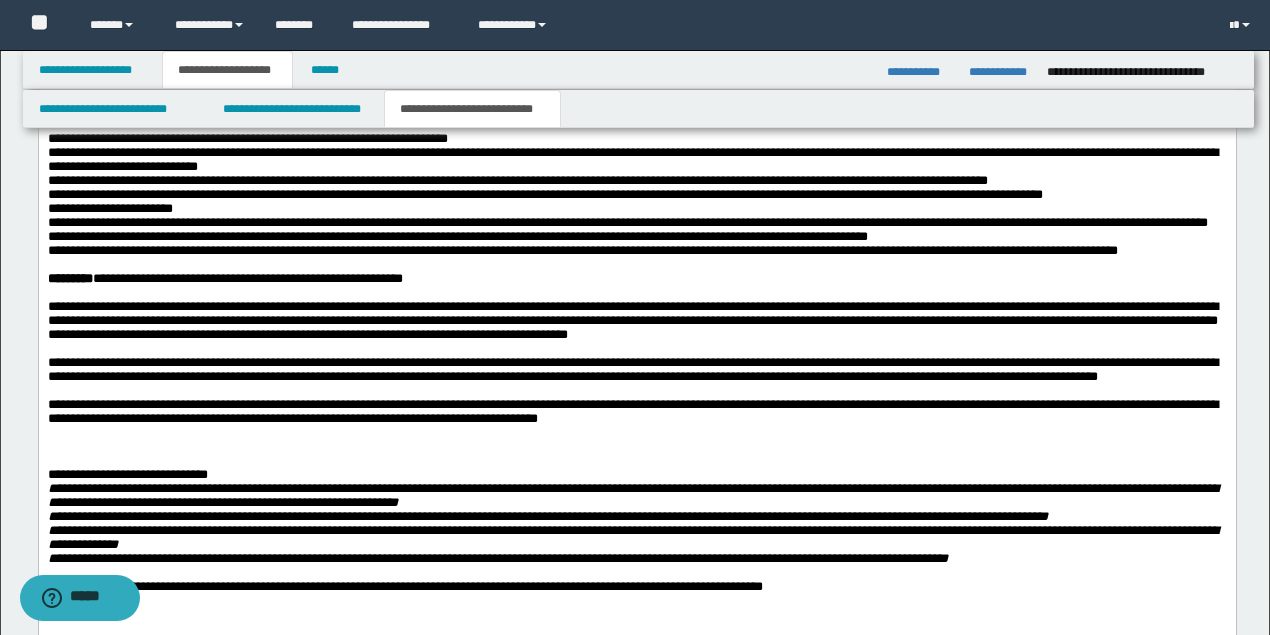 scroll, scrollTop: 2391, scrollLeft: 0, axis: vertical 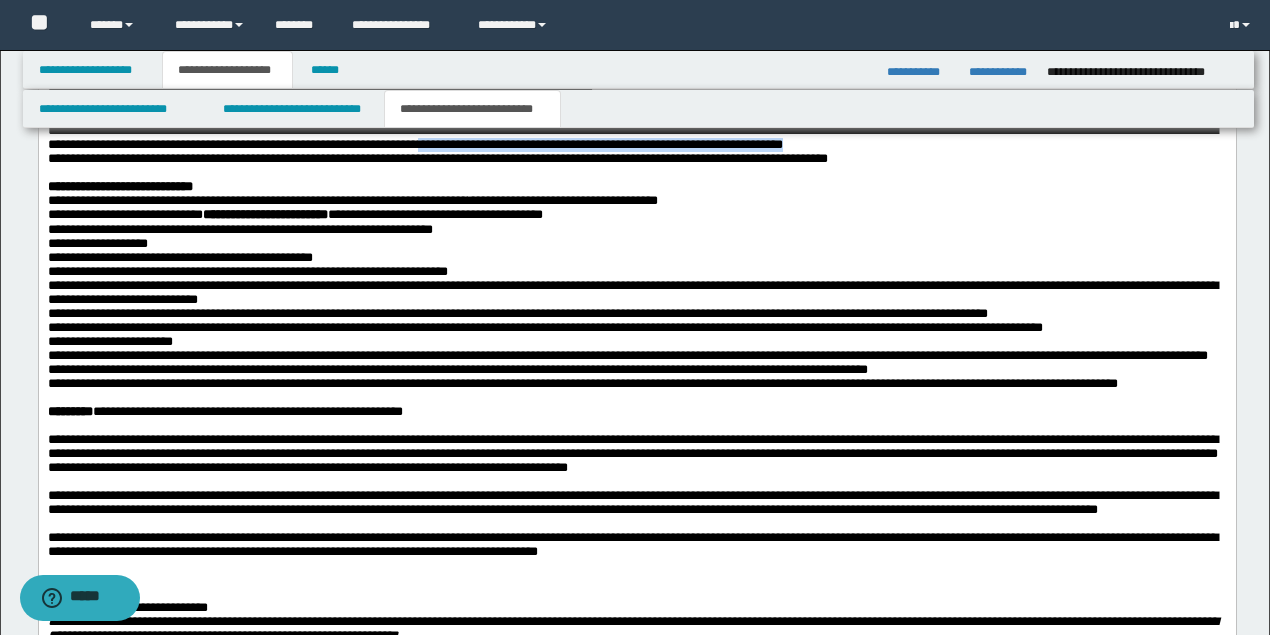 drag, startPoint x: 465, startPoint y: 223, endPoint x: 884, endPoint y: 215, distance: 419.07635 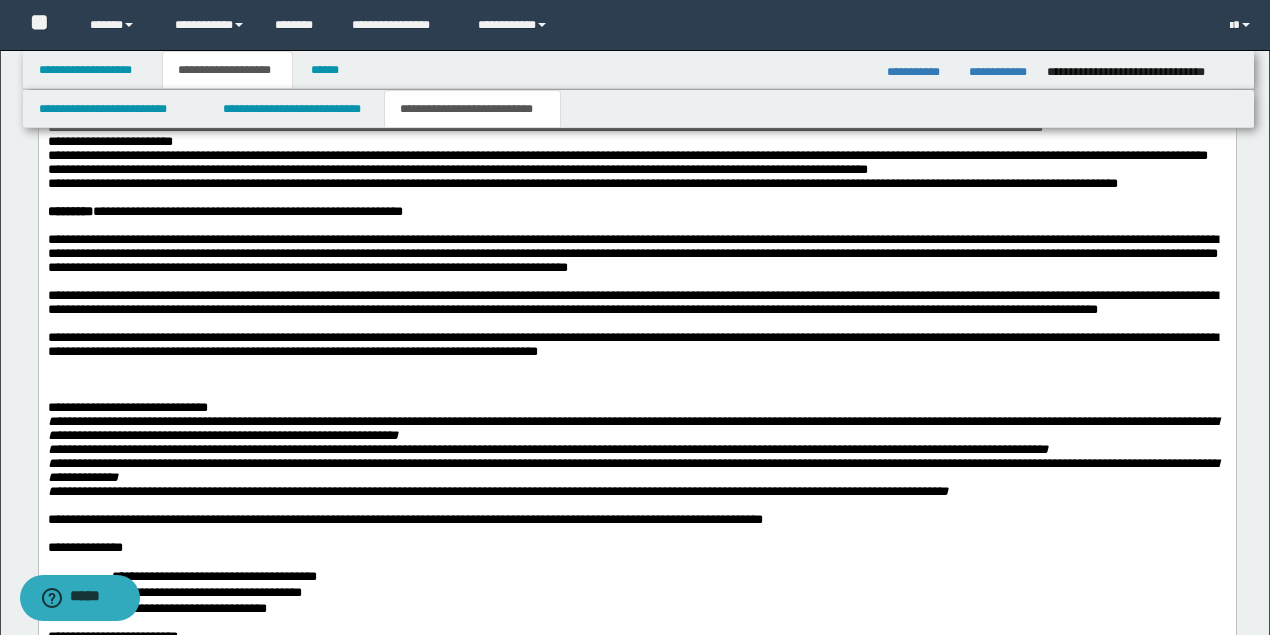 drag, startPoint x: 1216, startPoint y: 437, endPoint x: 1204, endPoint y: 423, distance: 18.439089 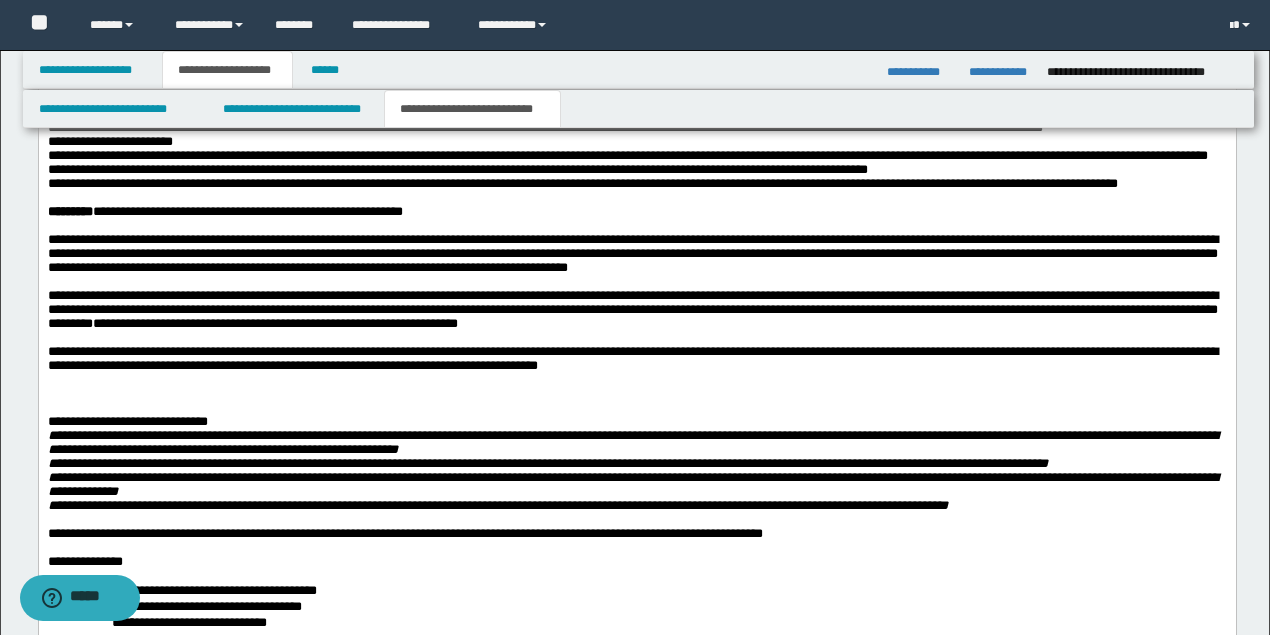 scroll, scrollTop: 2658, scrollLeft: 0, axis: vertical 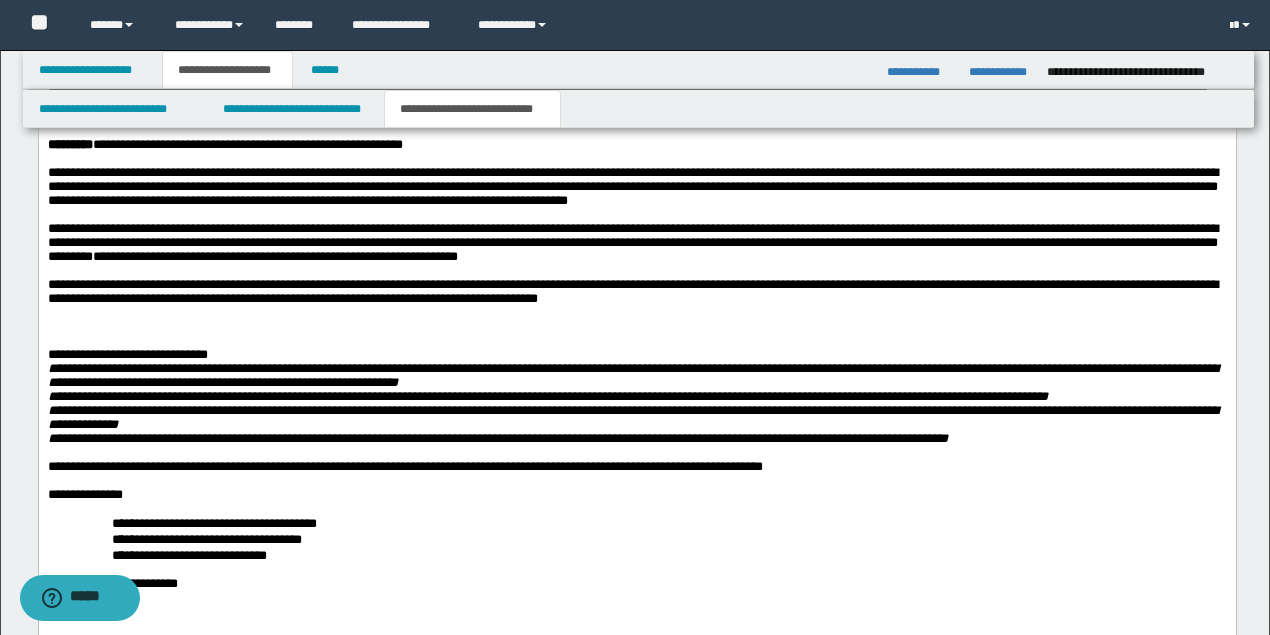 click on "**********" at bounding box center [632, 187] 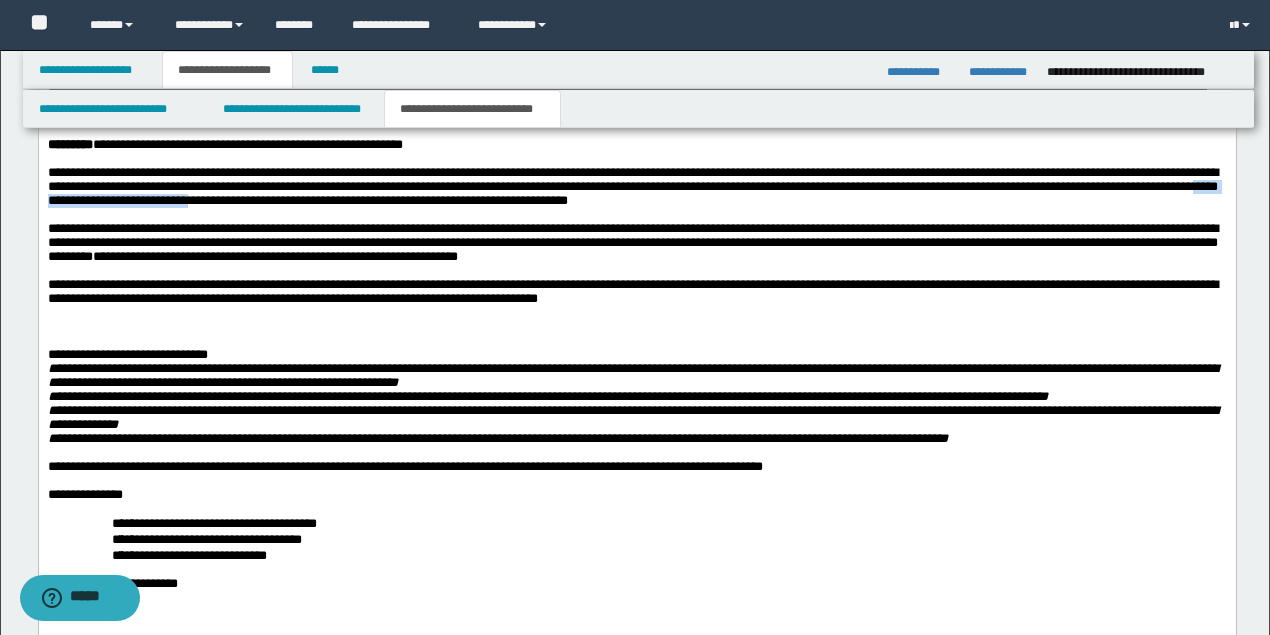 drag, startPoint x: 220, startPoint y: 326, endPoint x: 450, endPoint y: 336, distance: 230.21729 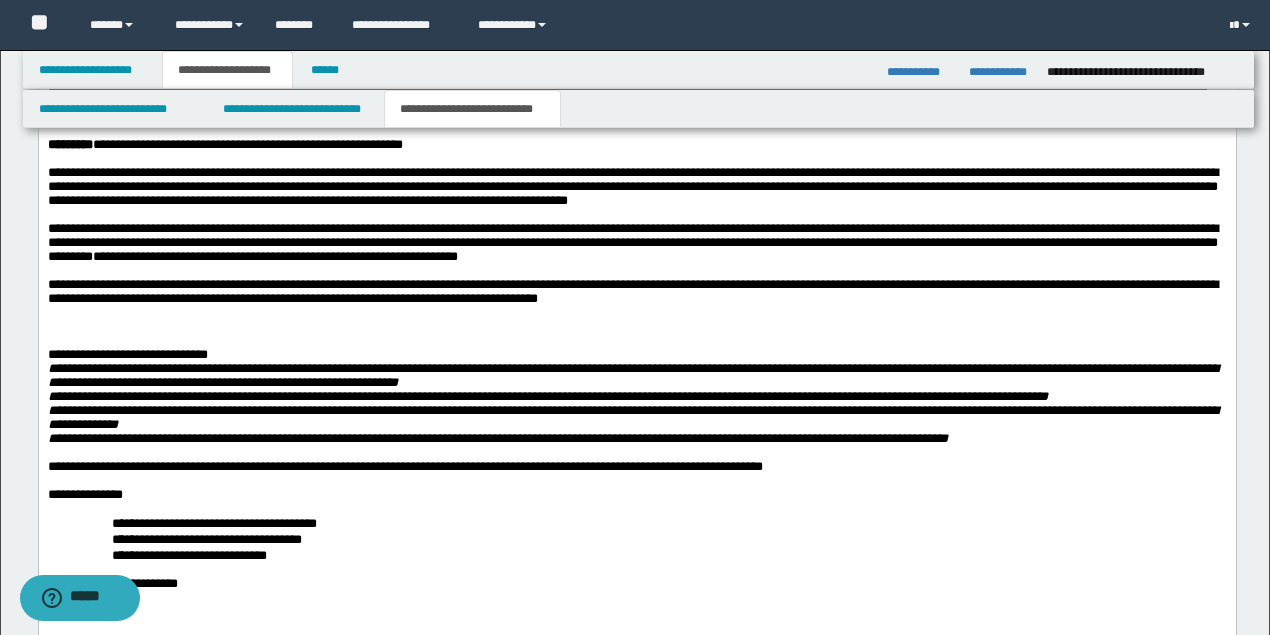 click on "**********" at bounding box center [632, 243] 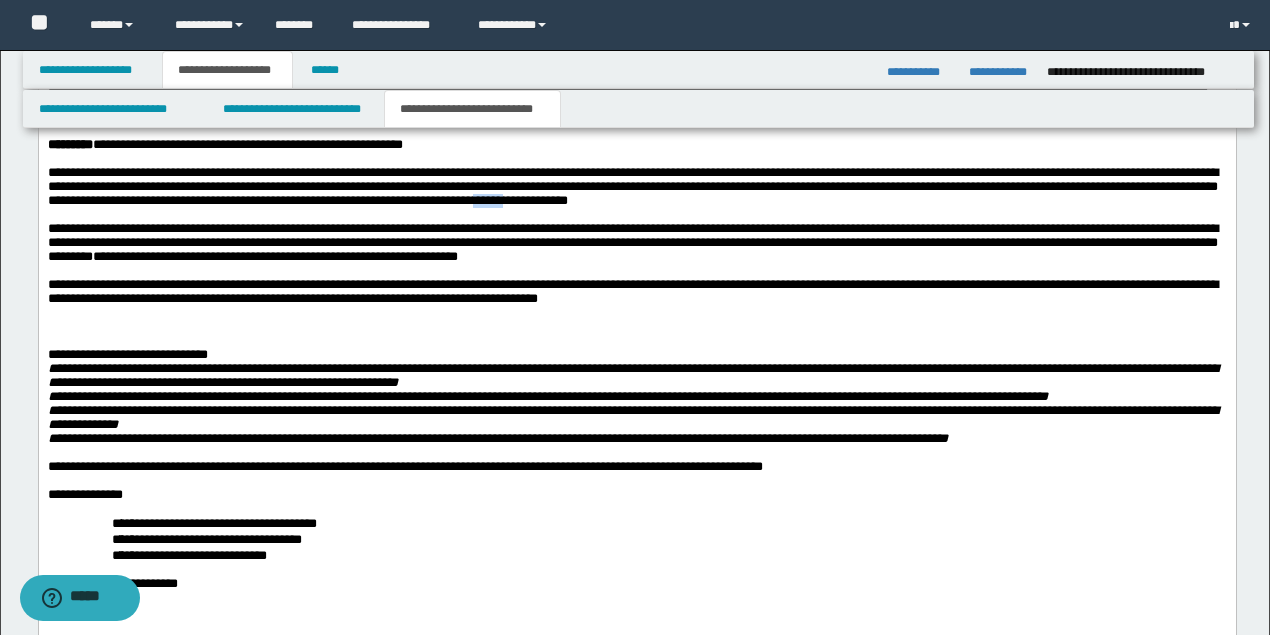drag, startPoint x: 755, startPoint y: 324, endPoint x: 716, endPoint y: 322, distance: 39.051247 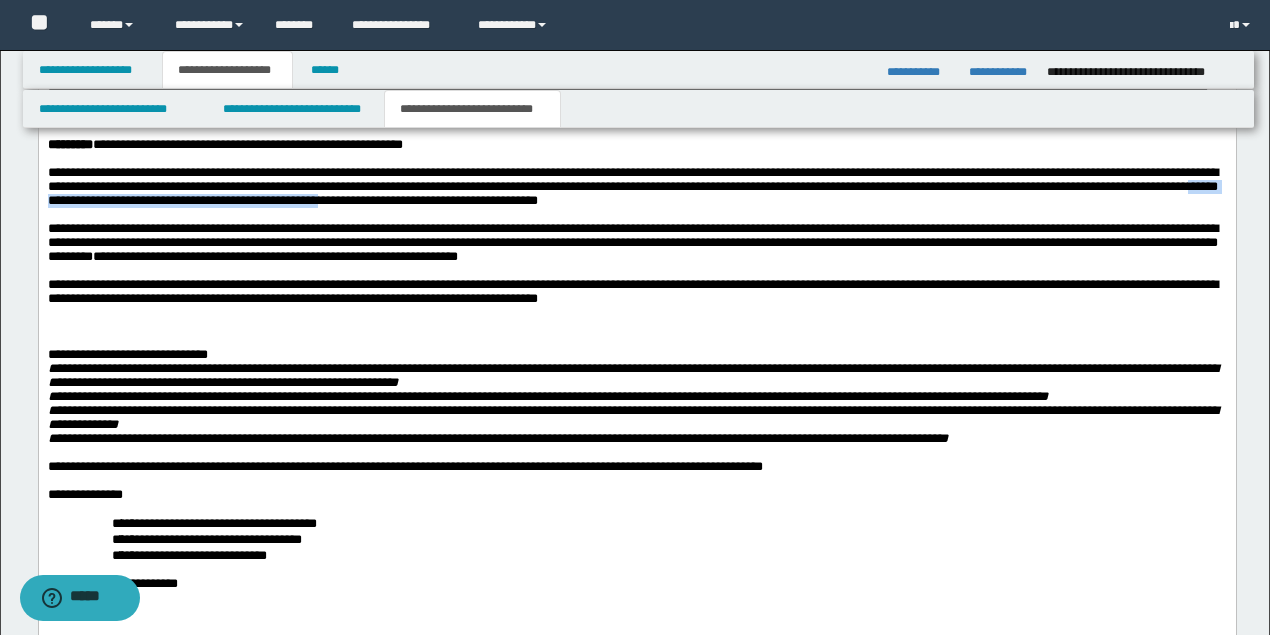 drag, startPoint x: 217, startPoint y: 325, endPoint x: 506, endPoint y: 372, distance: 292.79684 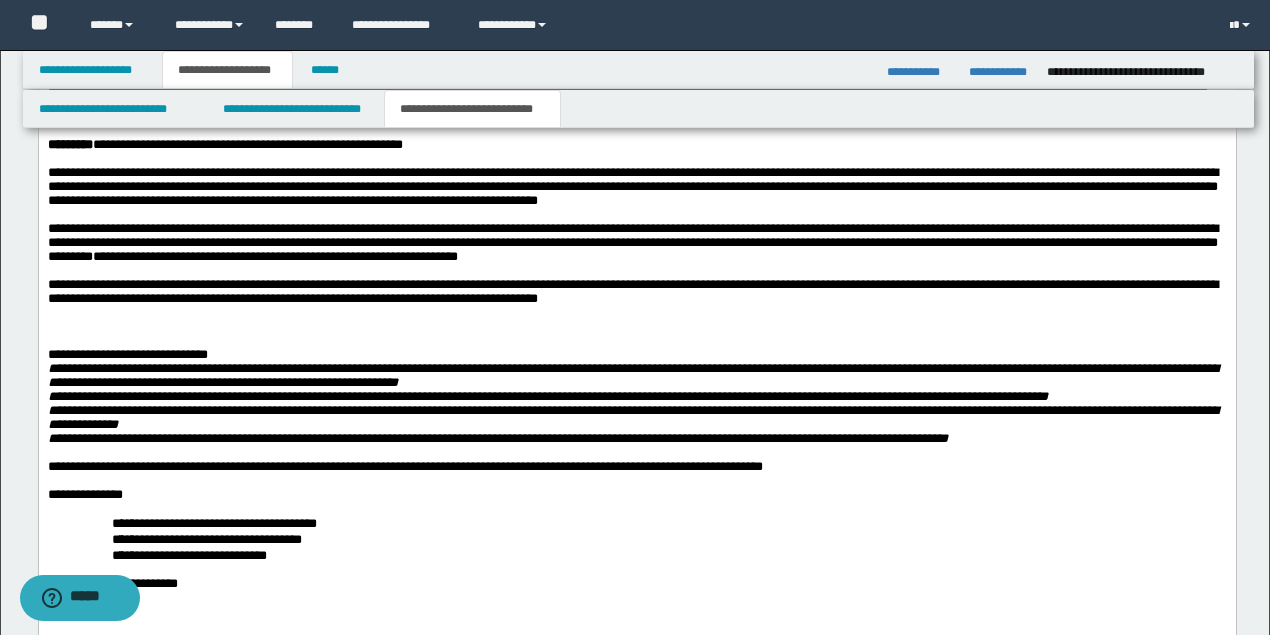 click at bounding box center [636, 272] 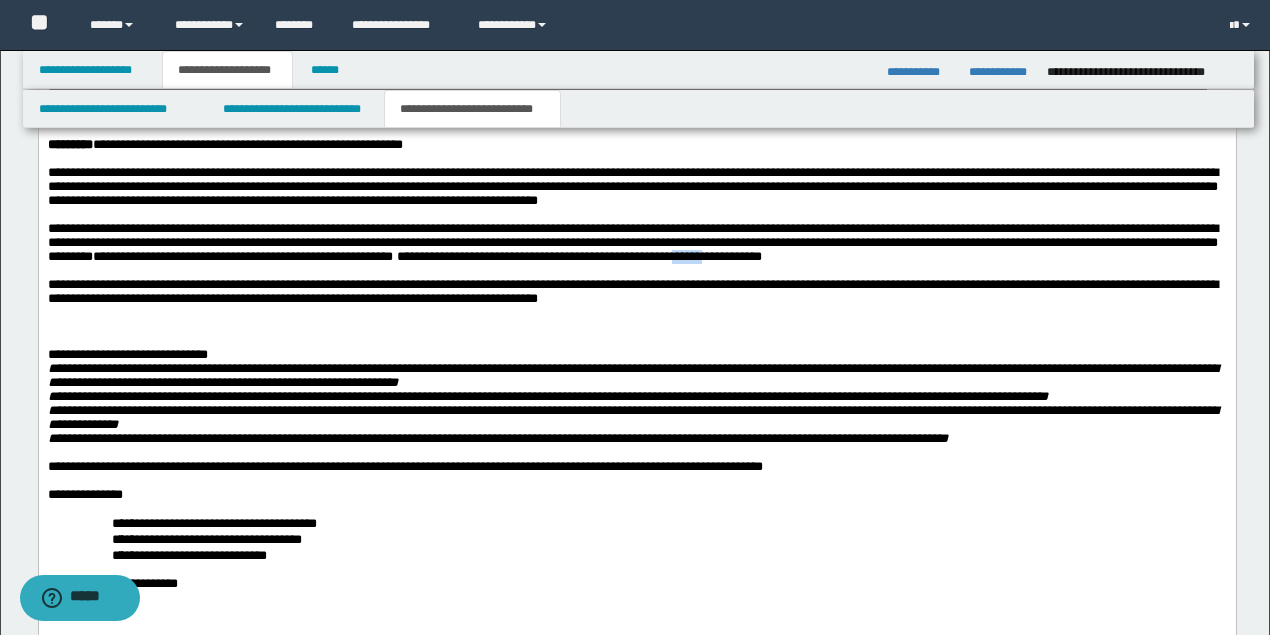 drag, startPoint x: 878, startPoint y: 386, endPoint x: 844, endPoint y: 387, distance: 34.0147 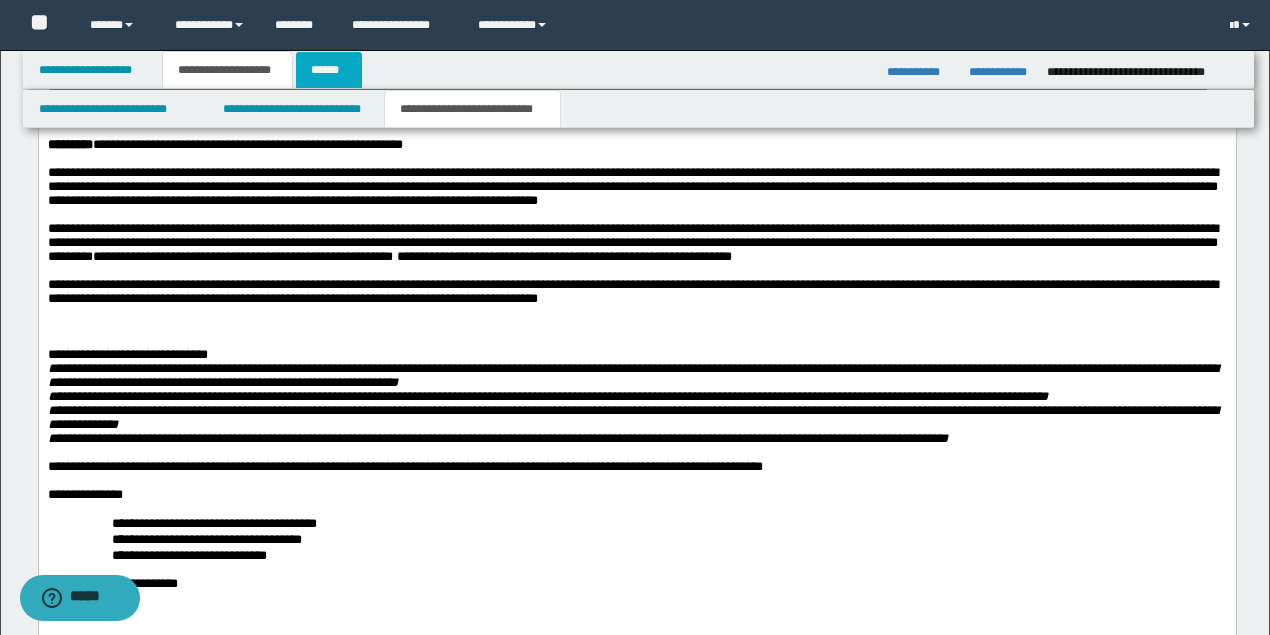click on "******" at bounding box center (329, 70) 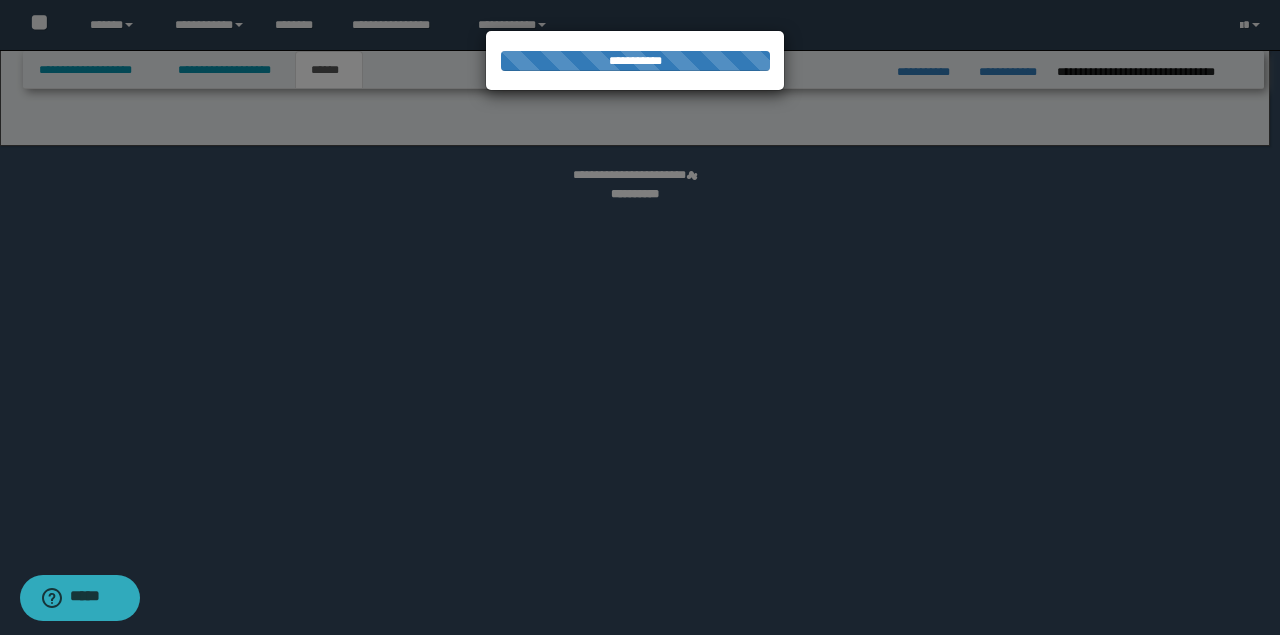 select on "*" 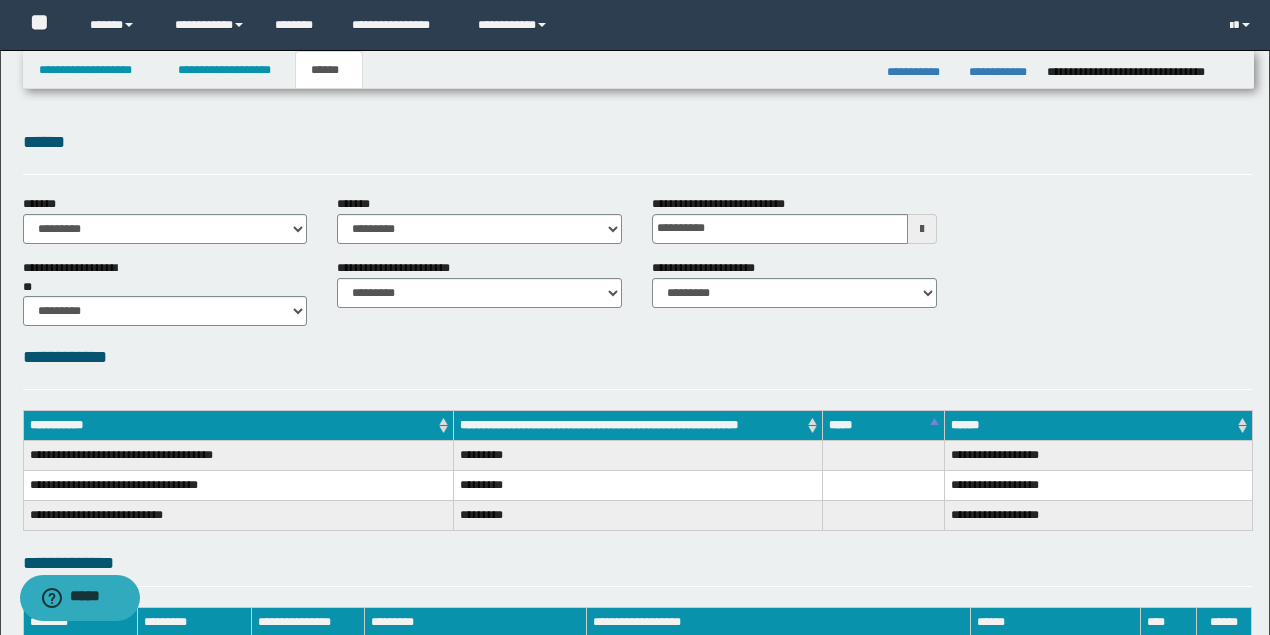 scroll, scrollTop: 133, scrollLeft: 0, axis: vertical 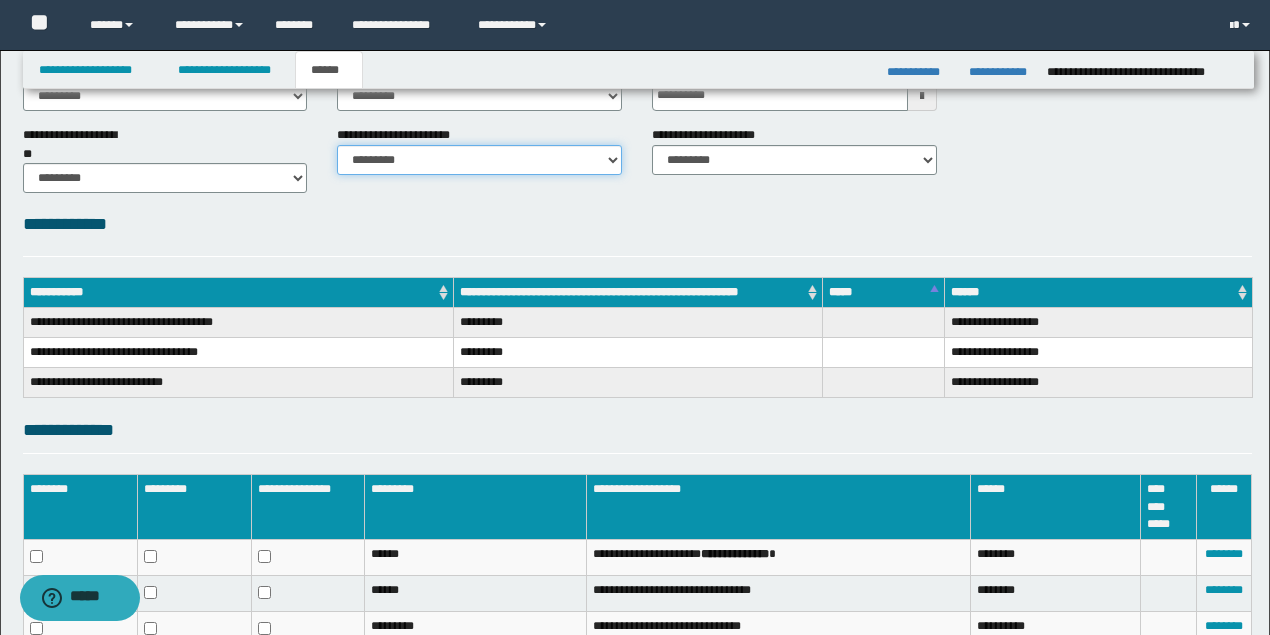 drag, startPoint x: 402, startPoint y: 158, endPoint x: 404, endPoint y: 172, distance: 14.142136 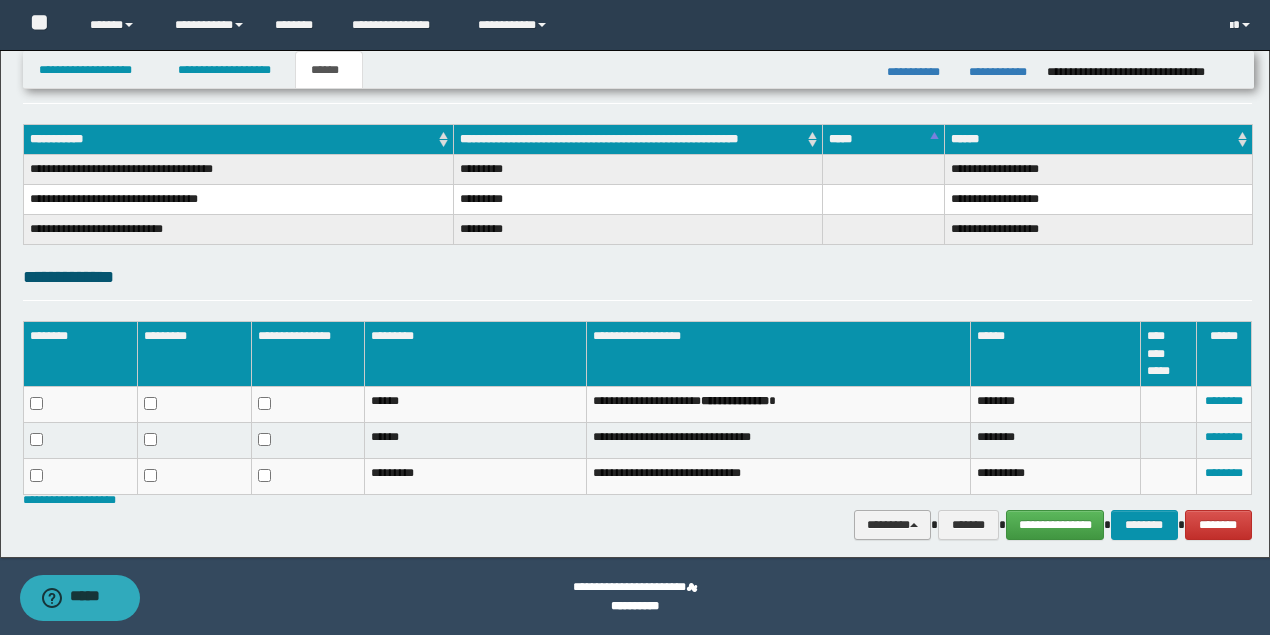 click on "********" at bounding box center [893, 524] 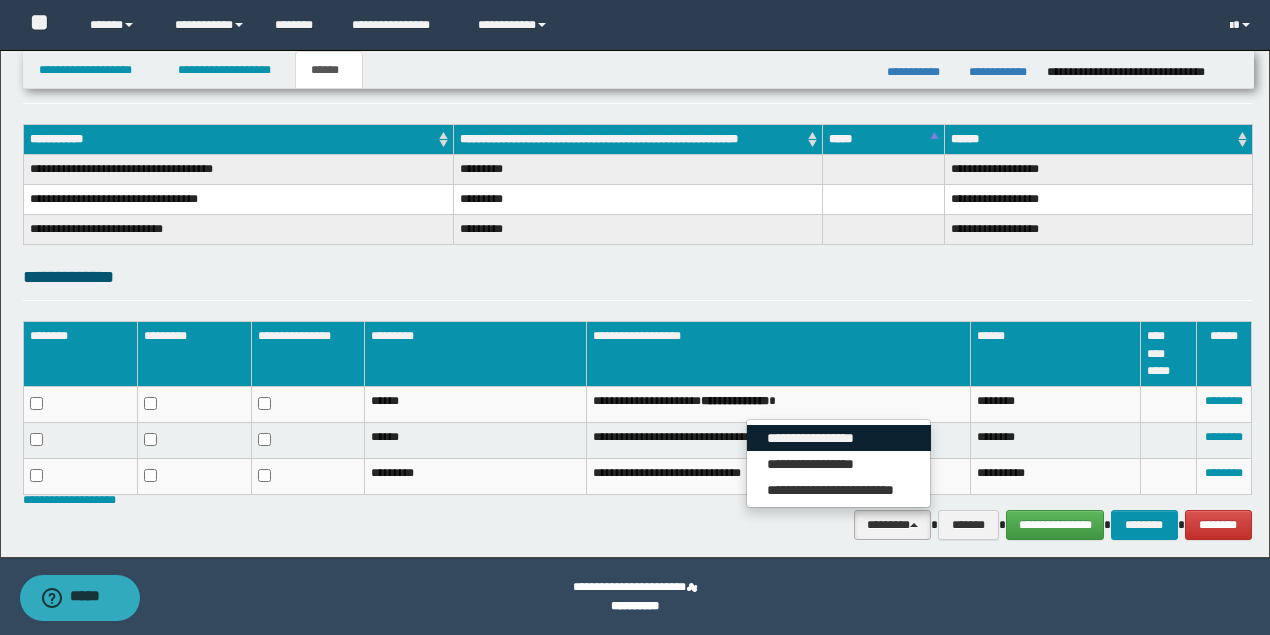 click on "**********" at bounding box center [839, 438] 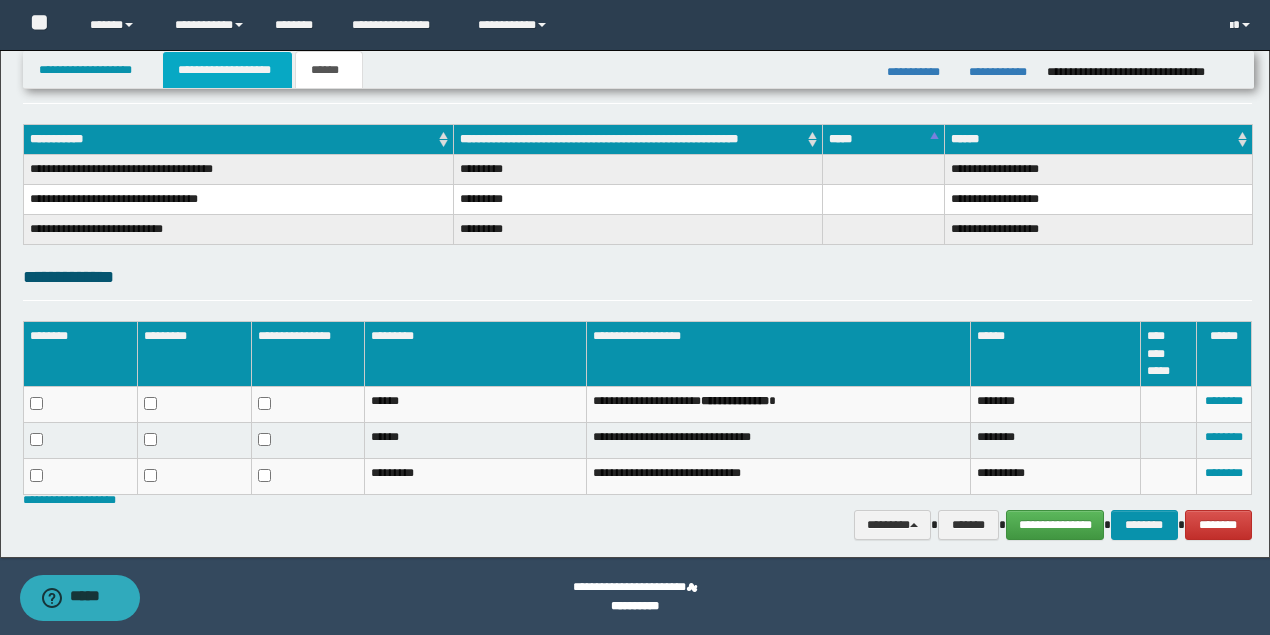 click on "**********" at bounding box center (227, 70) 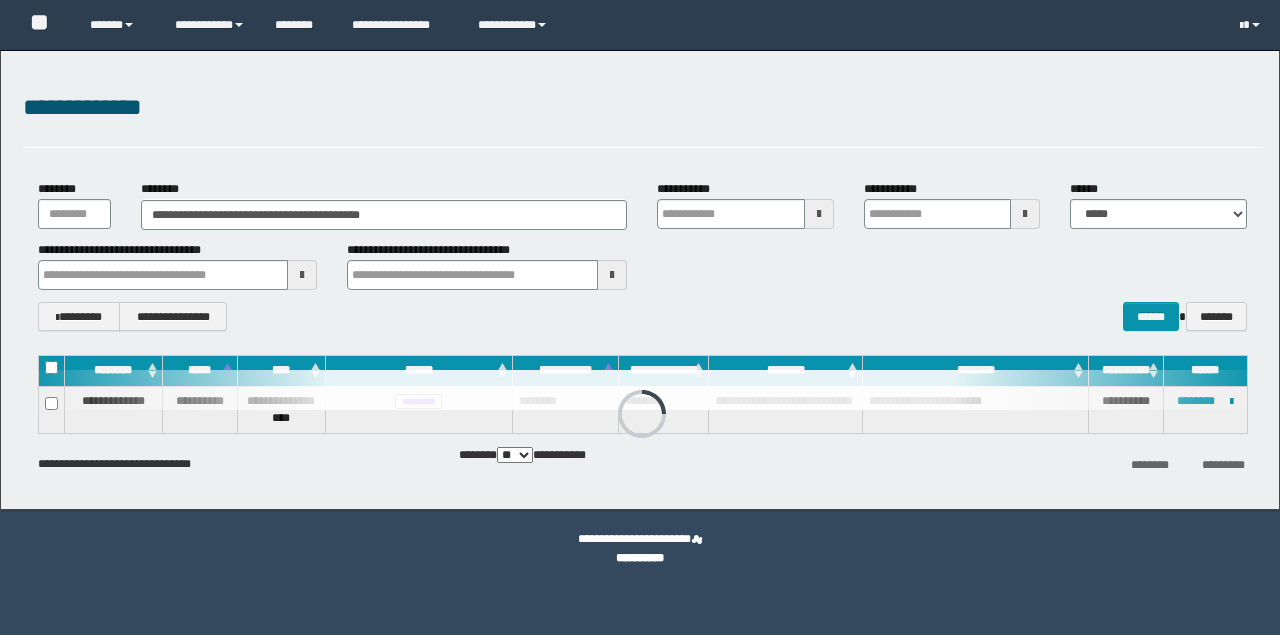 scroll, scrollTop: 0, scrollLeft: 0, axis: both 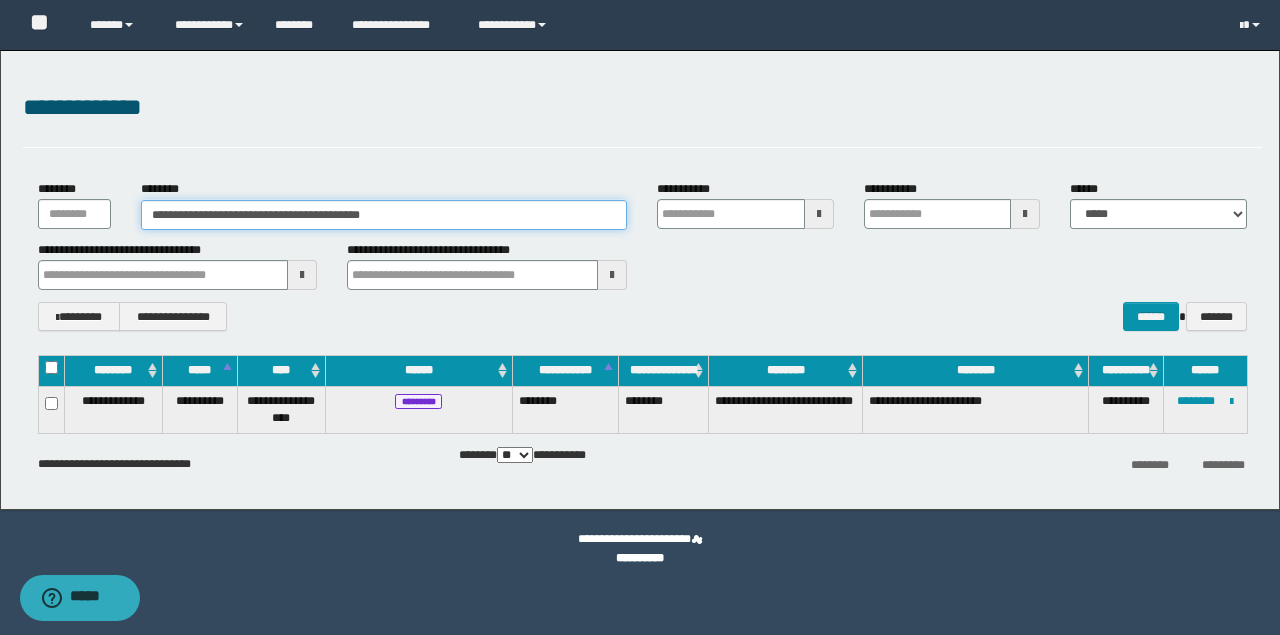 drag, startPoint x: 421, startPoint y: 215, endPoint x: 20, endPoint y: 212, distance: 401.01123 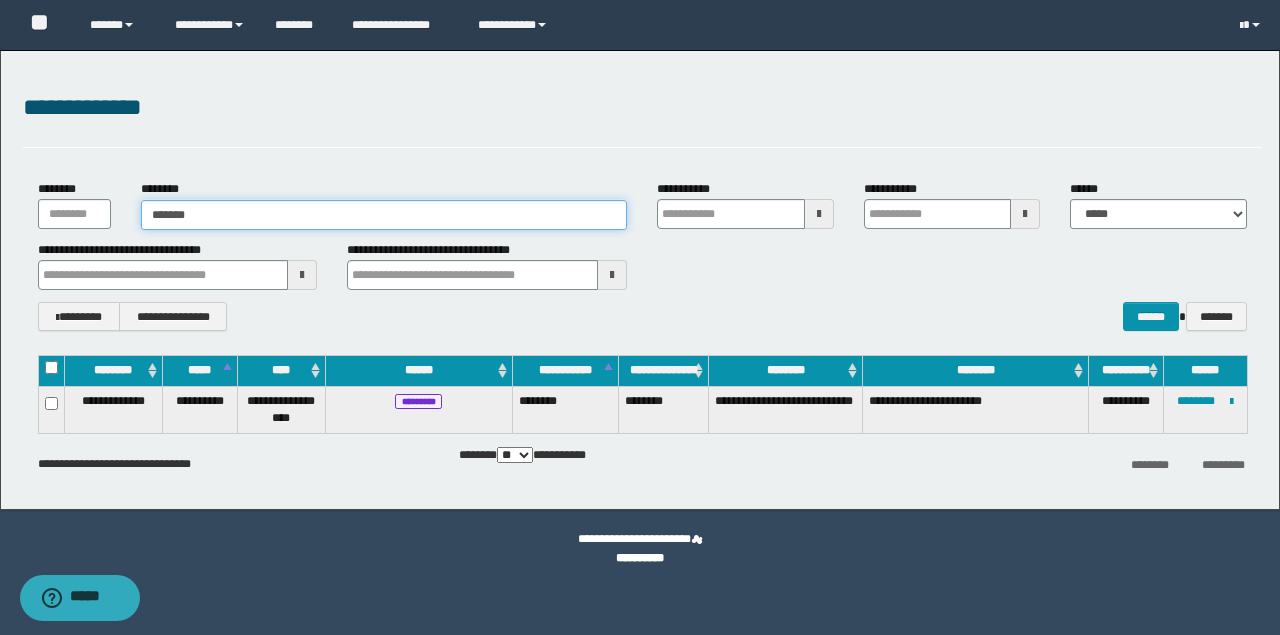 type on "********" 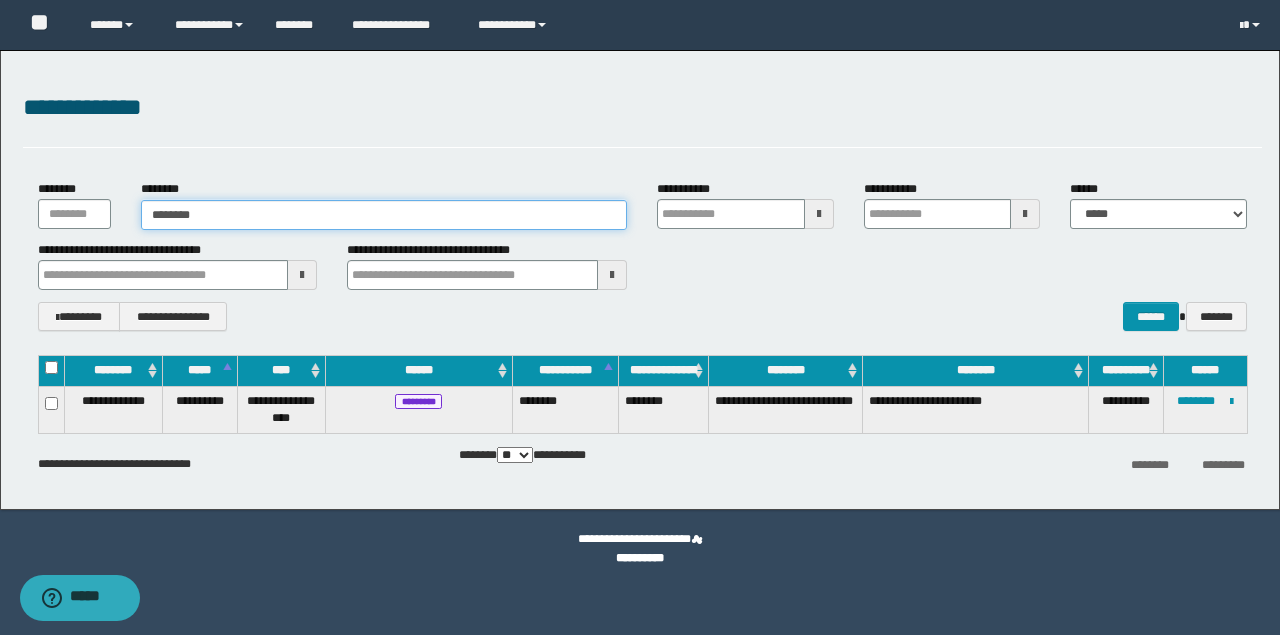 type on "********" 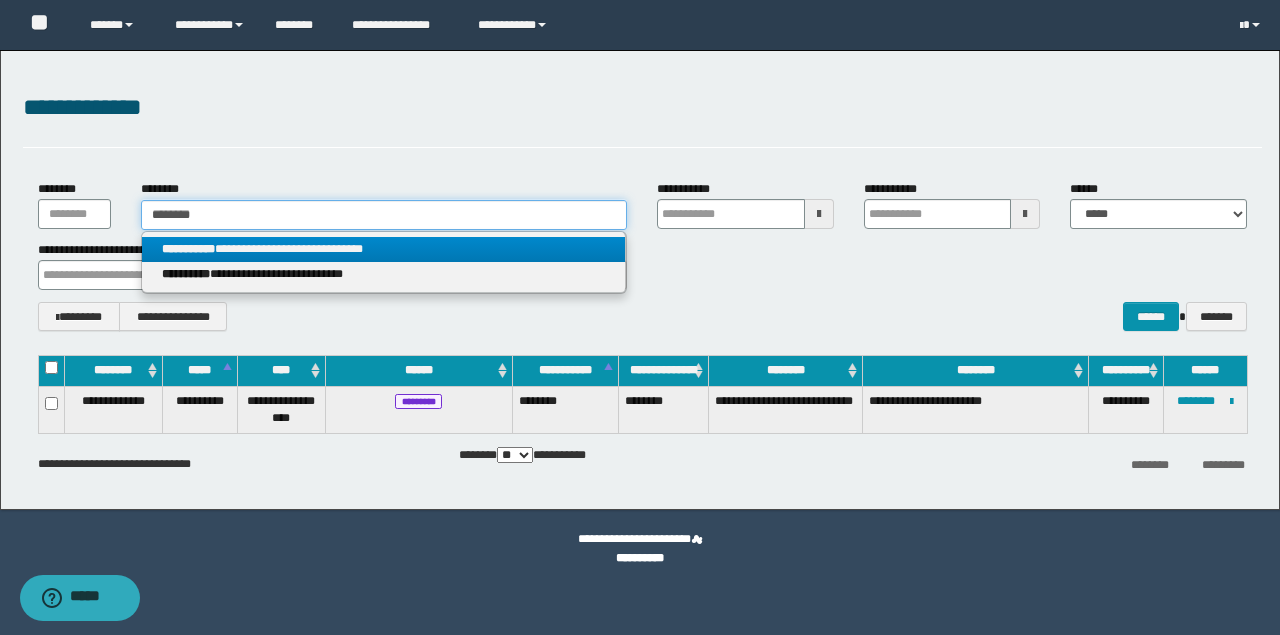 type on "********" 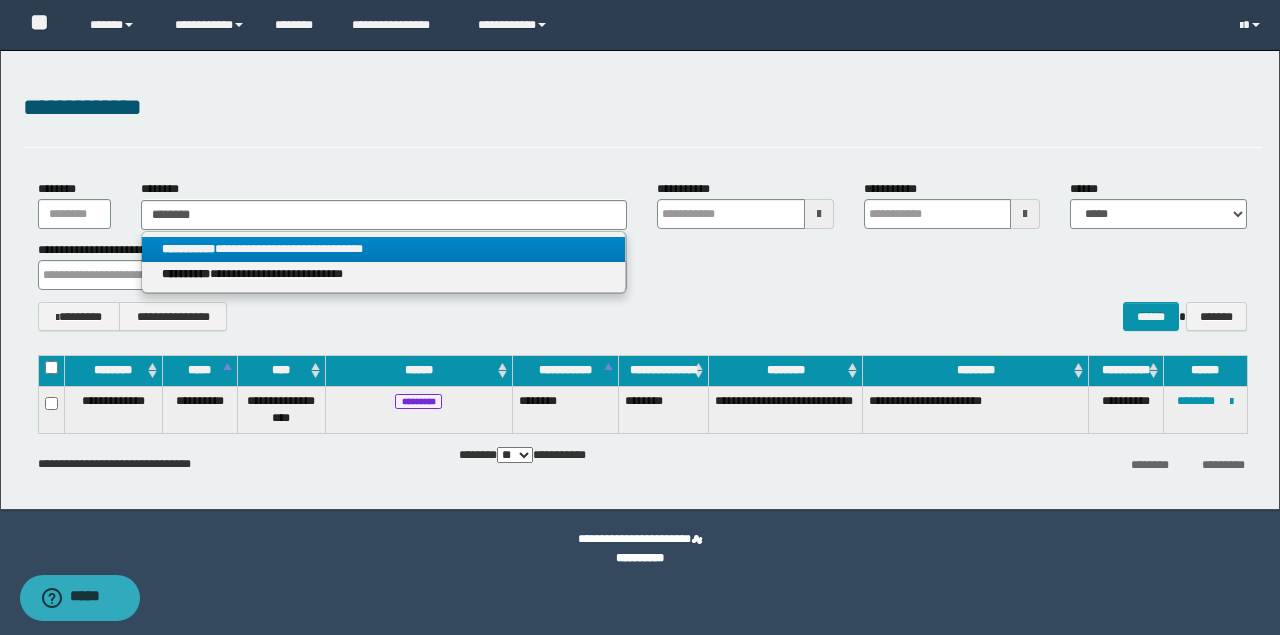 click on "**********" at bounding box center (384, 249) 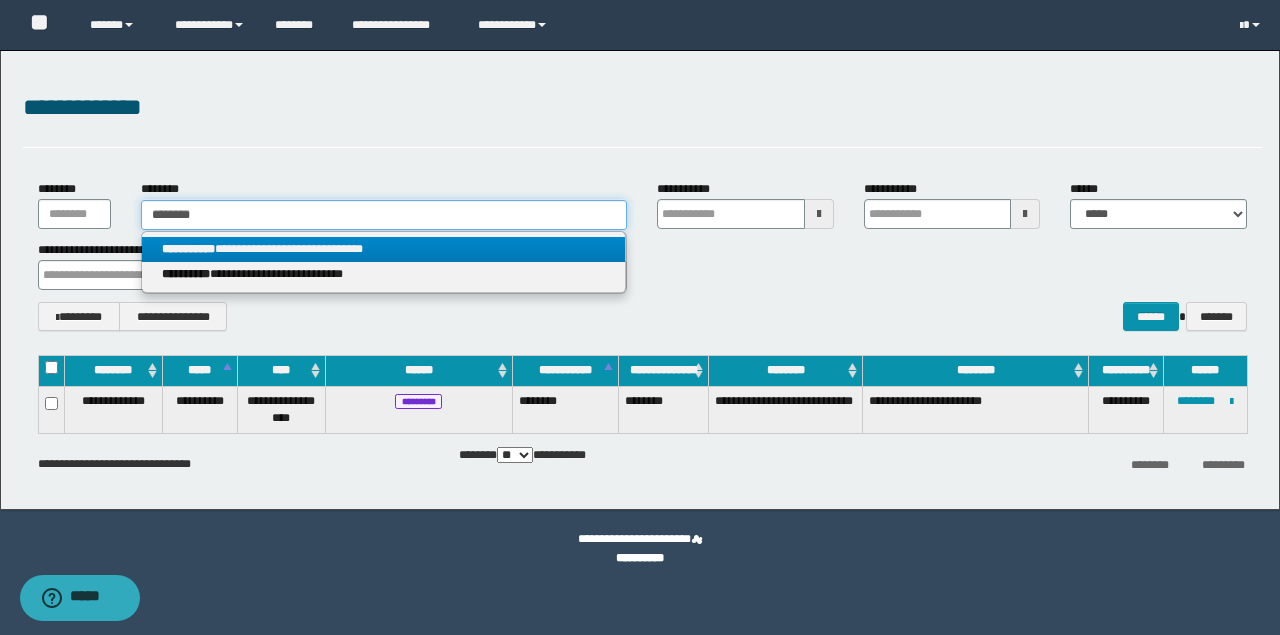 type 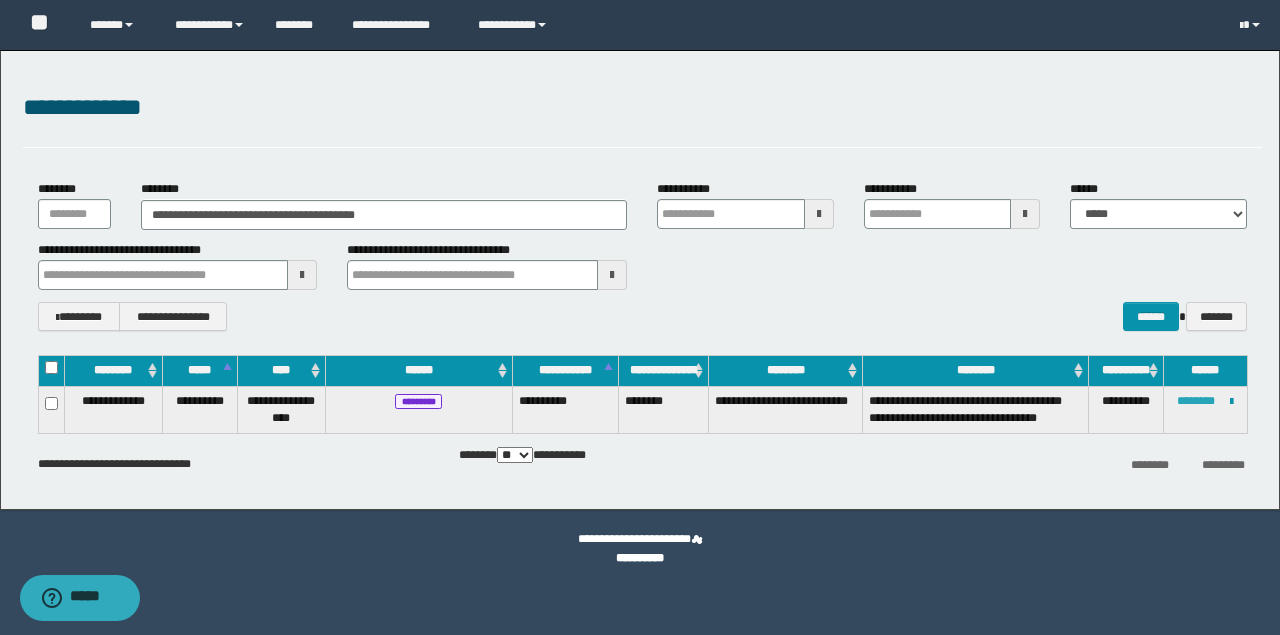 click on "********" at bounding box center [1196, 401] 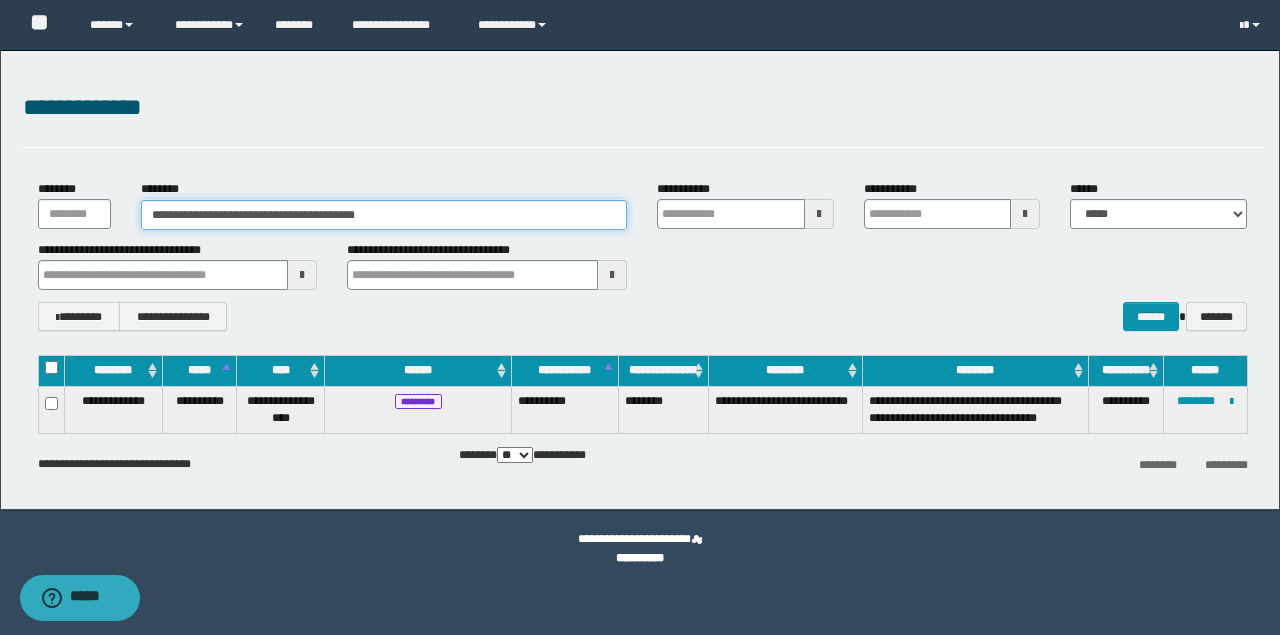 drag, startPoint x: 416, startPoint y: 212, endPoint x: -14, endPoint y: 210, distance: 430.00464 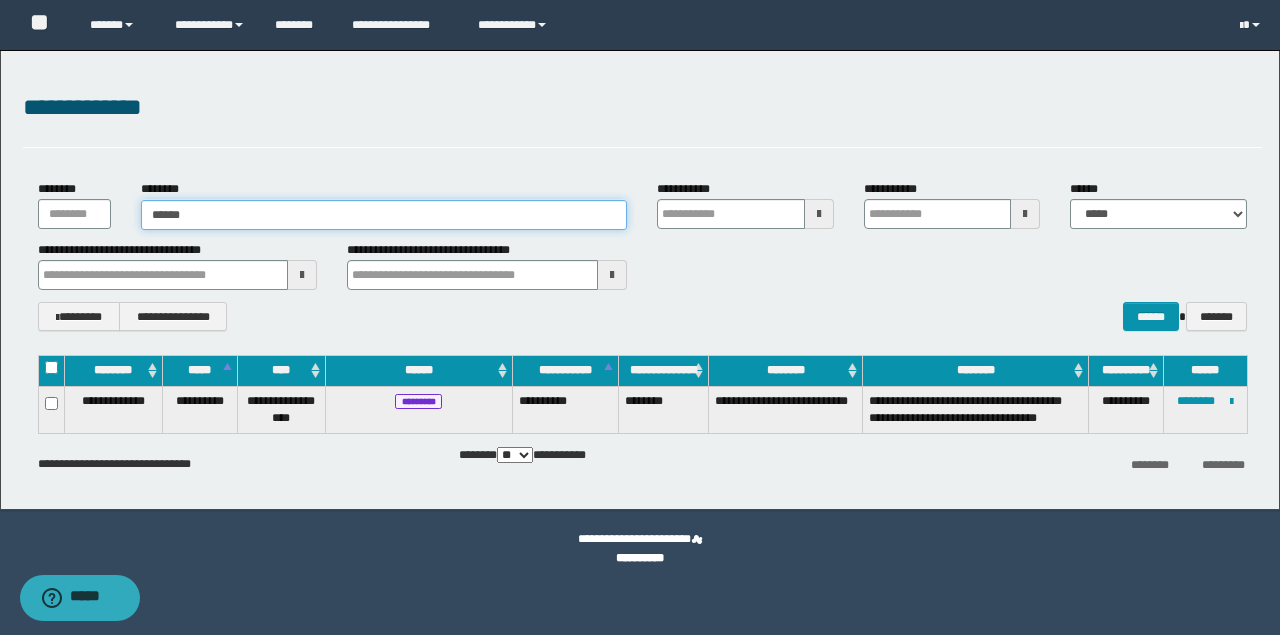 click on "******" at bounding box center [384, 215] 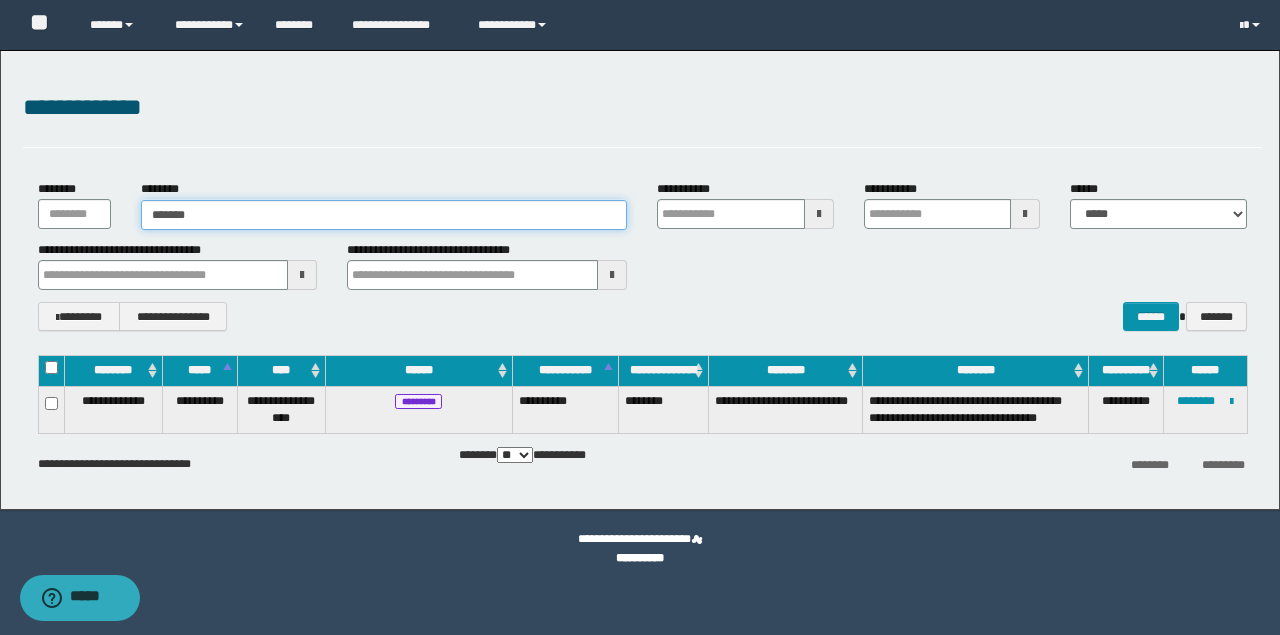 drag, startPoint x: 269, startPoint y: 218, endPoint x: 4, endPoint y: 218, distance: 265 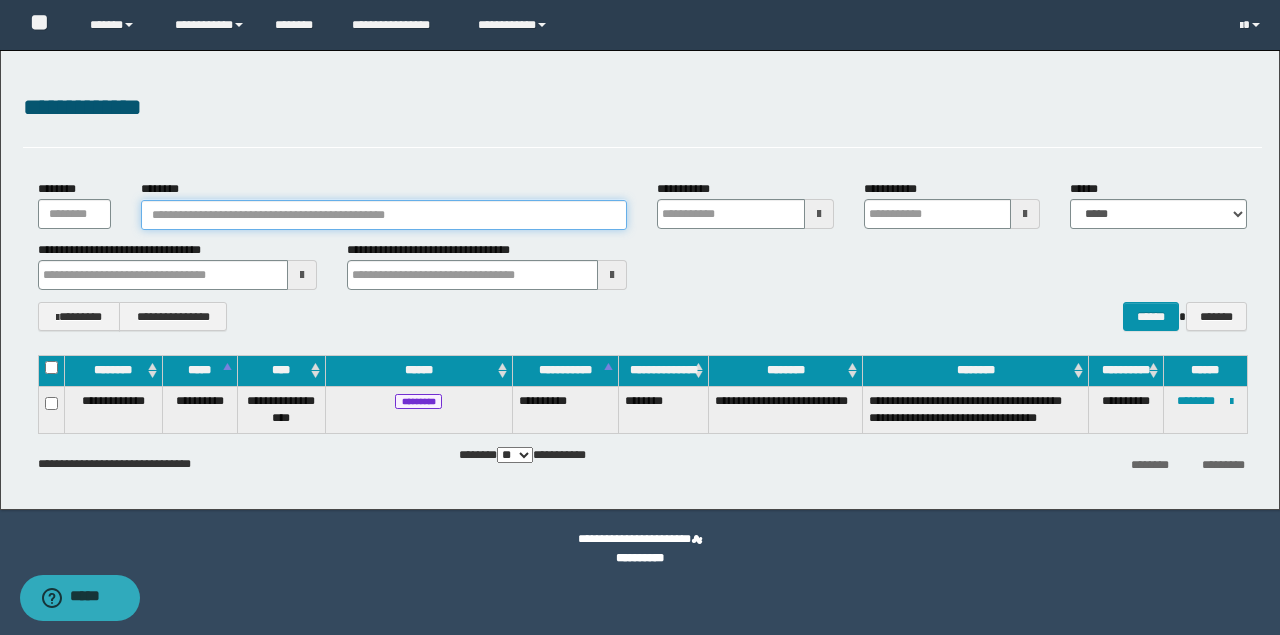 type 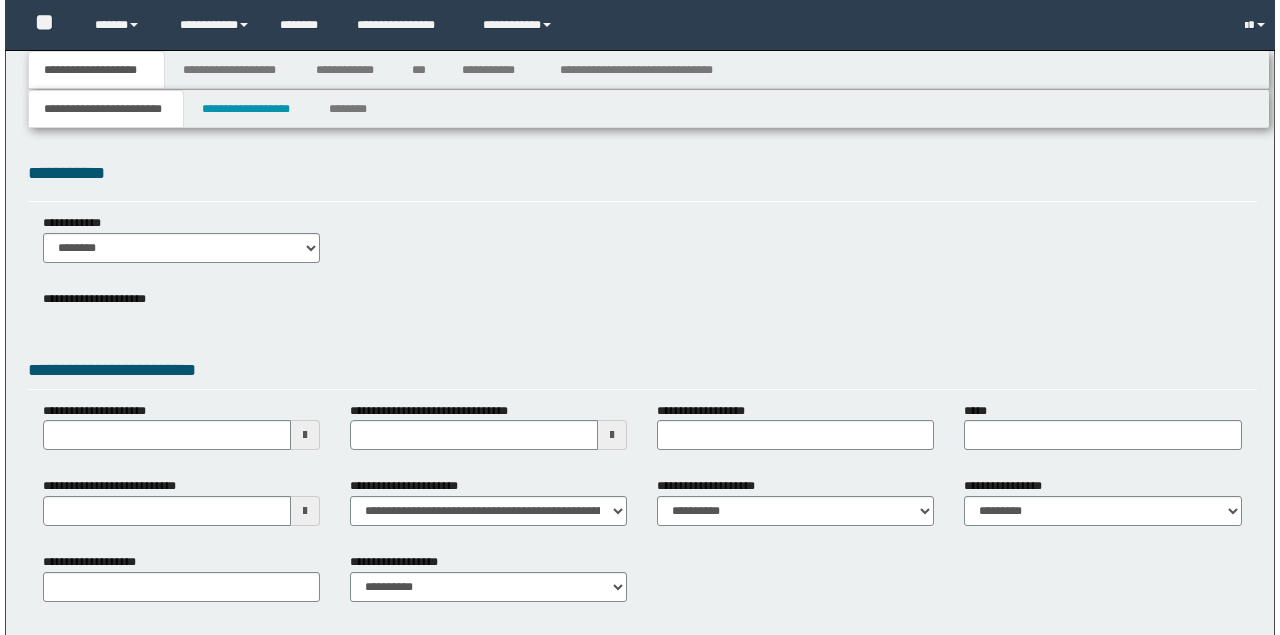 scroll, scrollTop: 0, scrollLeft: 0, axis: both 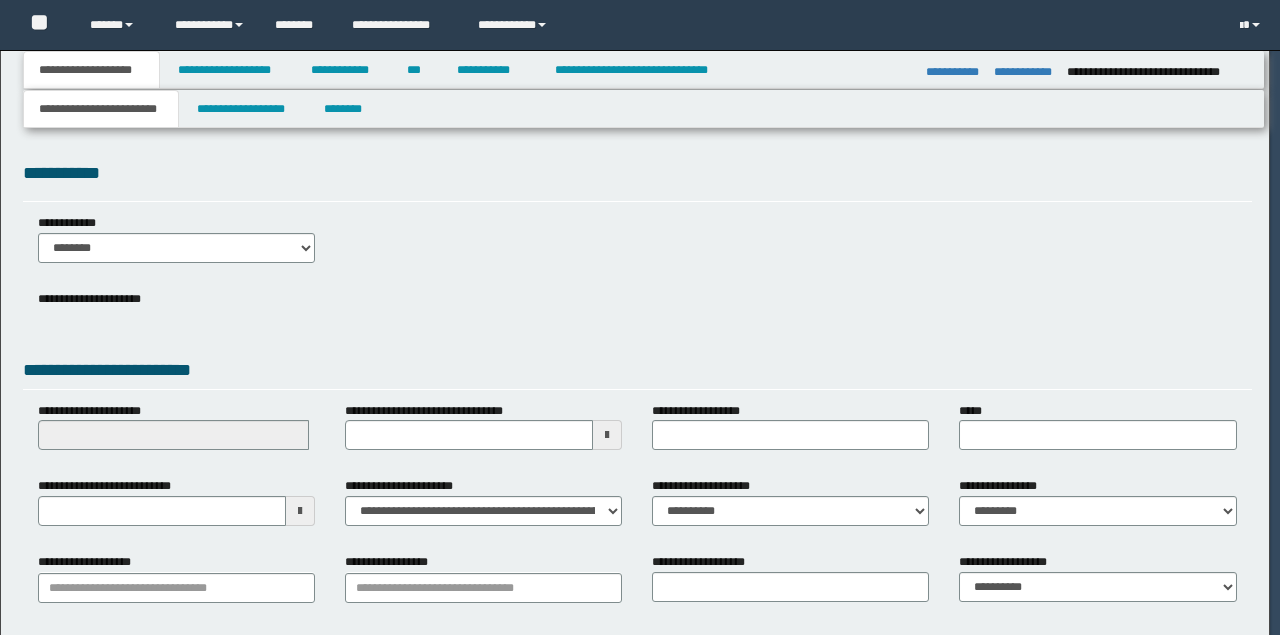select on "*" 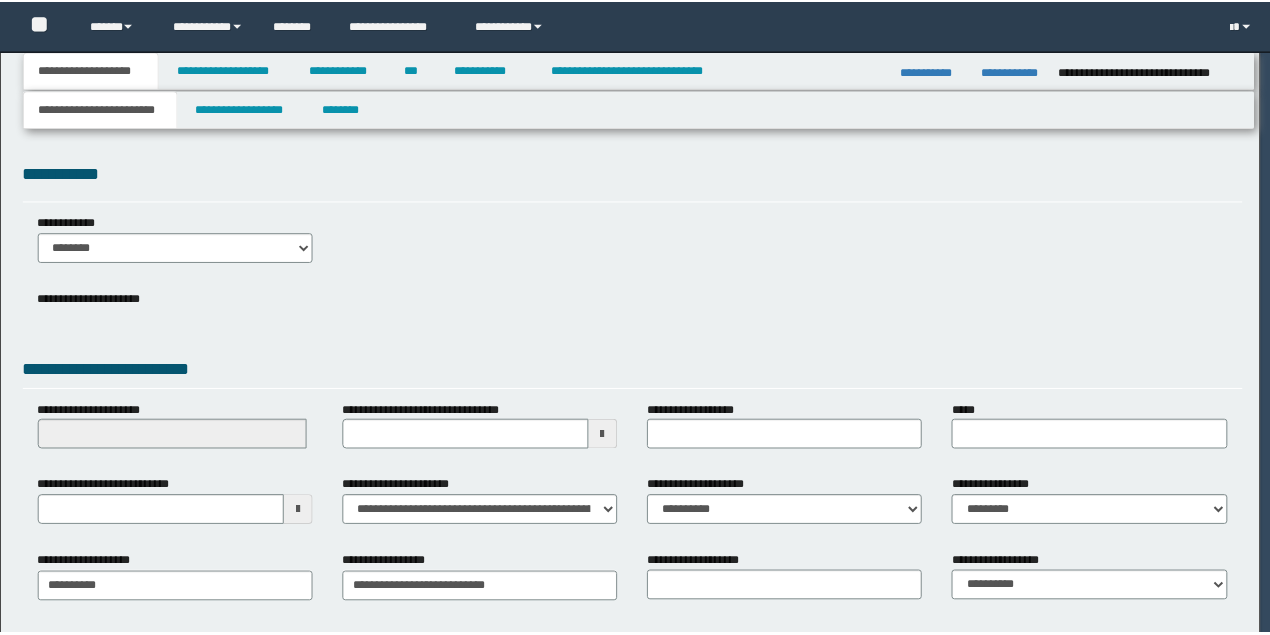 scroll, scrollTop: 0, scrollLeft: 0, axis: both 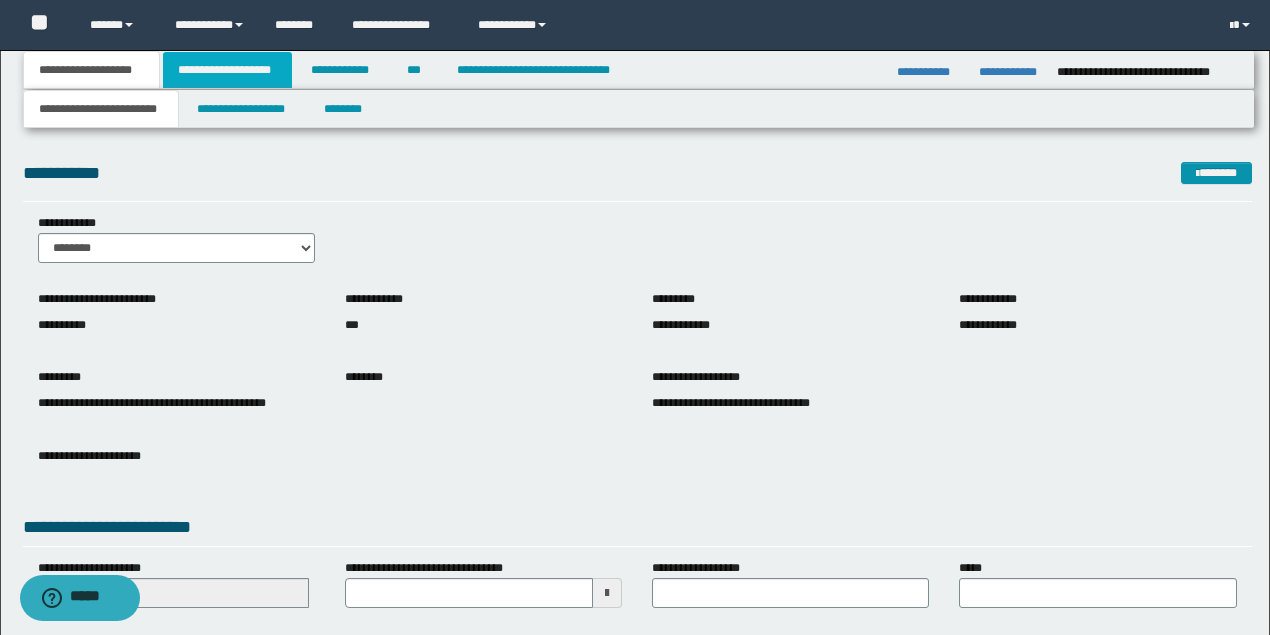 click on "**********" at bounding box center [227, 70] 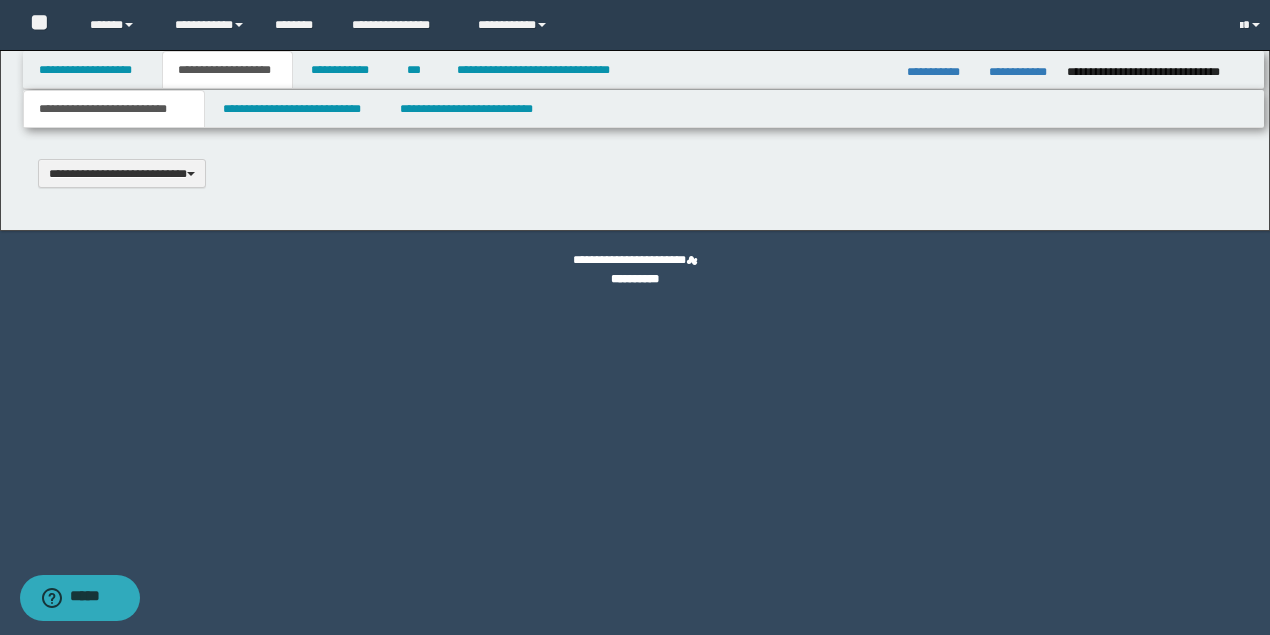 type 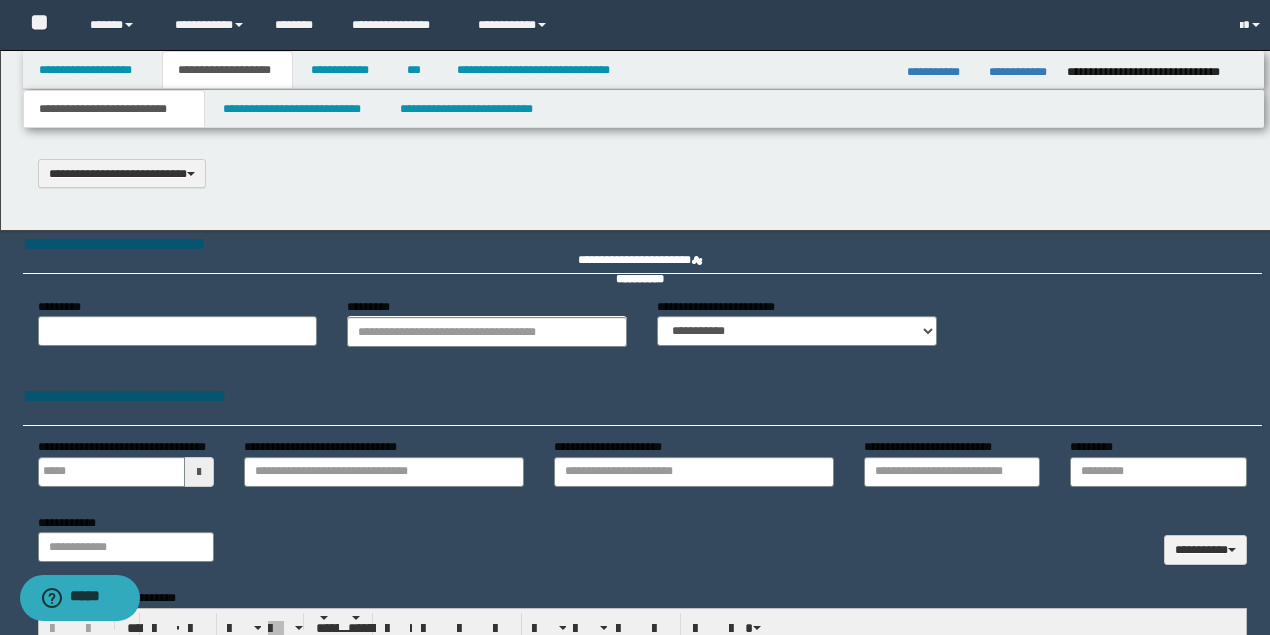 type on "**********" 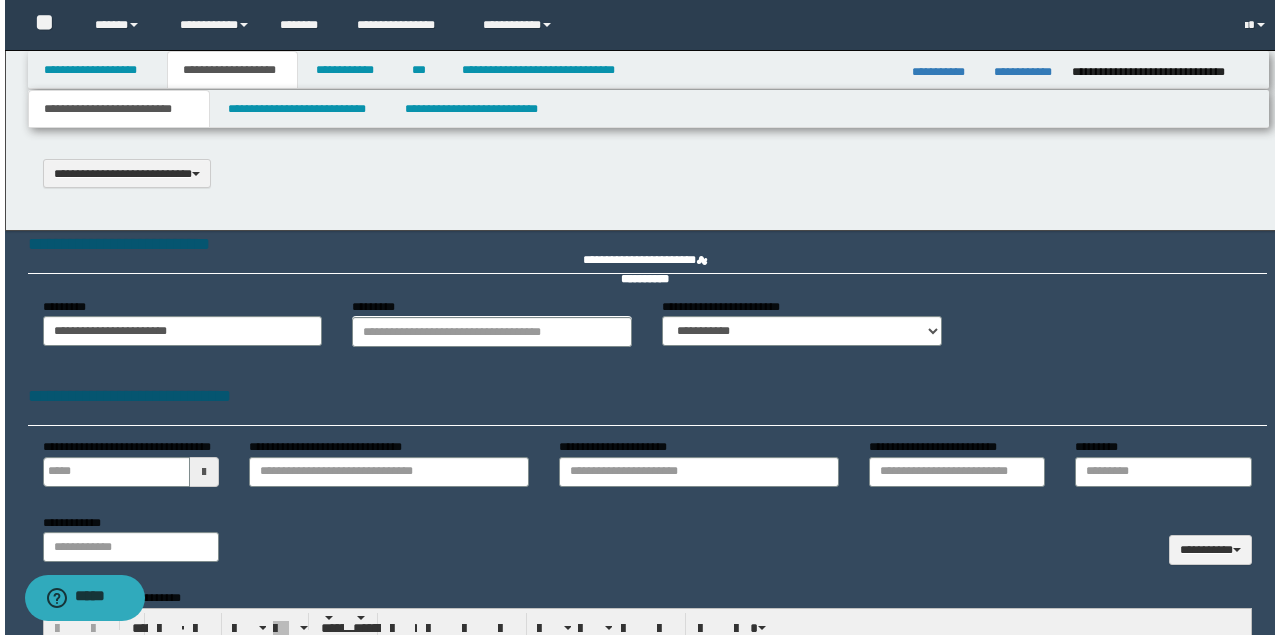 scroll, scrollTop: 0, scrollLeft: 0, axis: both 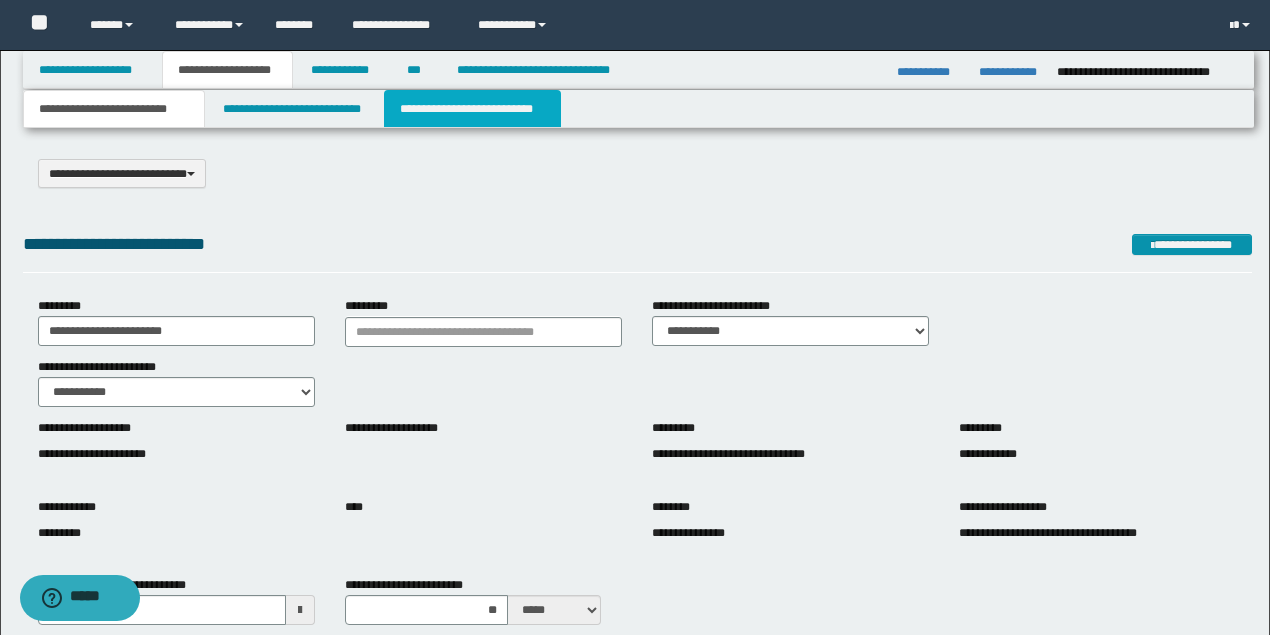 click on "**********" at bounding box center (472, 109) 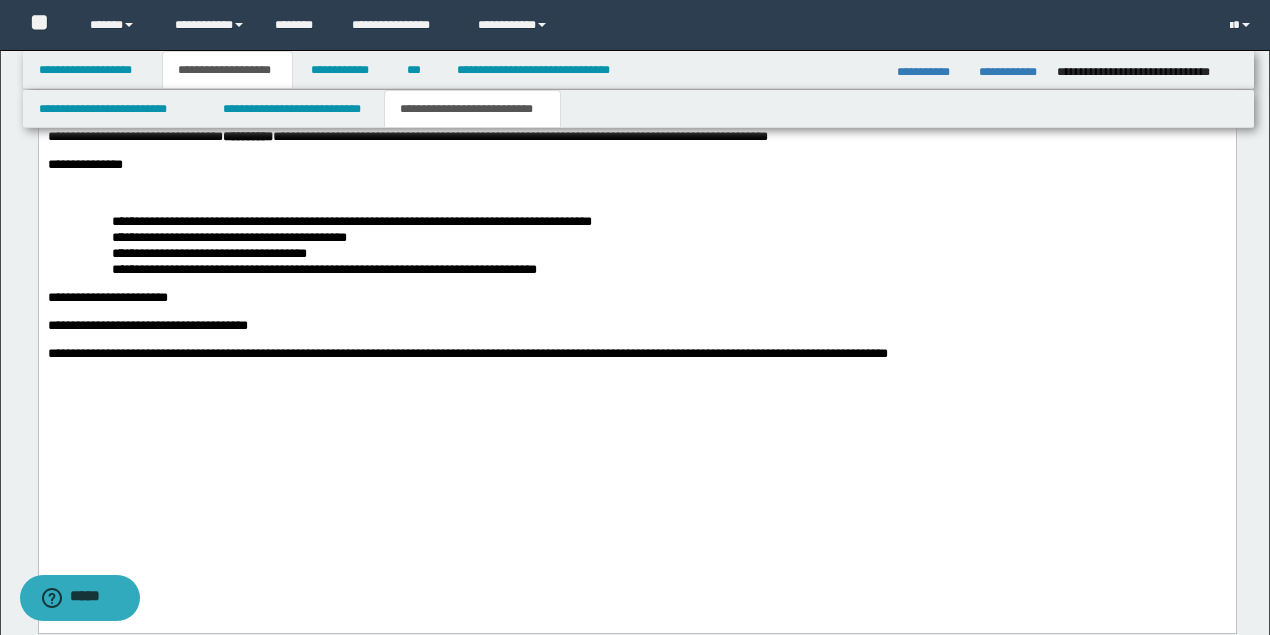 scroll, scrollTop: 3466, scrollLeft: 0, axis: vertical 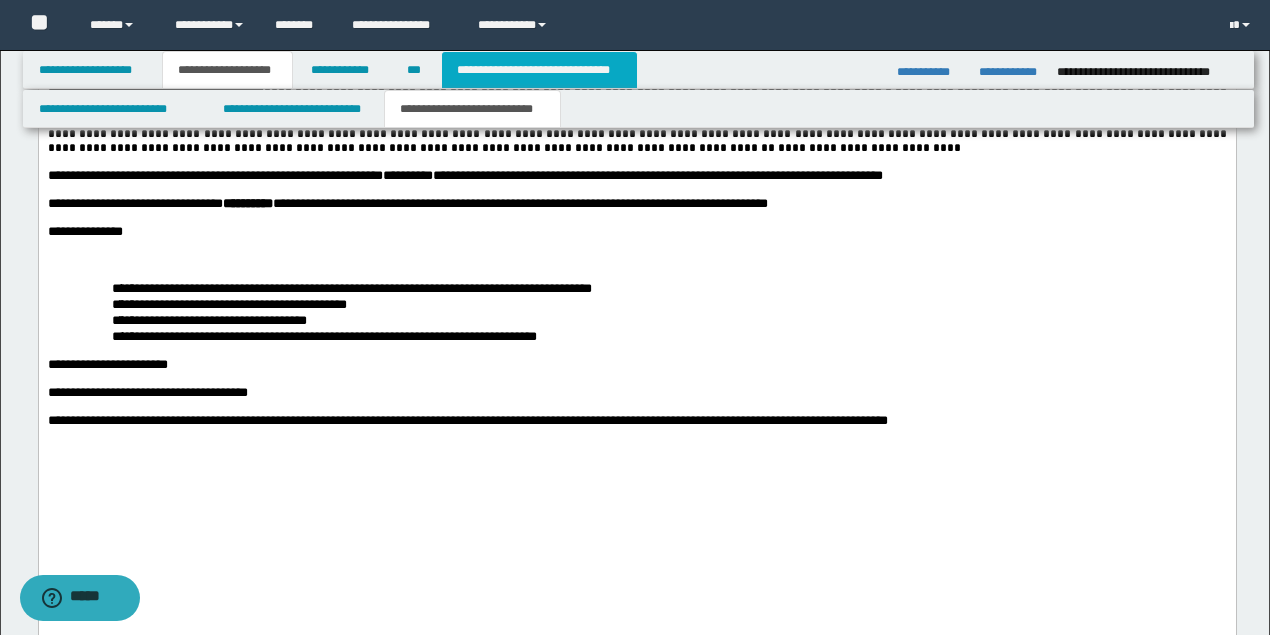 click on "**********" at bounding box center (539, 70) 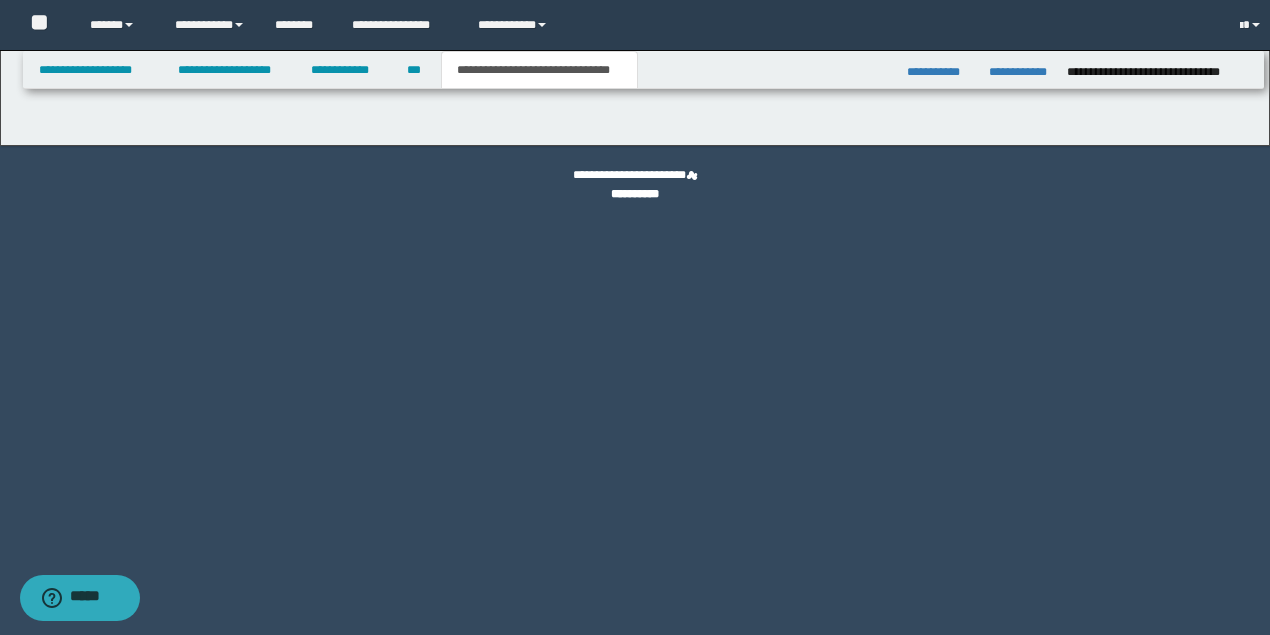 scroll, scrollTop: 0, scrollLeft: 0, axis: both 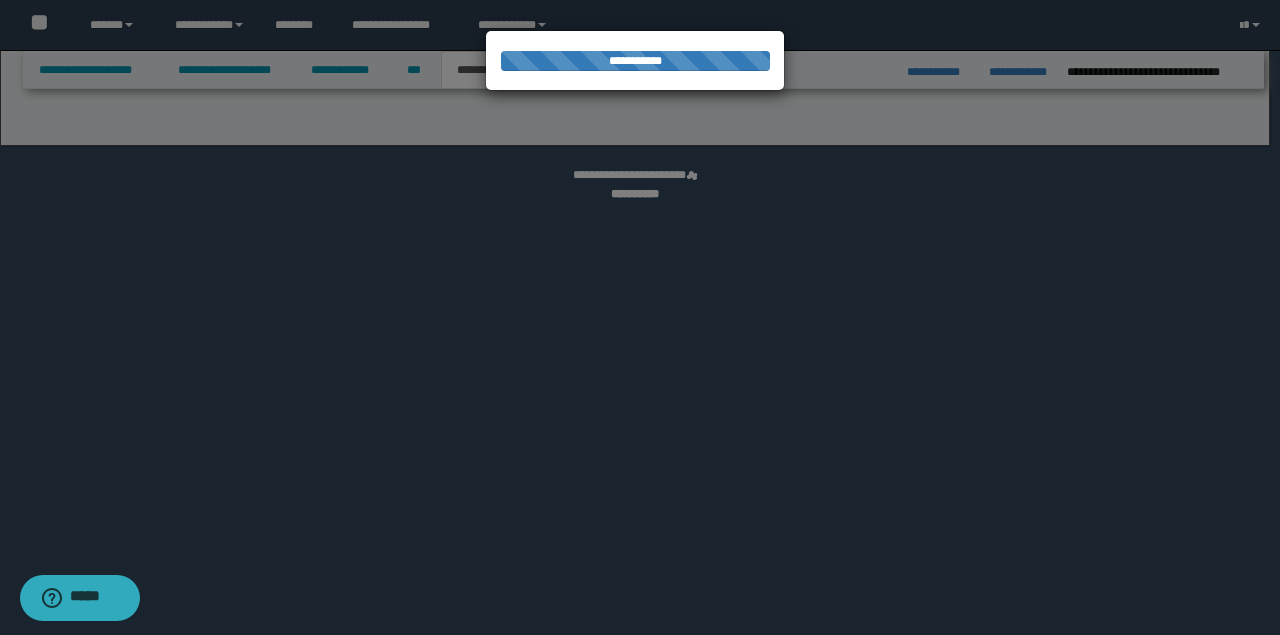 select on "*" 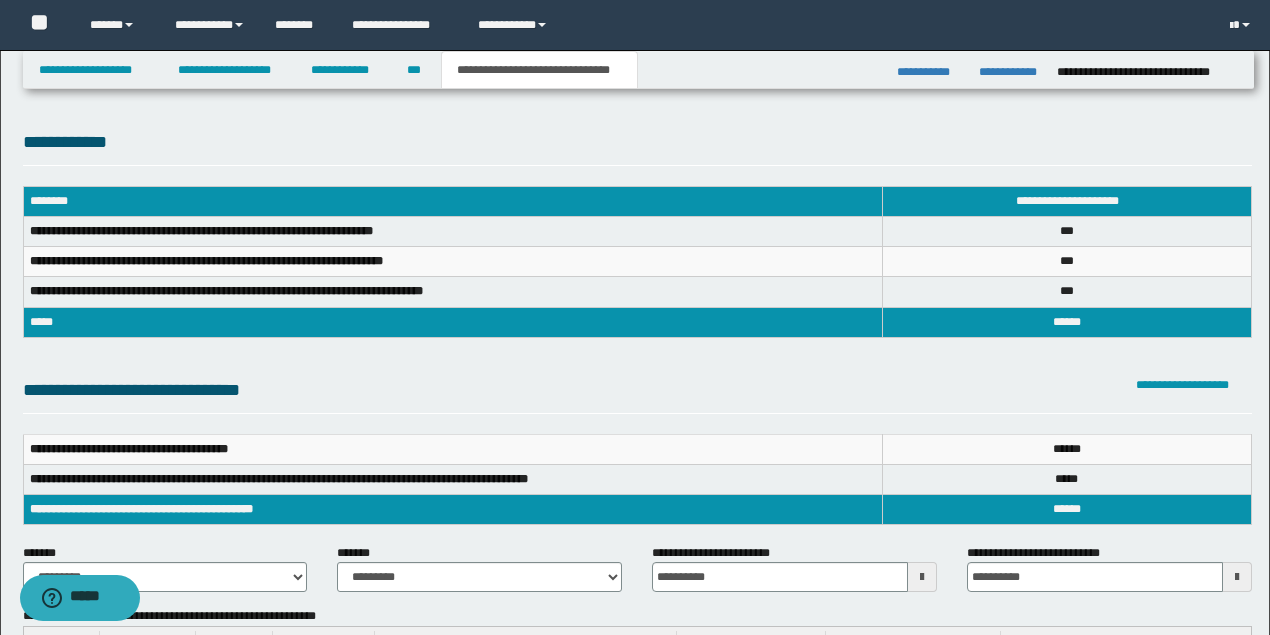 scroll, scrollTop: 133, scrollLeft: 0, axis: vertical 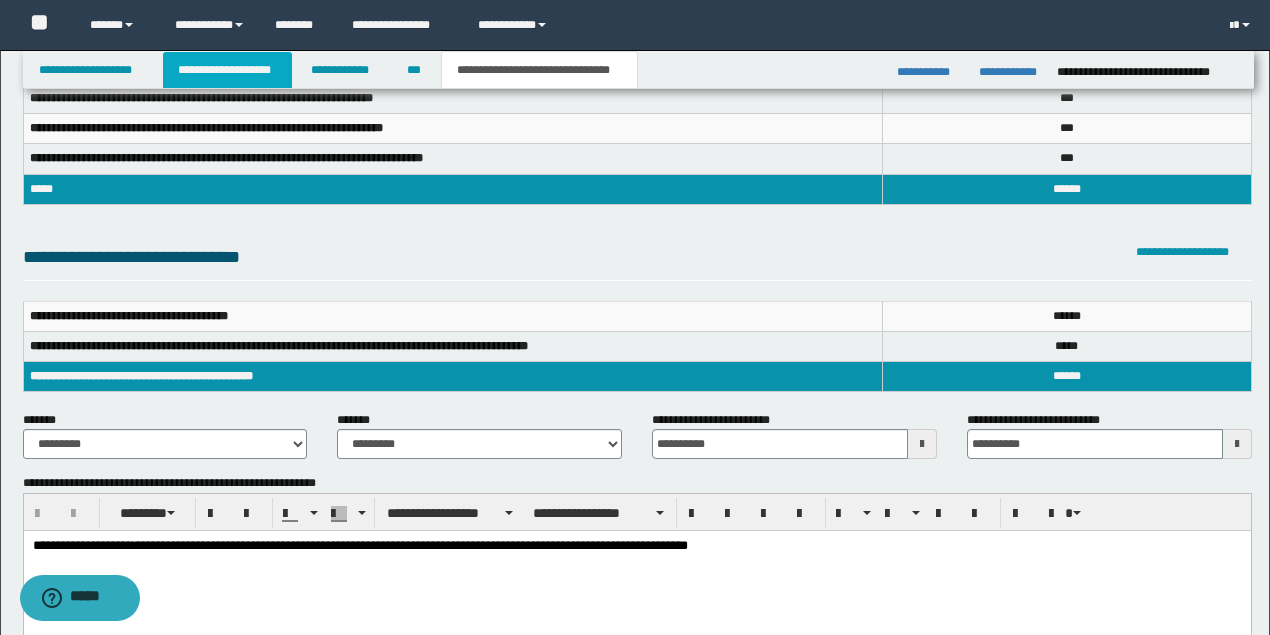 click on "**********" at bounding box center [227, 70] 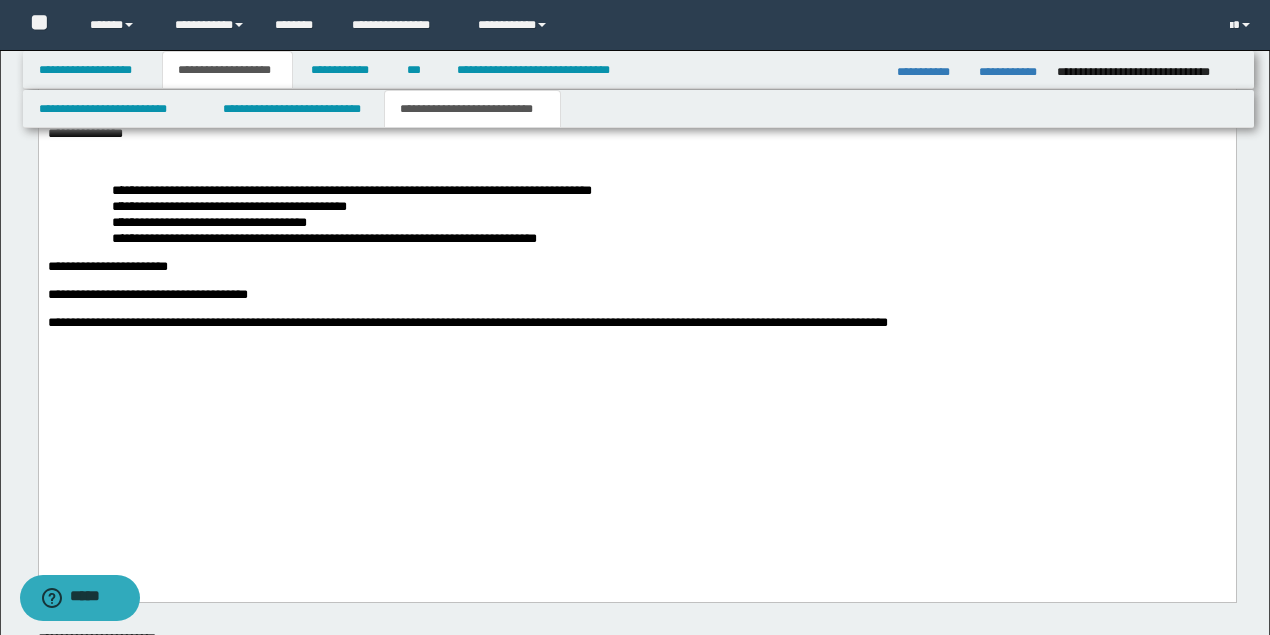 scroll, scrollTop: 3764, scrollLeft: 0, axis: vertical 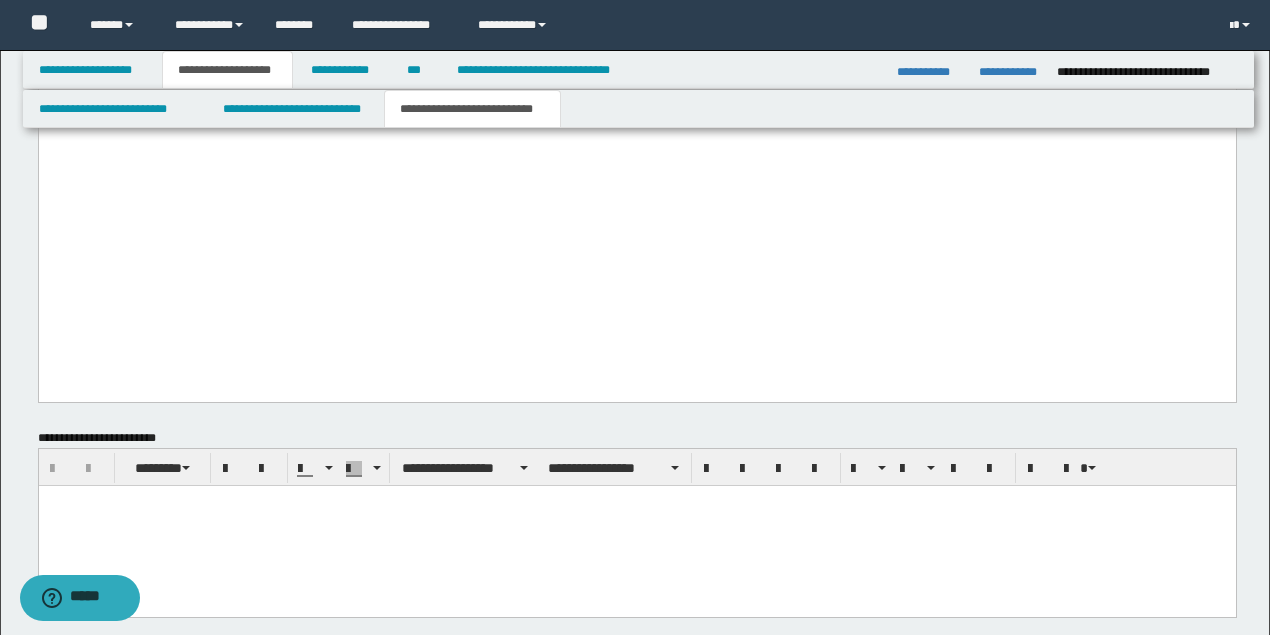 click on "**********" at bounding box center [147, 95] 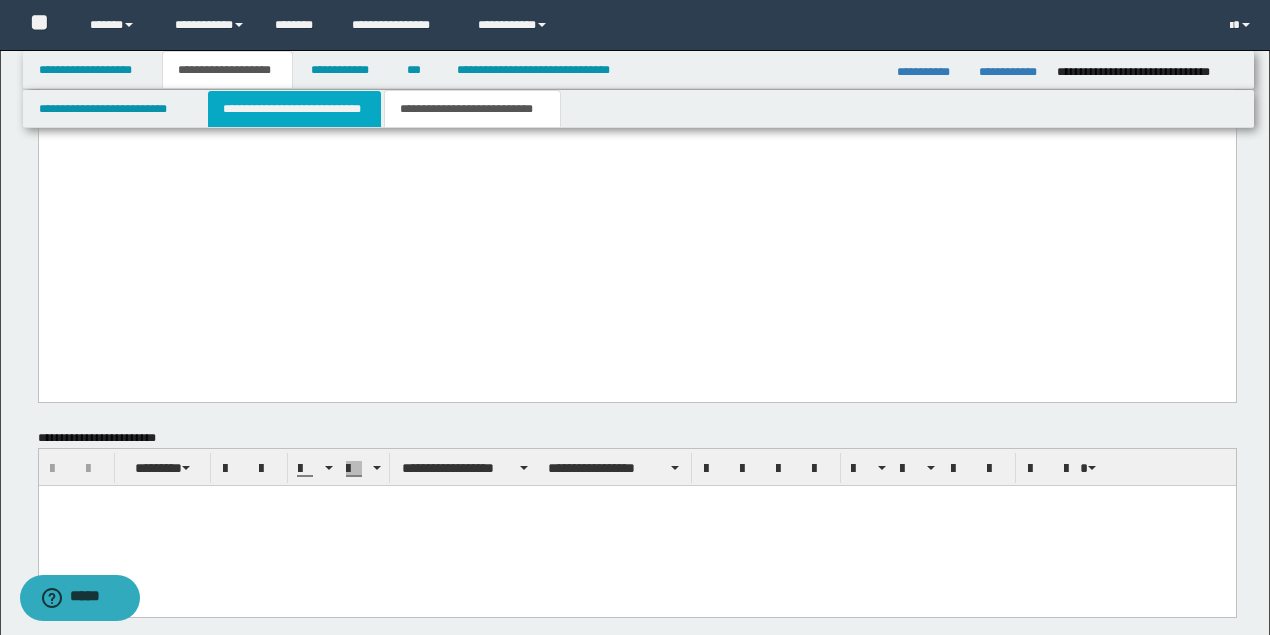 click on "**********" at bounding box center (294, 109) 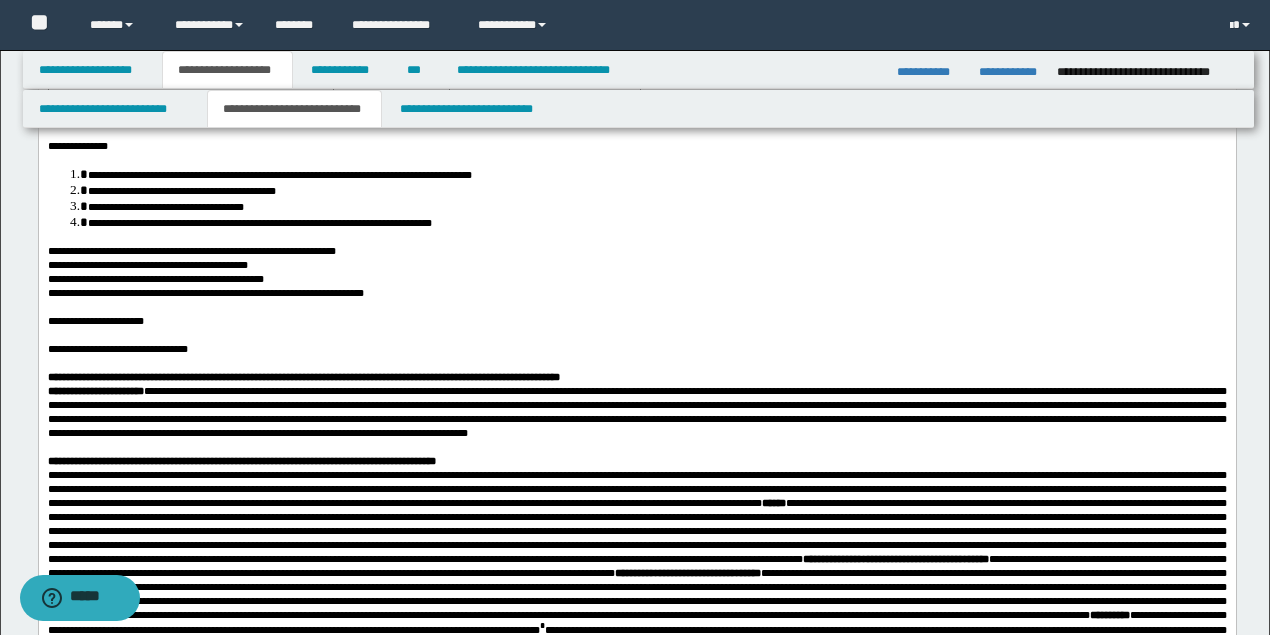 scroll, scrollTop: 866, scrollLeft: 0, axis: vertical 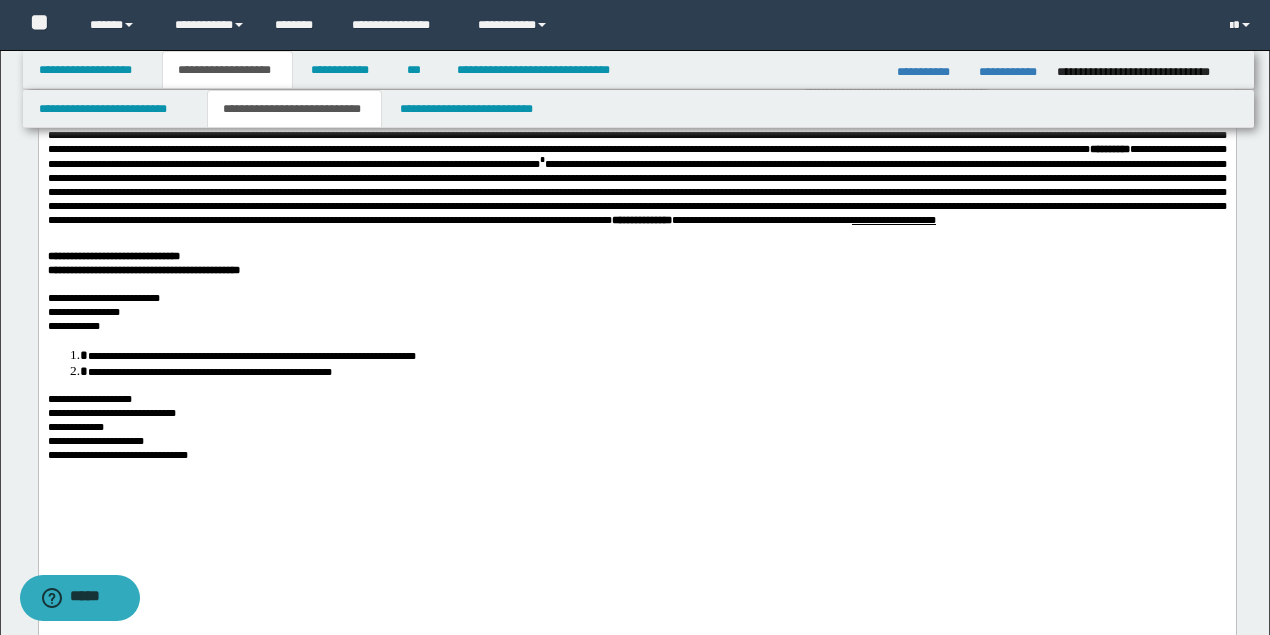 drag, startPoint x: 1276, startPoint y: 60, endPoint x: 739, endPoint y: 842, distance: 948.6269 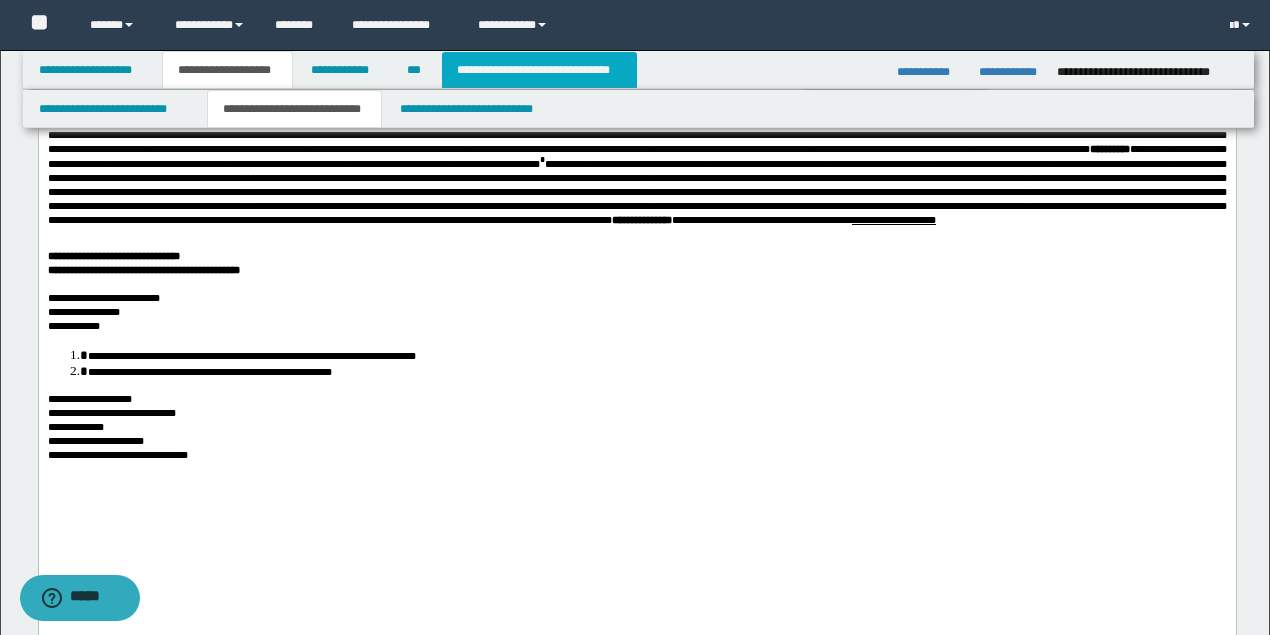 drag, startPoint x: 514, startPoint y: 72, endPoint x: 526, endPoint y: 82, distance: 15.6205 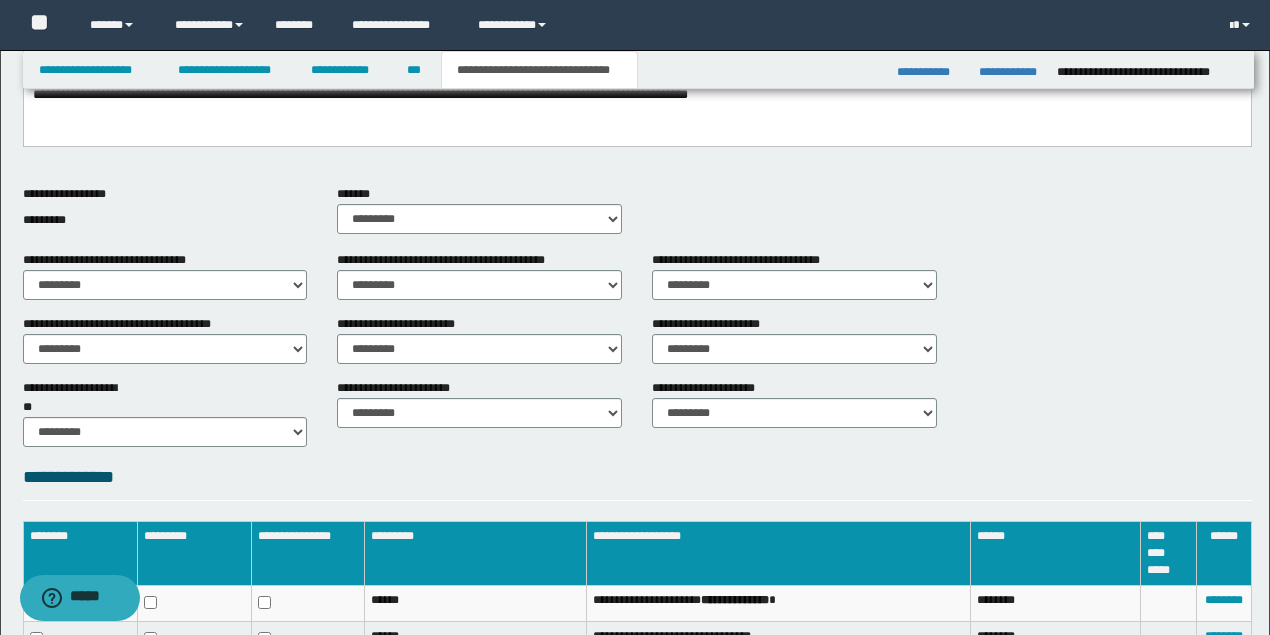 scroll, scrollTop: 384, scrollLeft: 0, axis: vertical 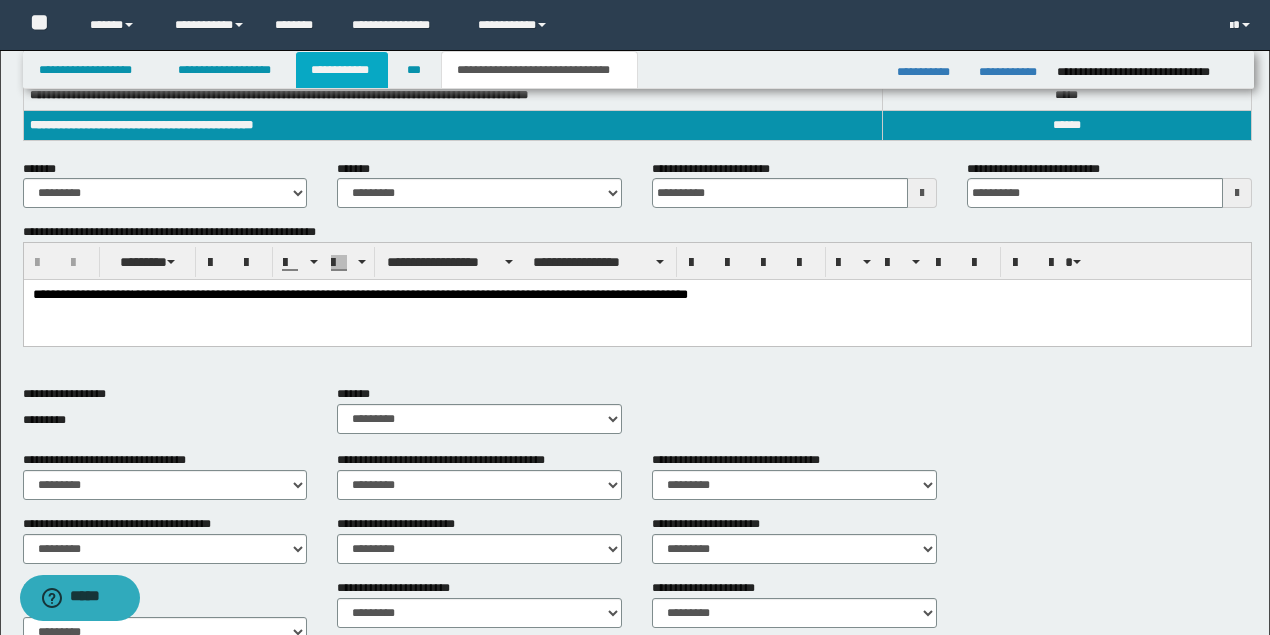 click on "**********" at bounding box center [342, 70] 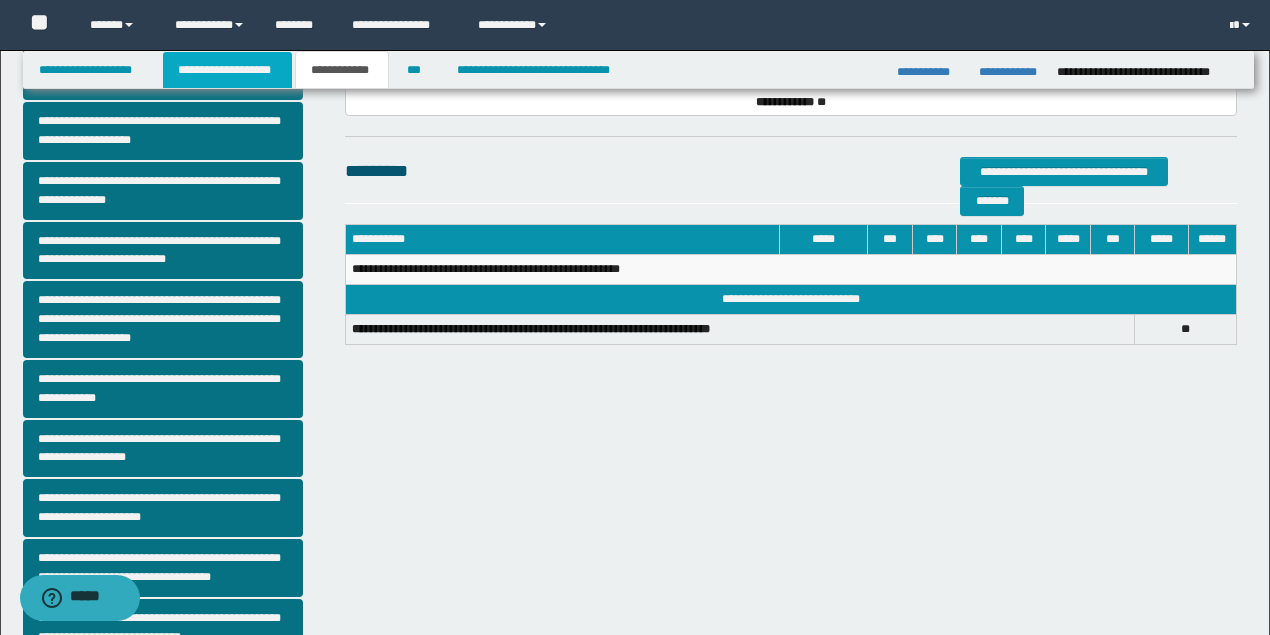 click on "**********" at bounding box center [227, 70] 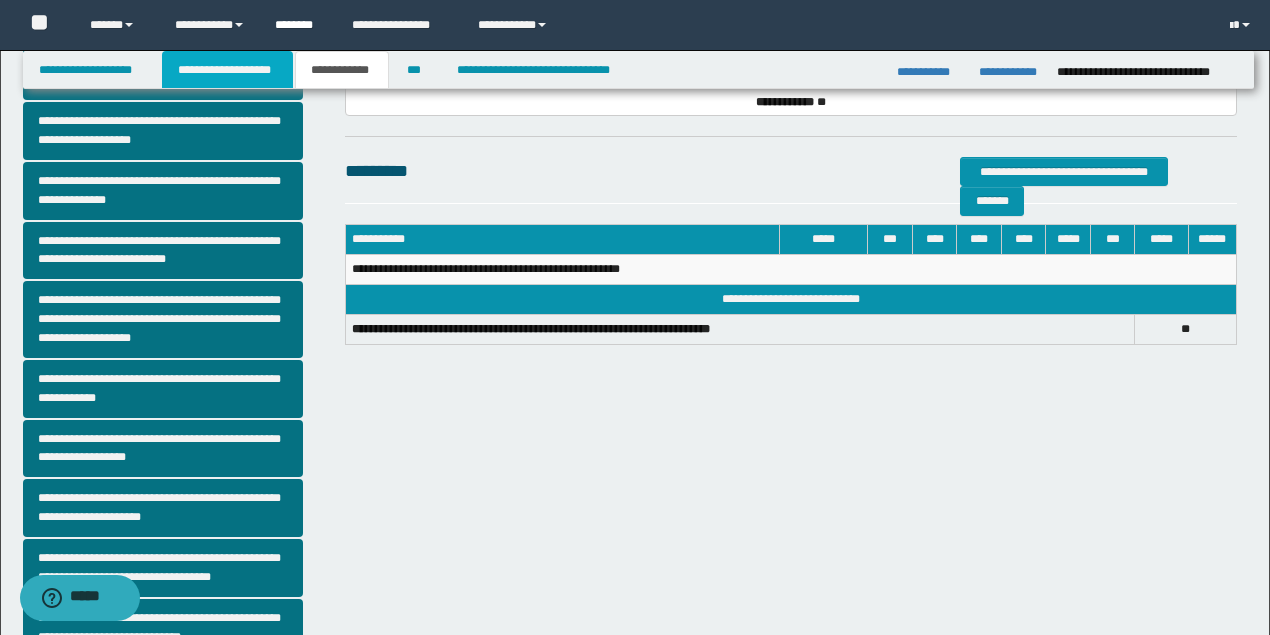 scroll, scrollTop: 414, scrollLeft: 0, axis: vertical 